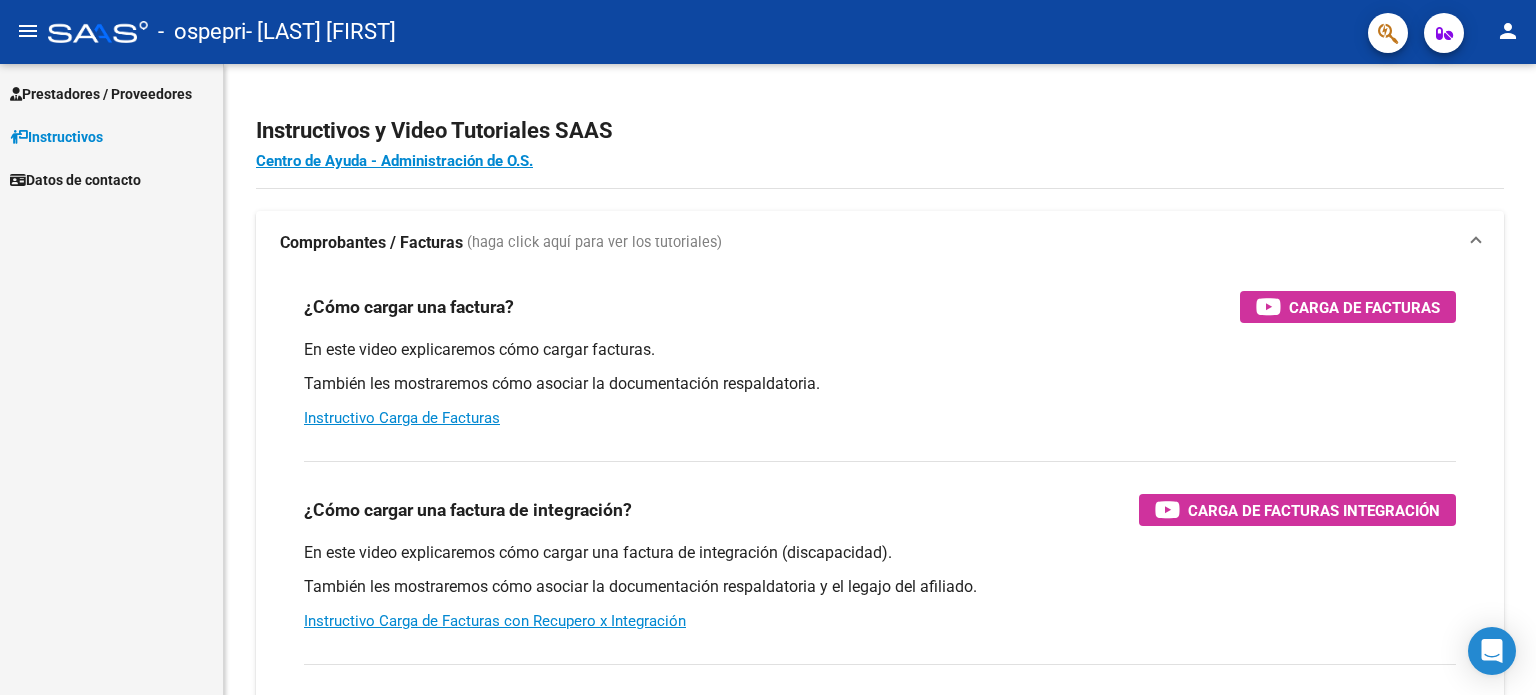 scroll, scrollTop: 0, scrollLeft: 0, axis: both 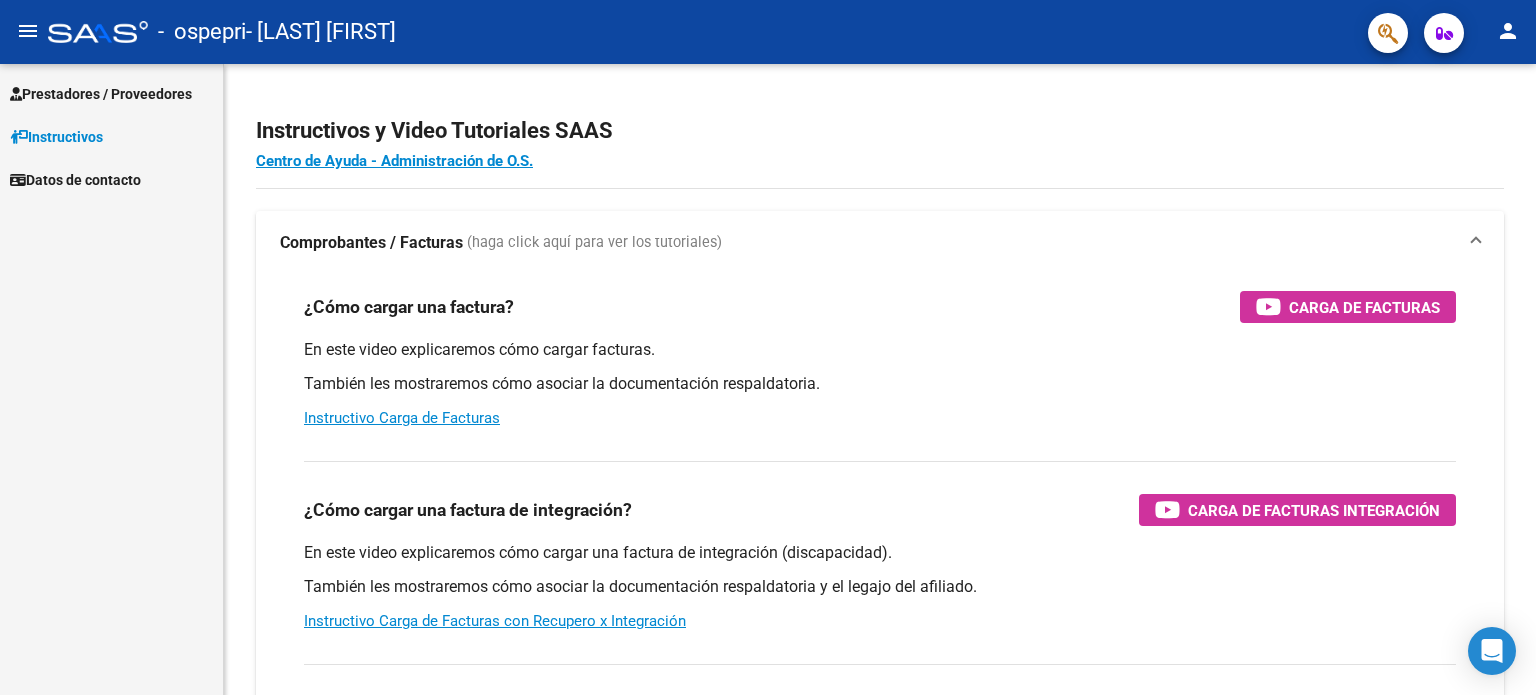 click on "Prestadores / Proveedores" at bounding box center [101, 94] 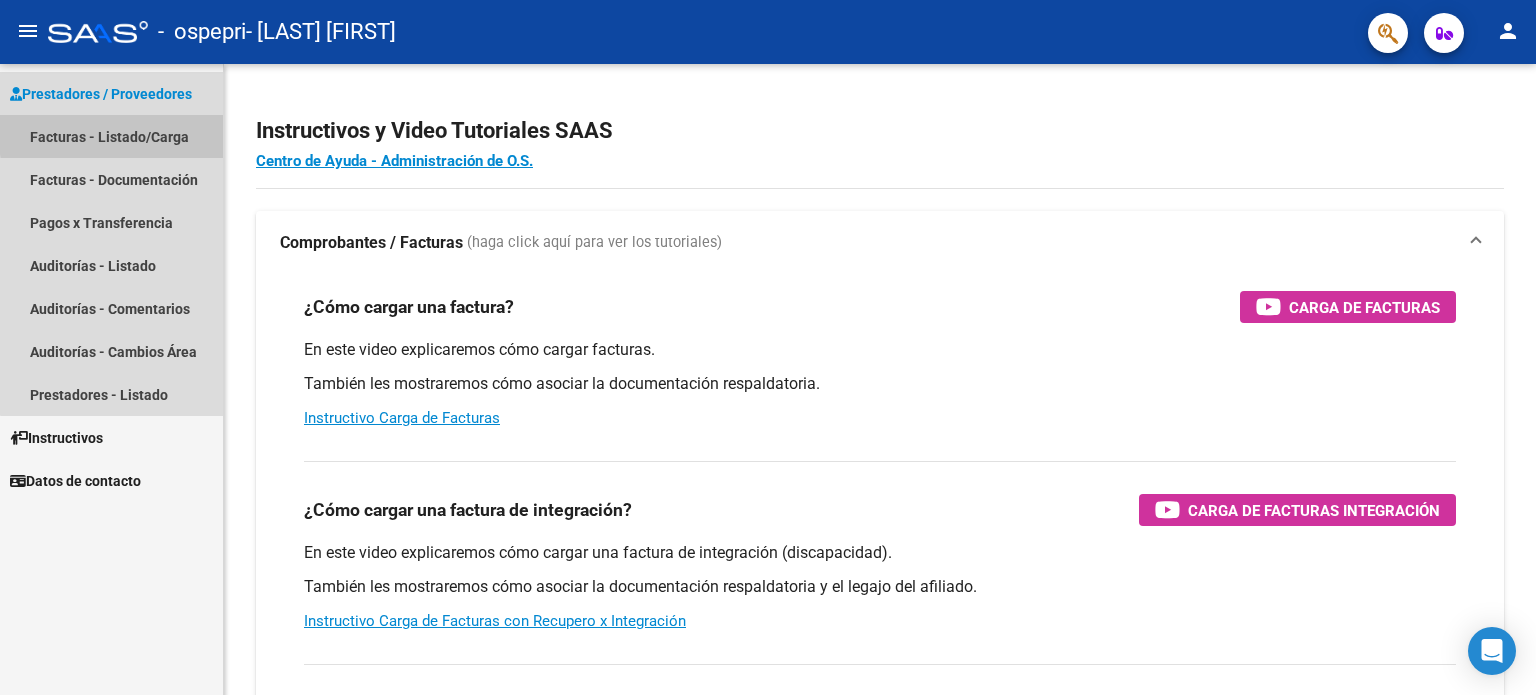 click on "Facturas - Listado/Carga" at bounding box center [111, 136] 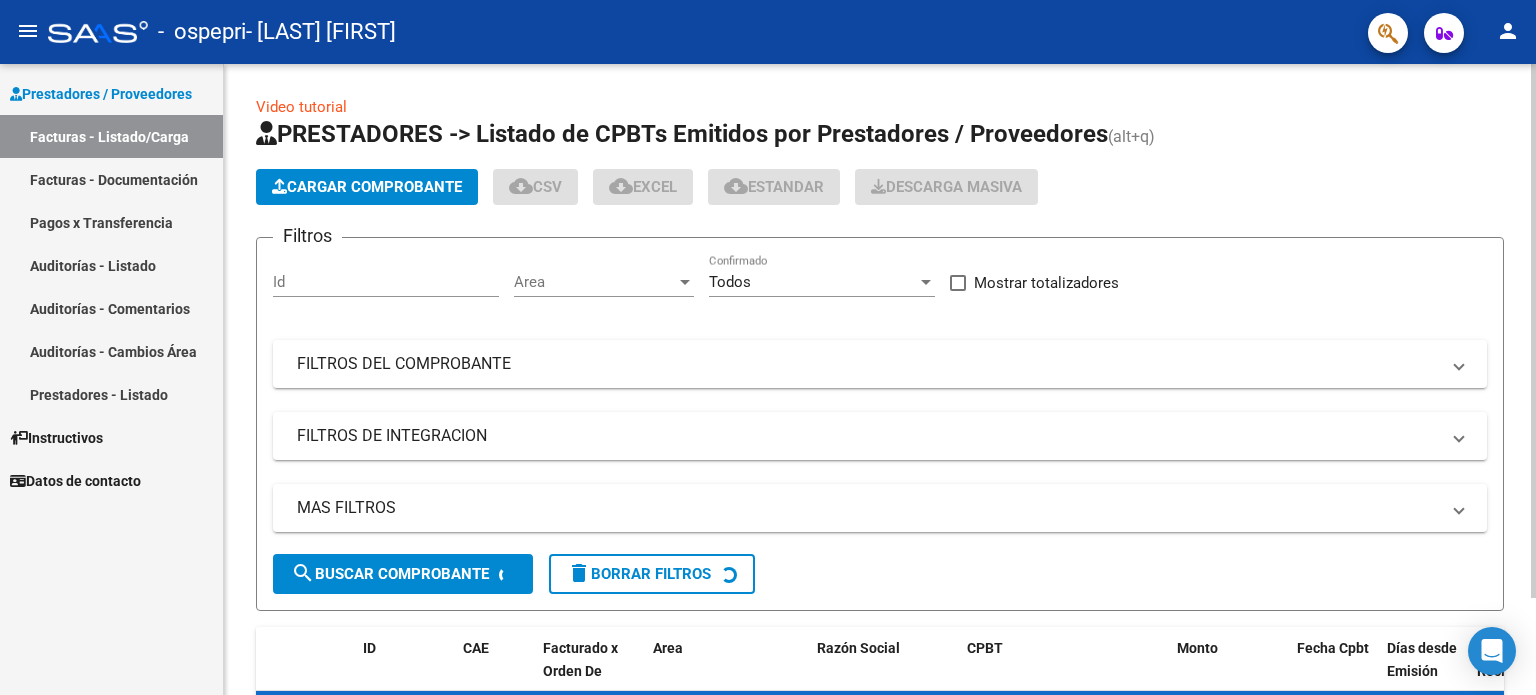 click on "Cargar Comprobante" 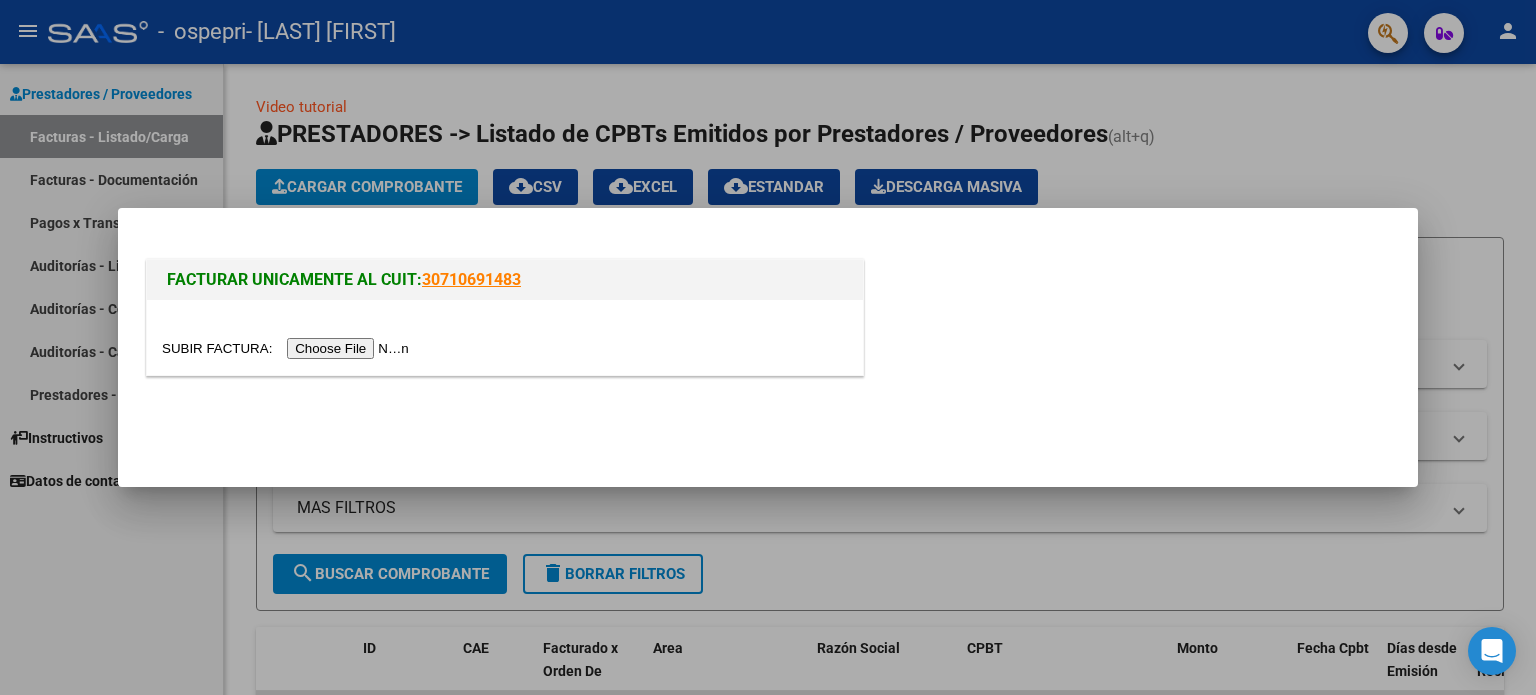 click at bounding box center [288, 348] 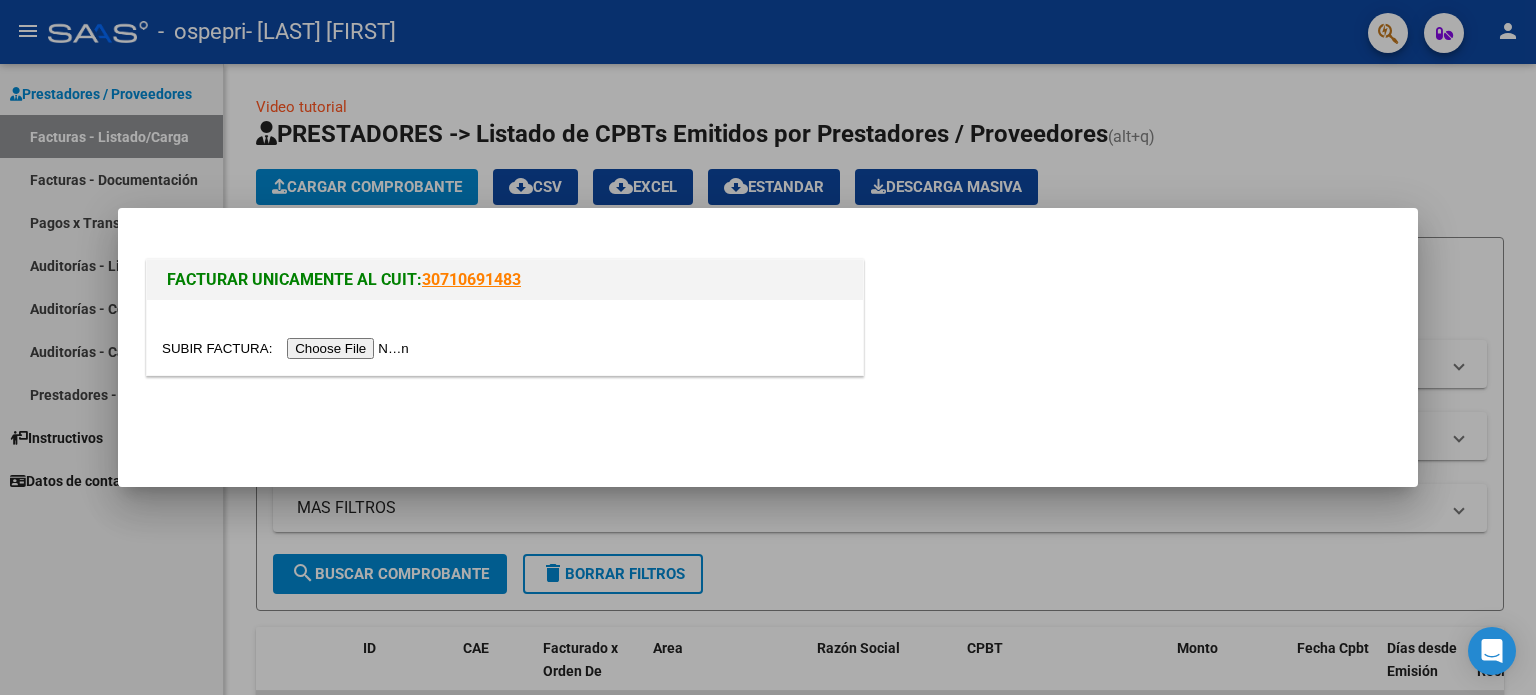 click at bounding box center (288, 348) 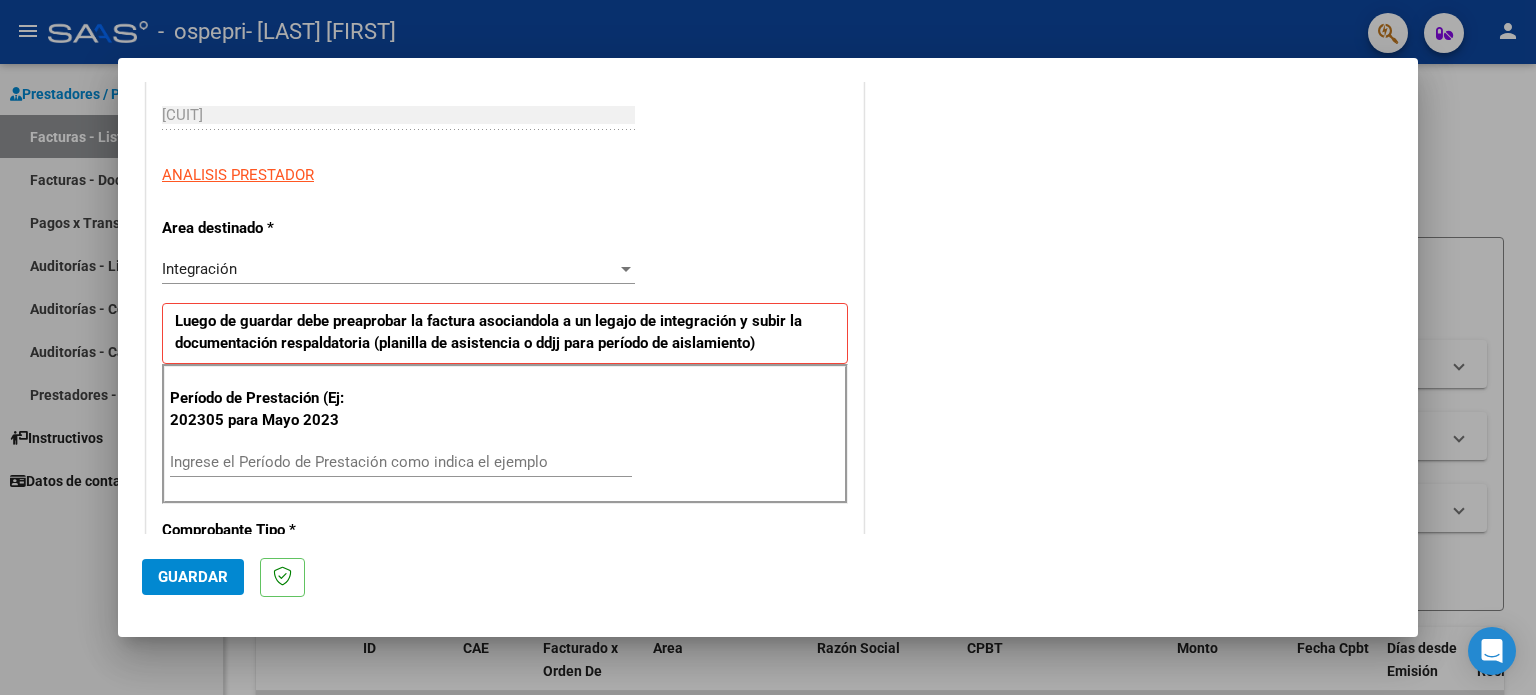 scroll, scrollTop: 500, scrollLeft: 0, axis: vertical 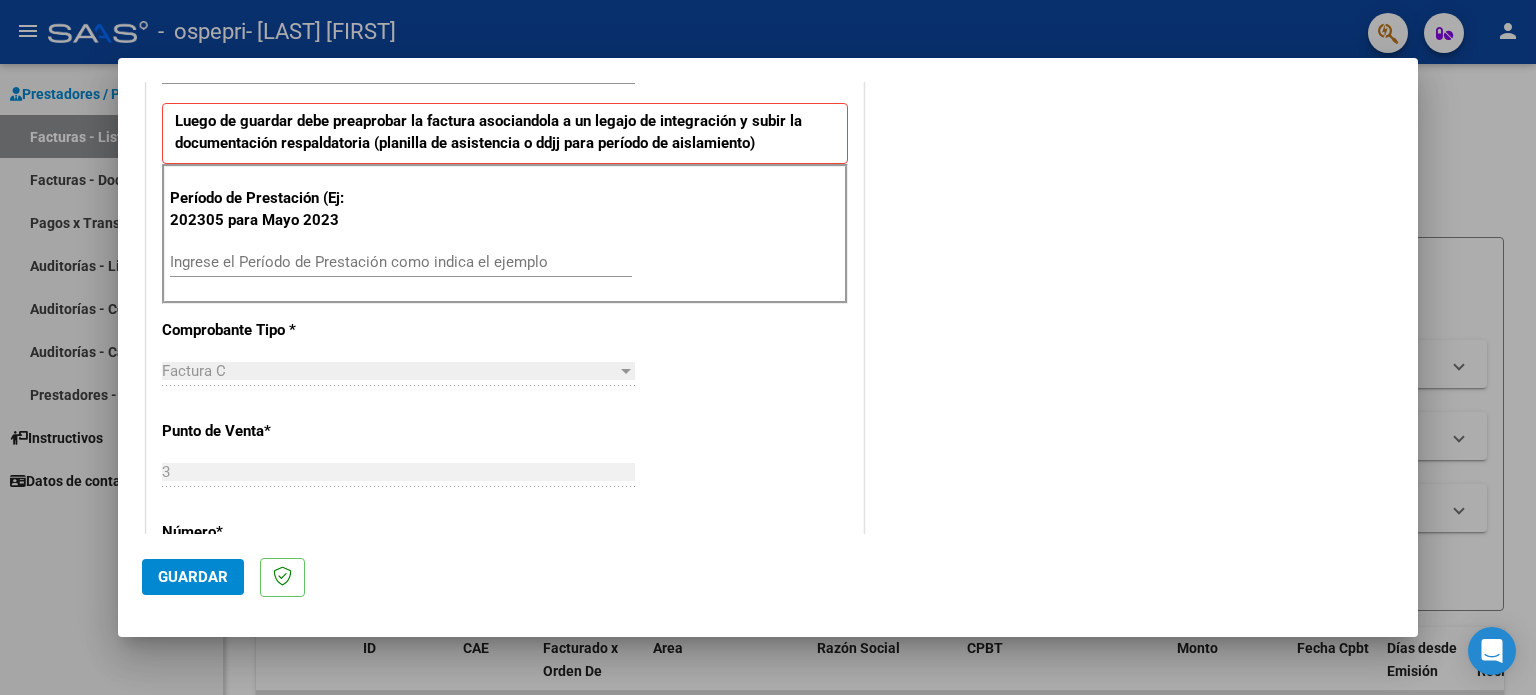 click on "Ingrese el Período de Prestación como indica el ejemplo" at bounding box center (401, 262) 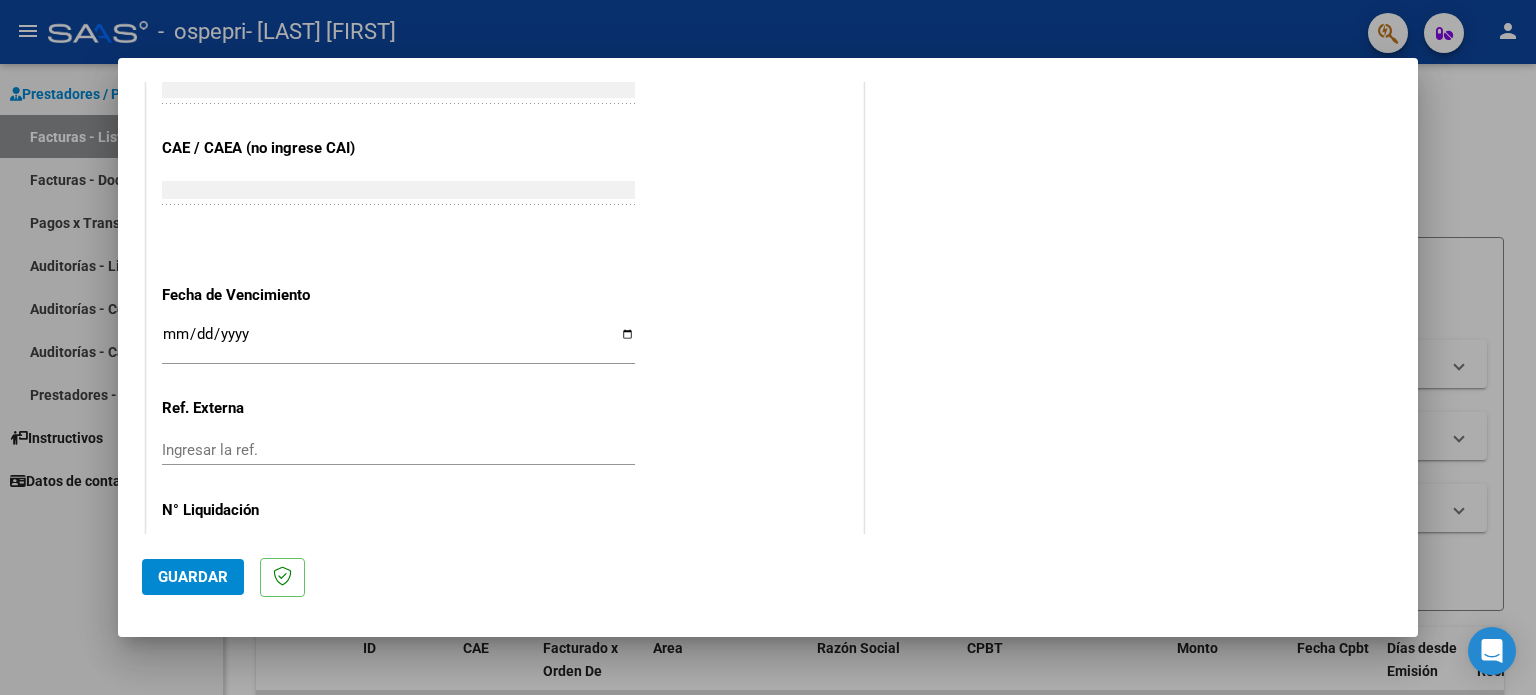 scroll, scrollTop: 1268, scrollLeft: 0, axis: vertical 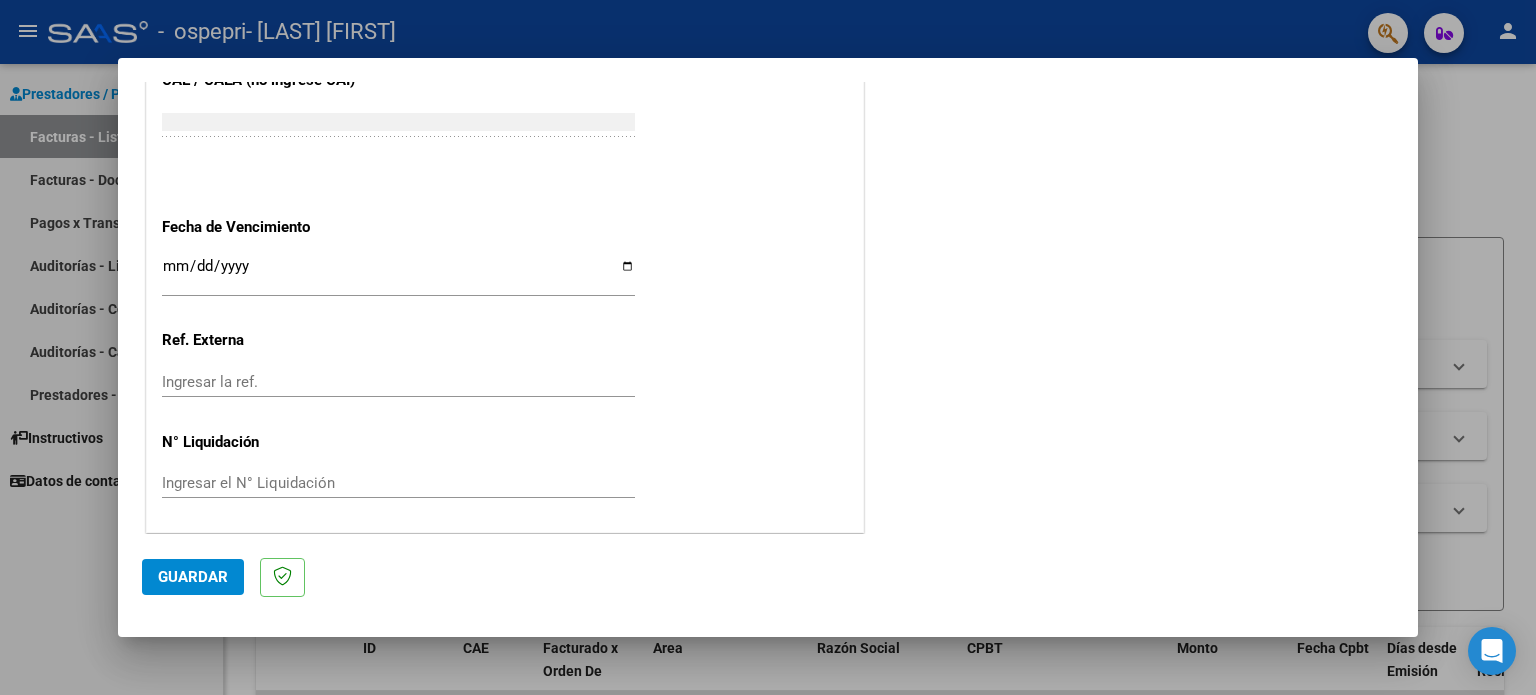 type on "202507" 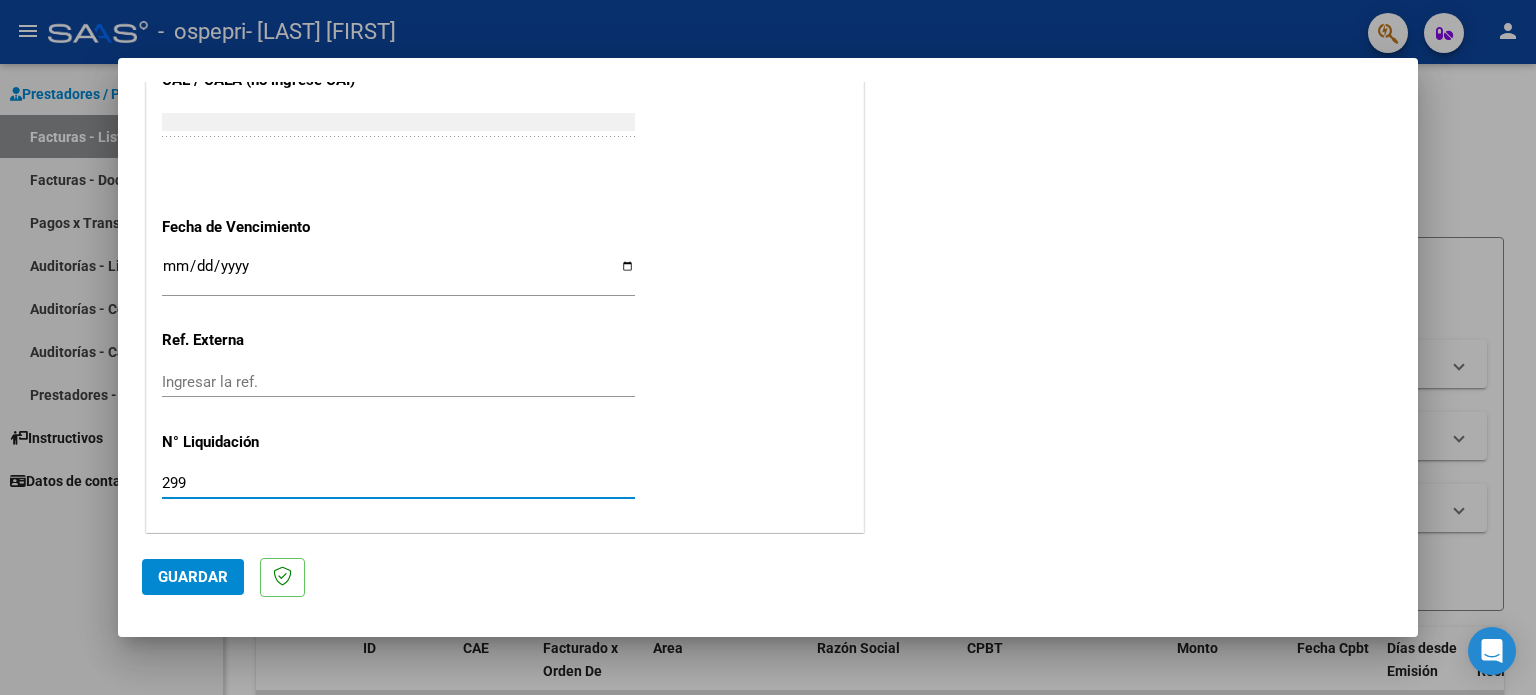 type on "[NUMBER]" 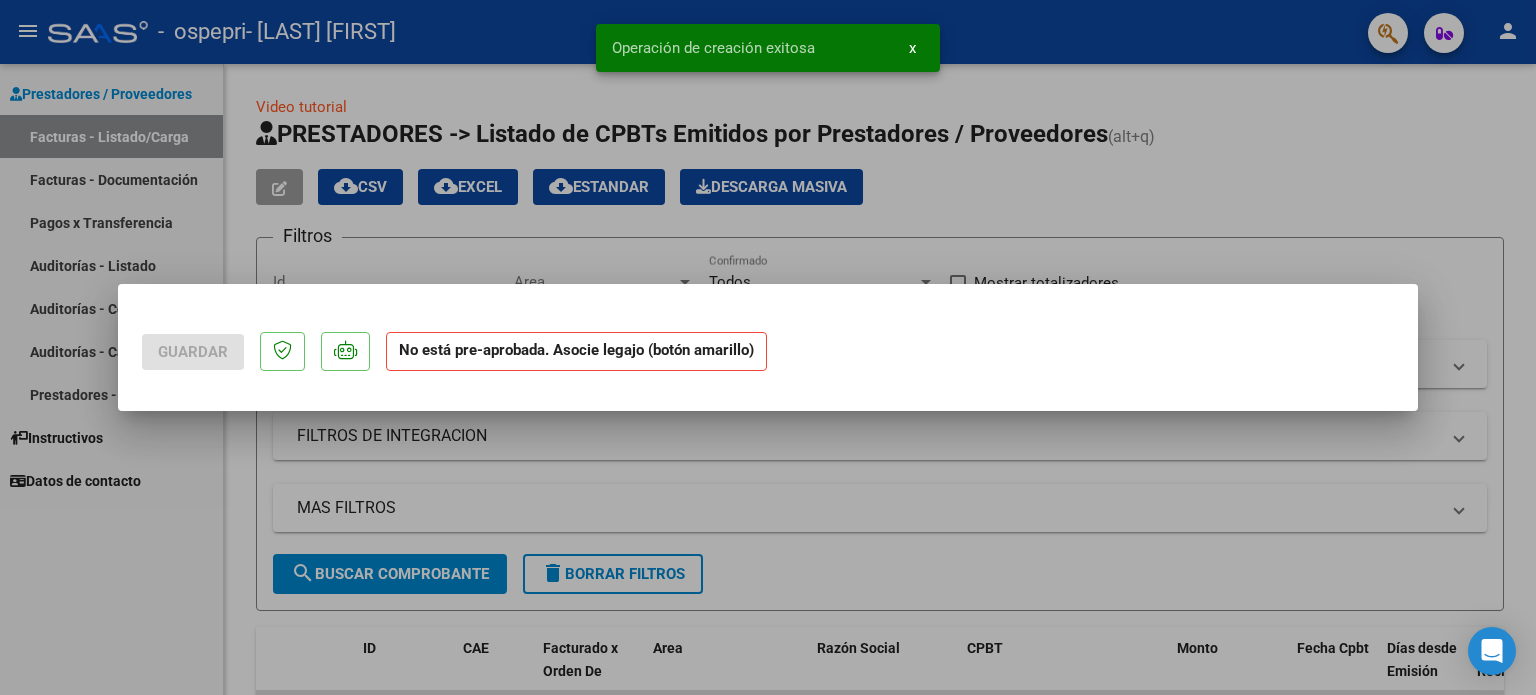 scroll, scrollTop: 0, scrollLeft: 0, axis: both 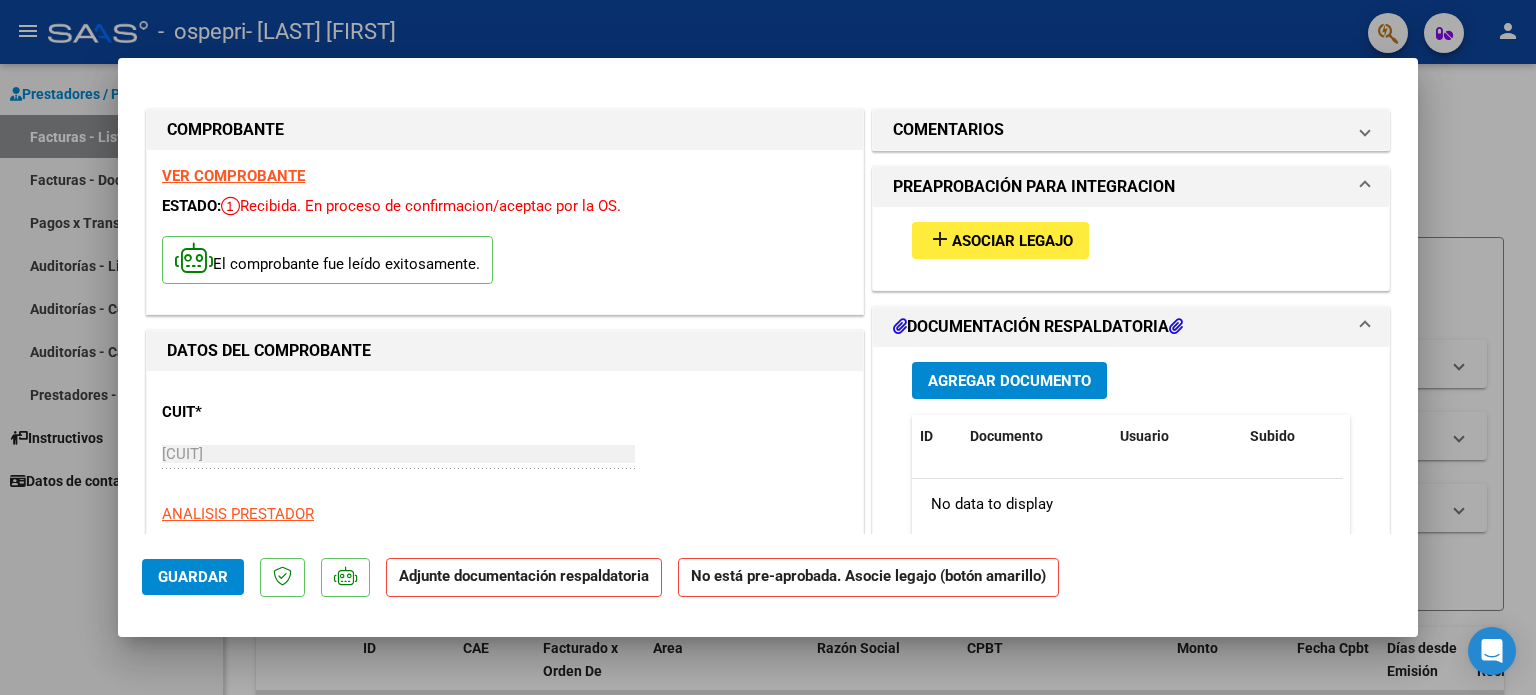 click on "Asociar Legajo" at bounding box center [1012, 241] 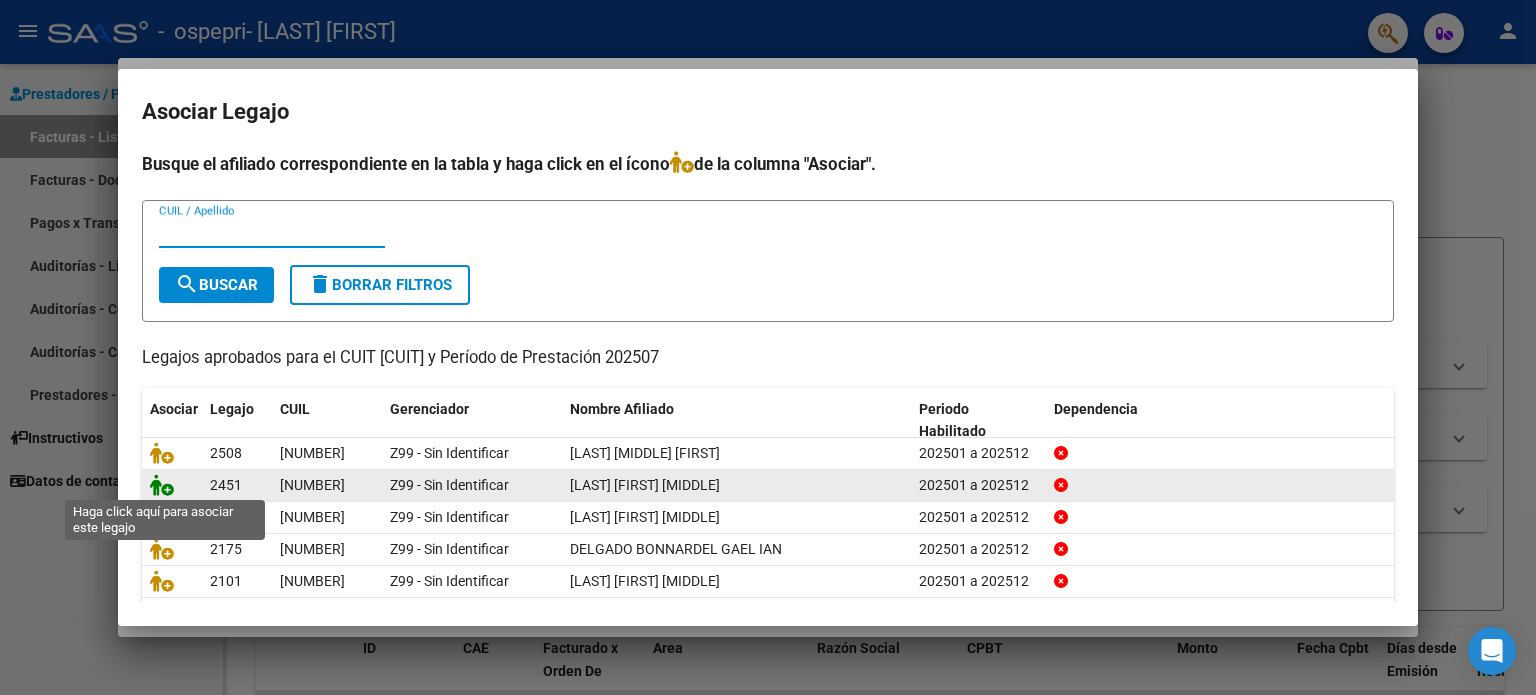 click 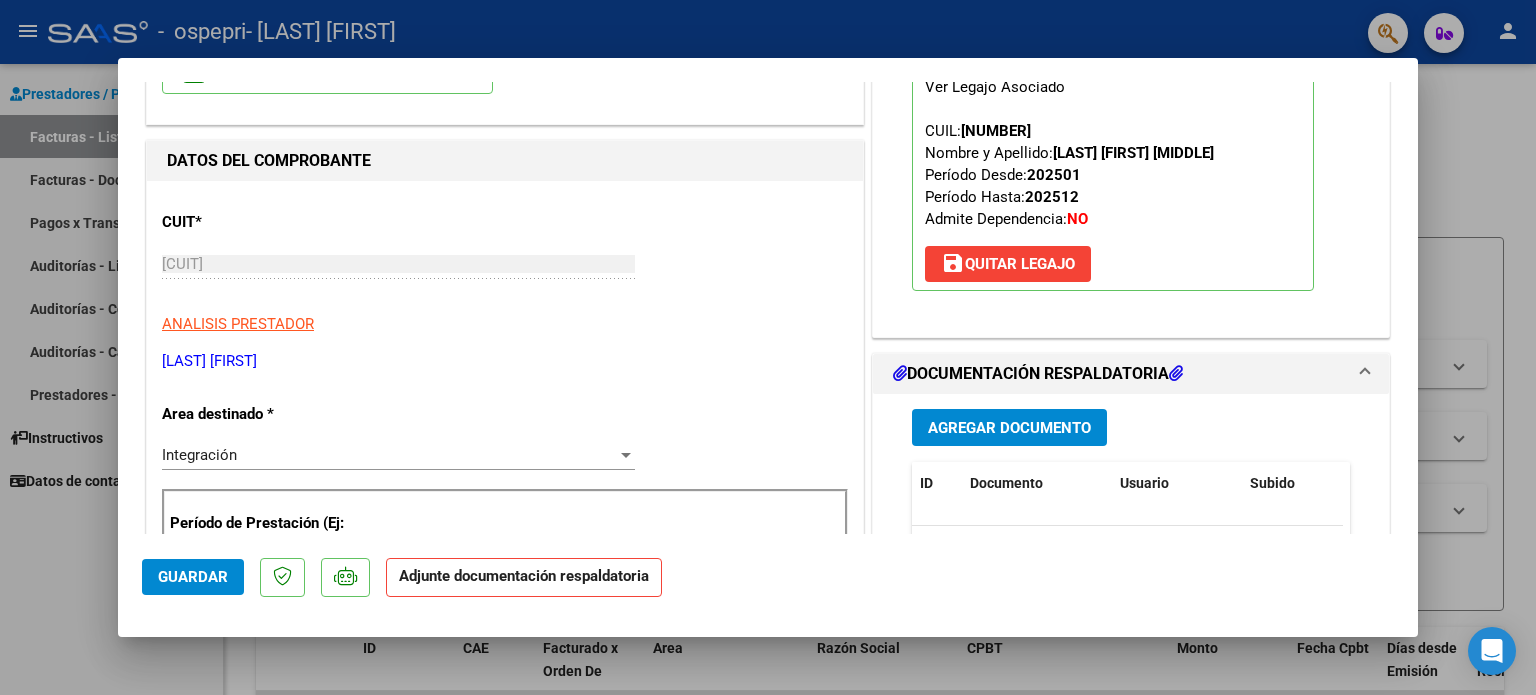scroll, scrollTop: 300, scrollLeft: 0, axis: vertical 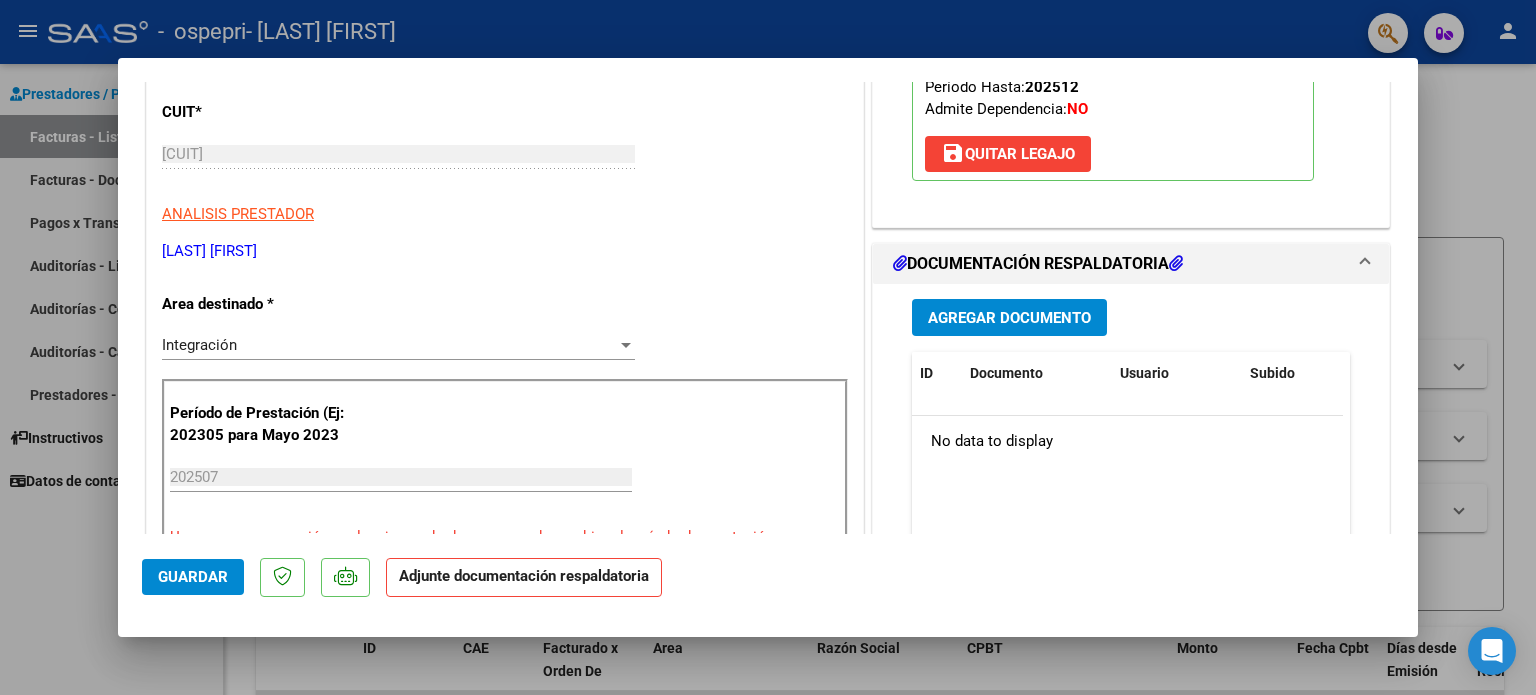 click on "Agregar Documento" at bounding box center [1009, 318] 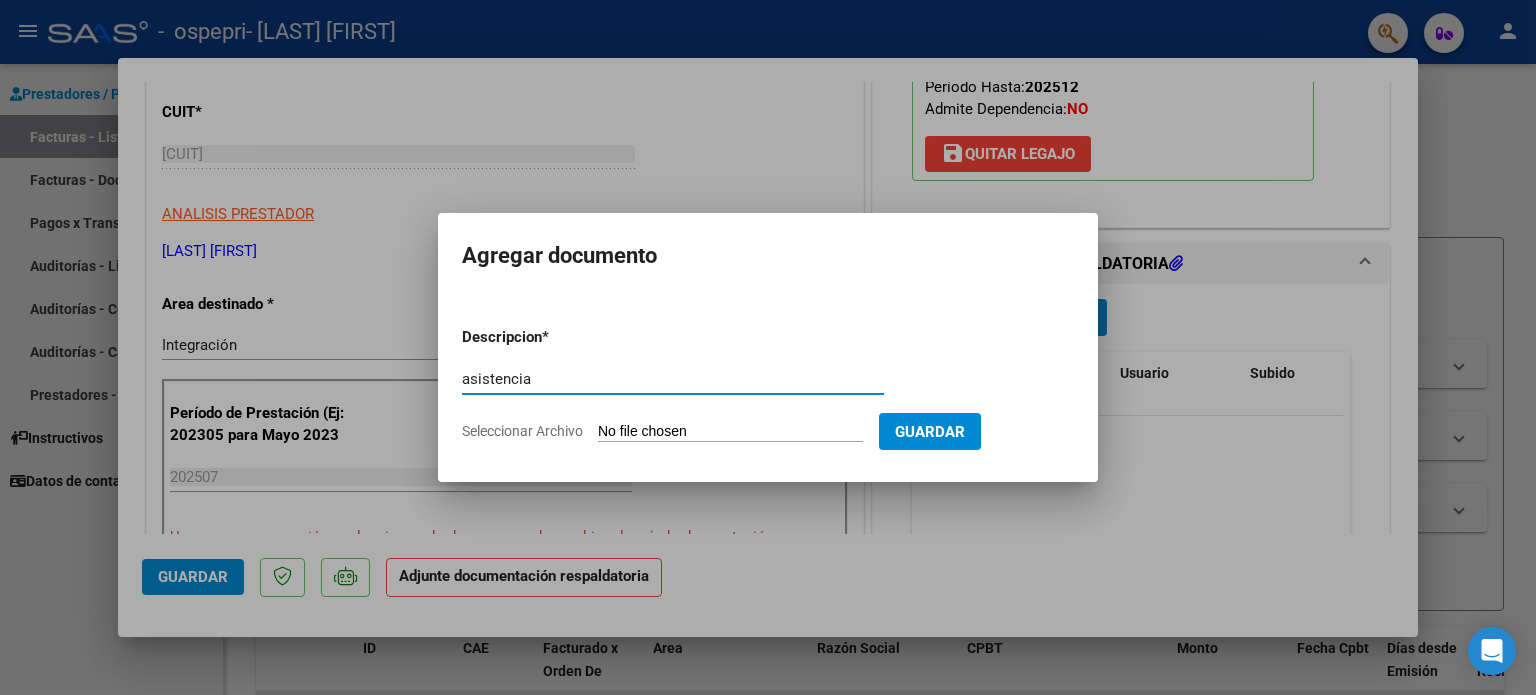 click on "Descripcion  *   asistencia Escriba aquí una descripcion  Seleccionar Archivo Guardar" at bounding box center [768, 384] 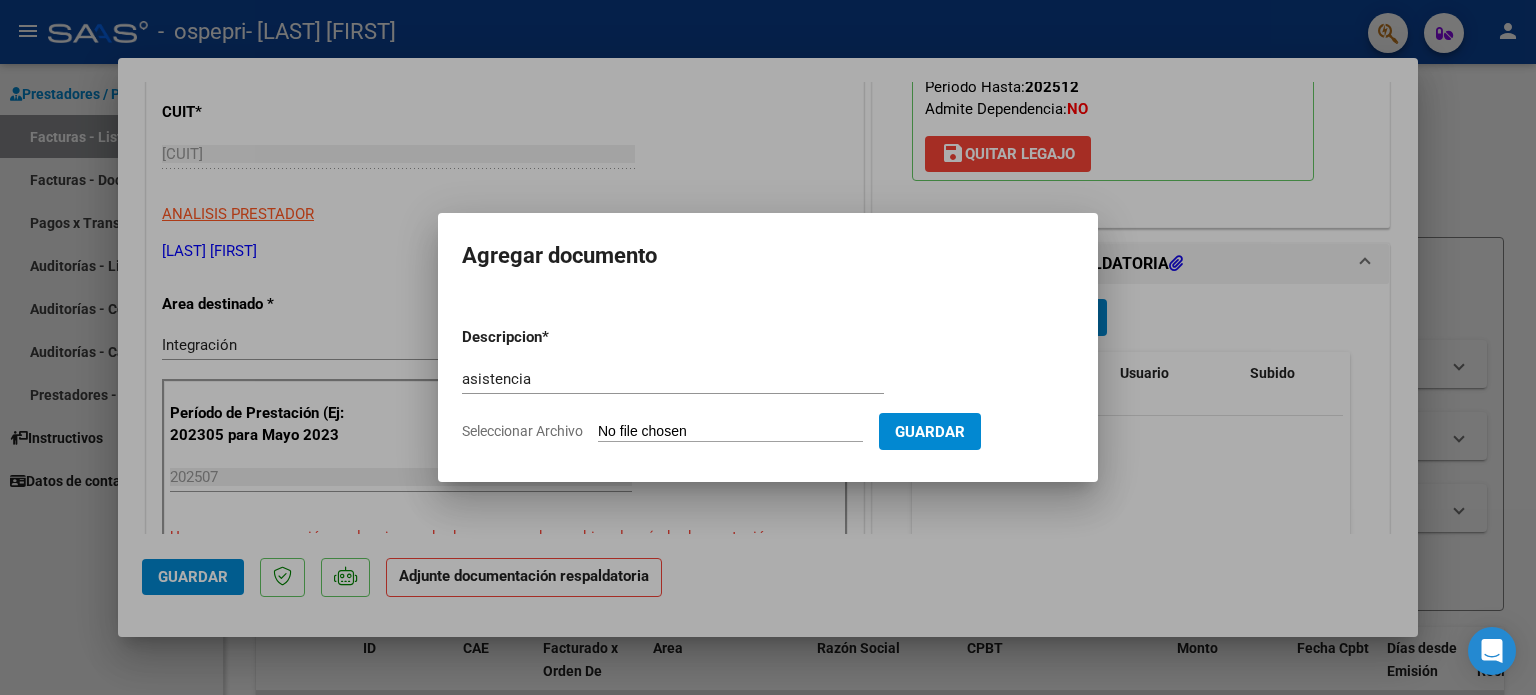 click on "asistencia" at bounding box center (673, 379) 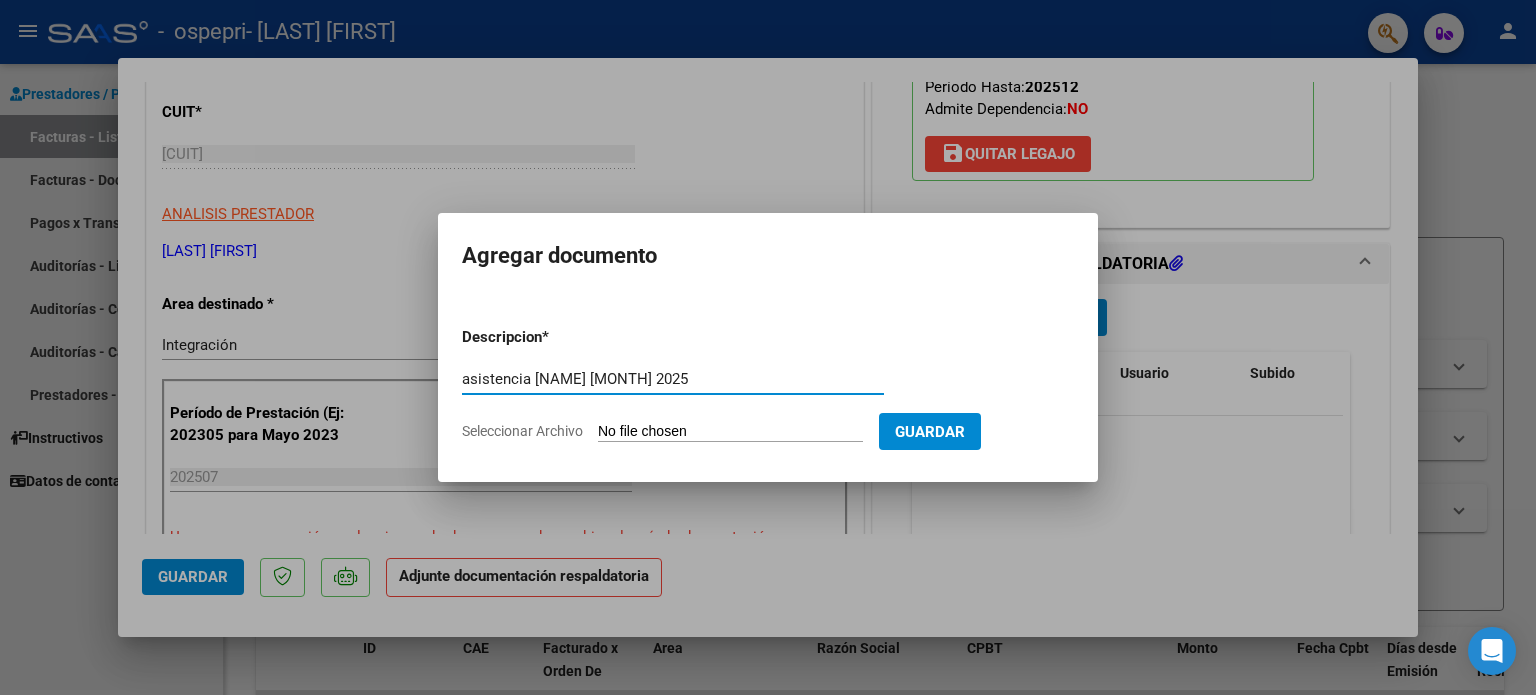 click on "asistencia [NAME] [MONTH] 2025" at bounding box center (673, 379) 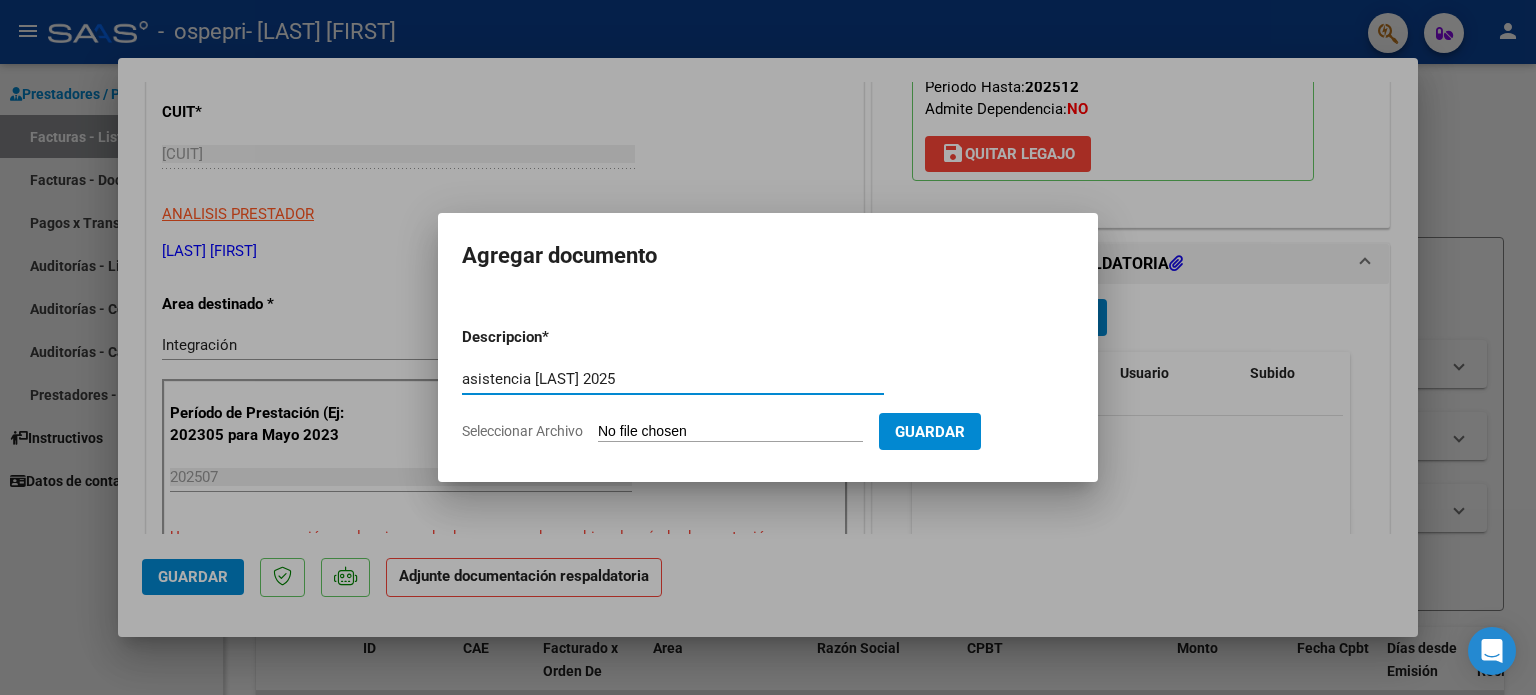 type on "asistencia [LAST] 2025" 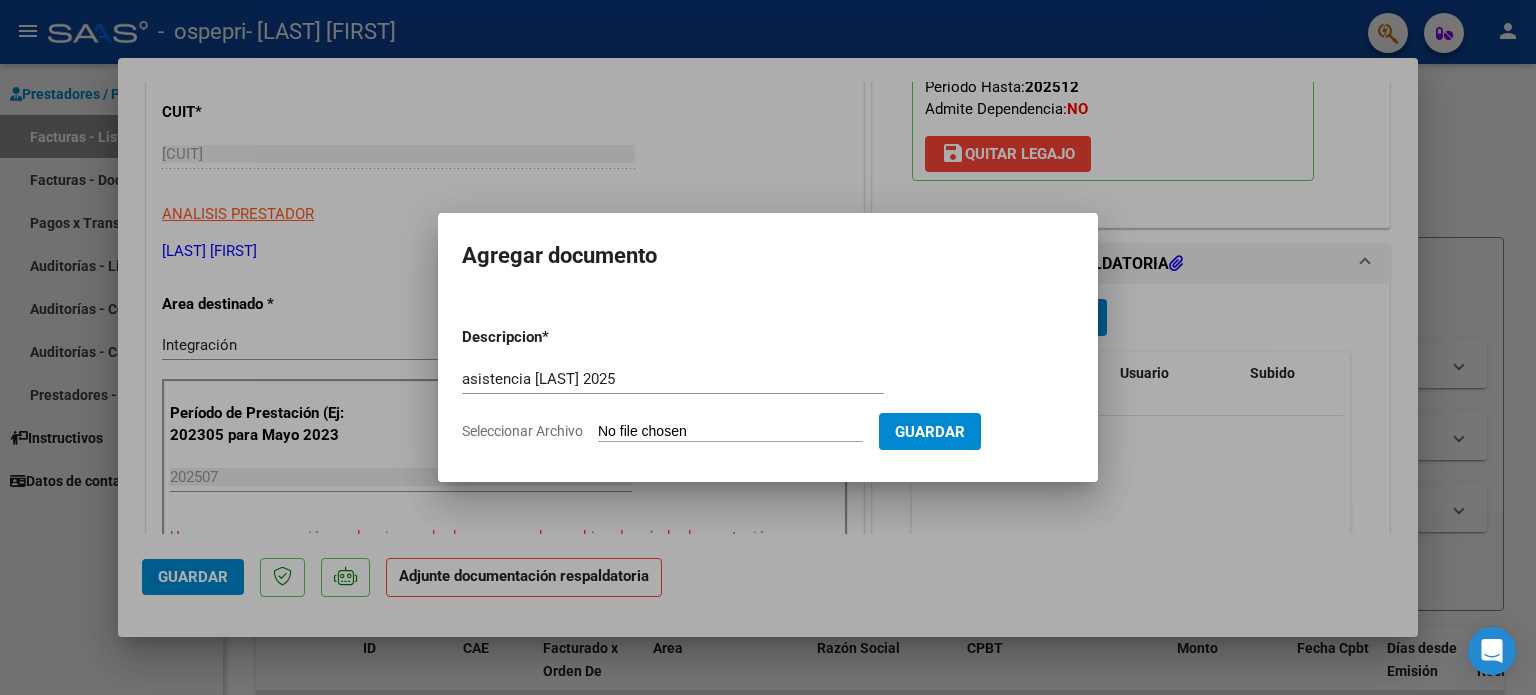 type on "C:\fakepath\[NAME] Jul25.pdf" 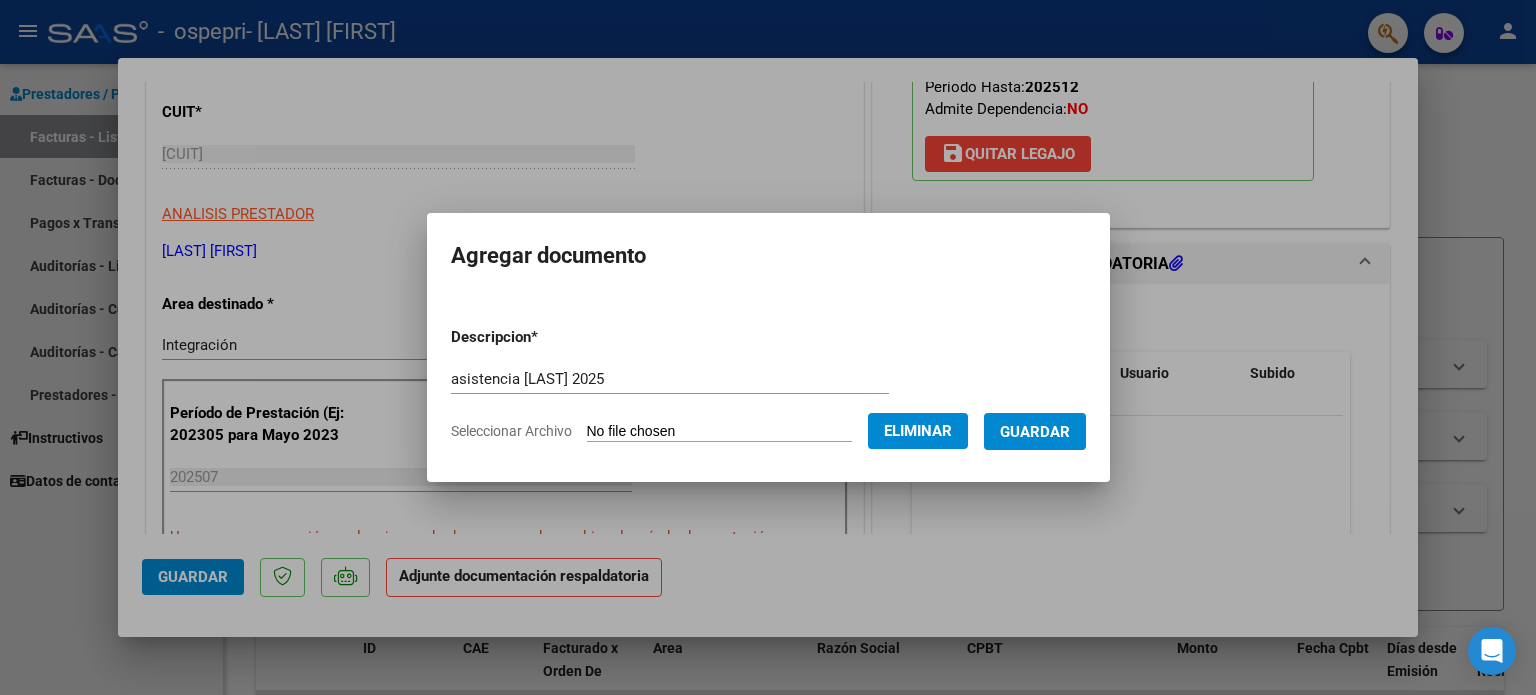 click on "Guardar" at bounding box center [1035, 432] 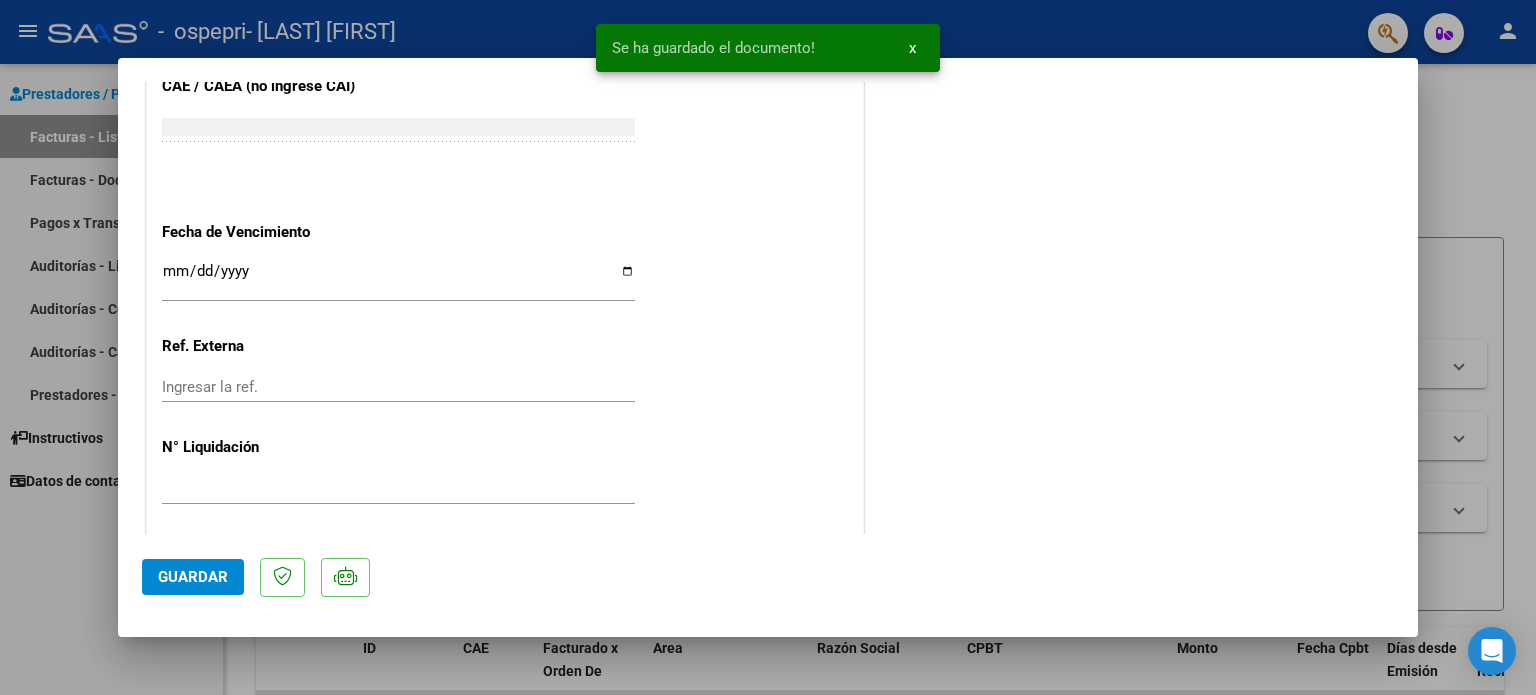 scroll, scrollTop: 1336, scrollLeft: 0, axis: vertical 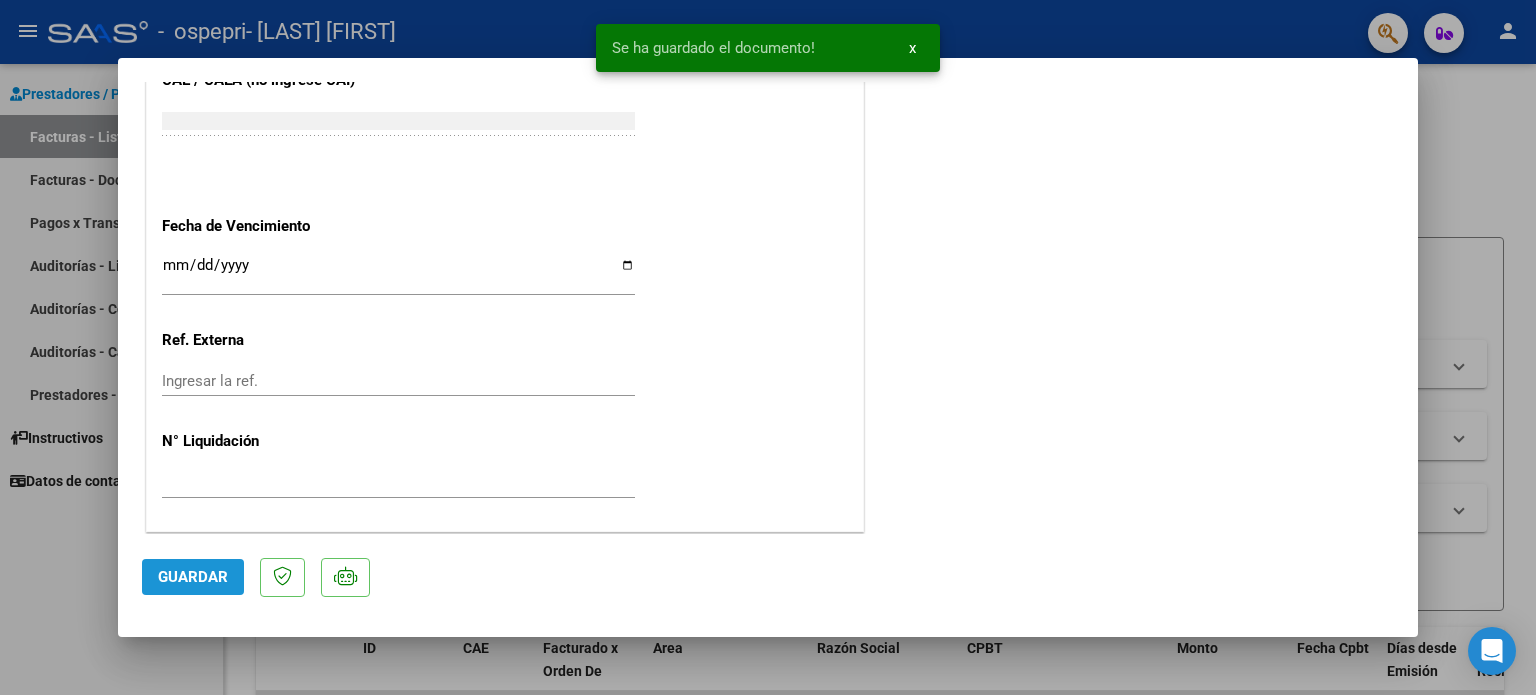 click on "Guardar" 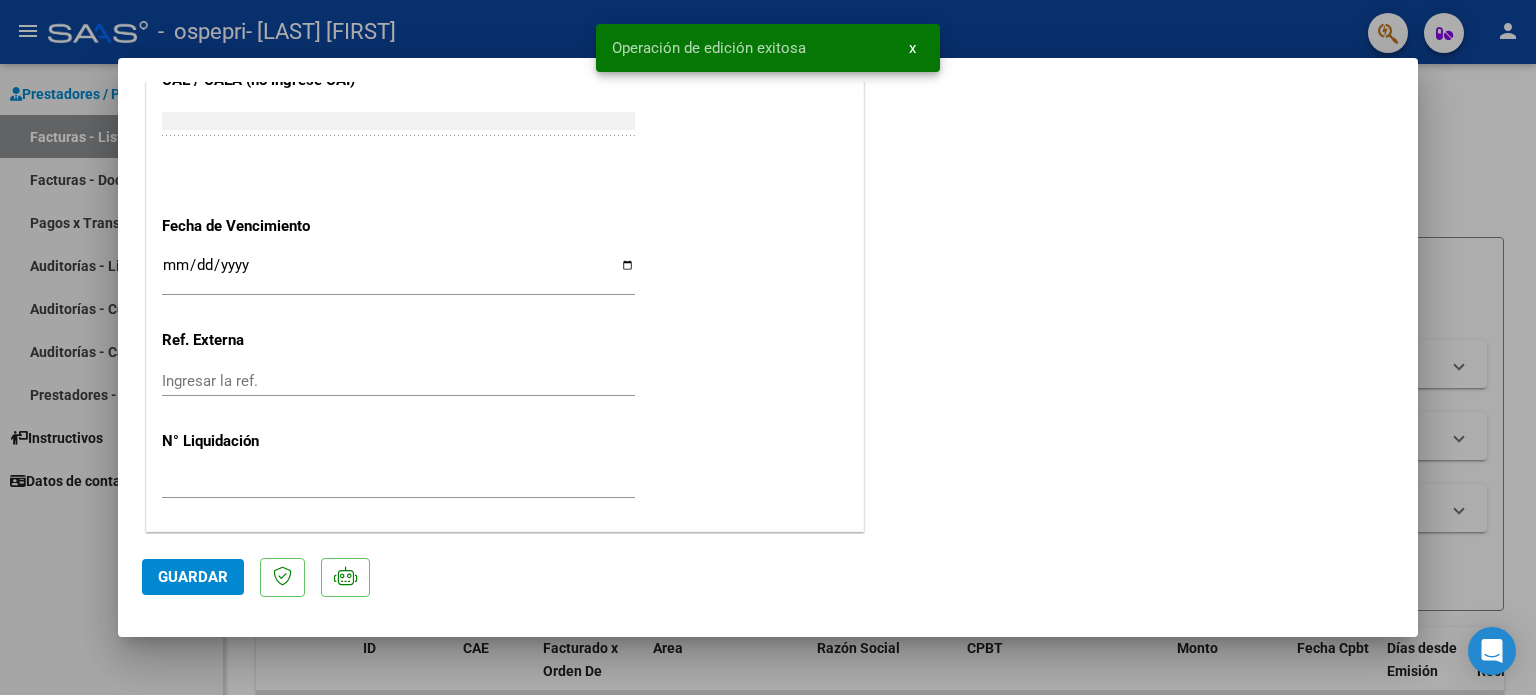 click at bounding box center (768, 347) 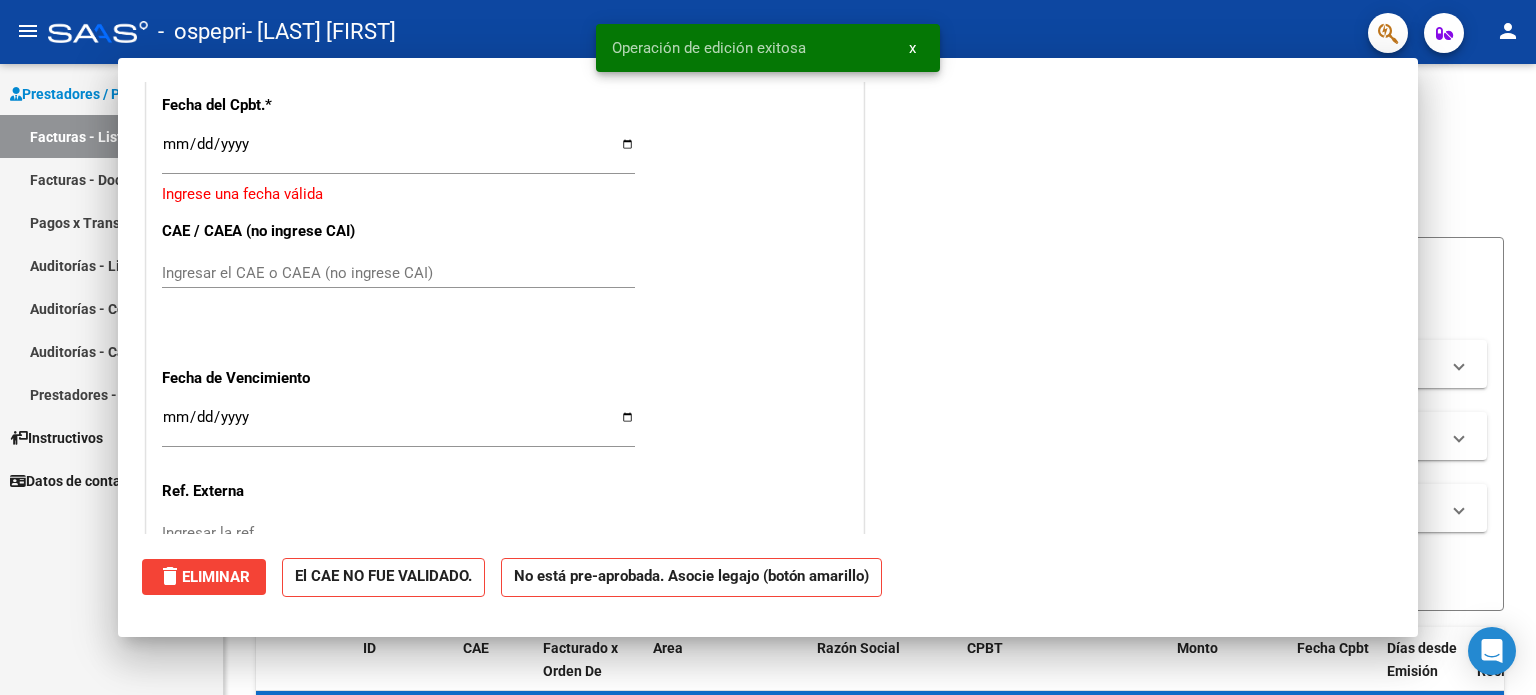 scroll, scrollTop: 1487, scrollLeft: 0, axis: vertical 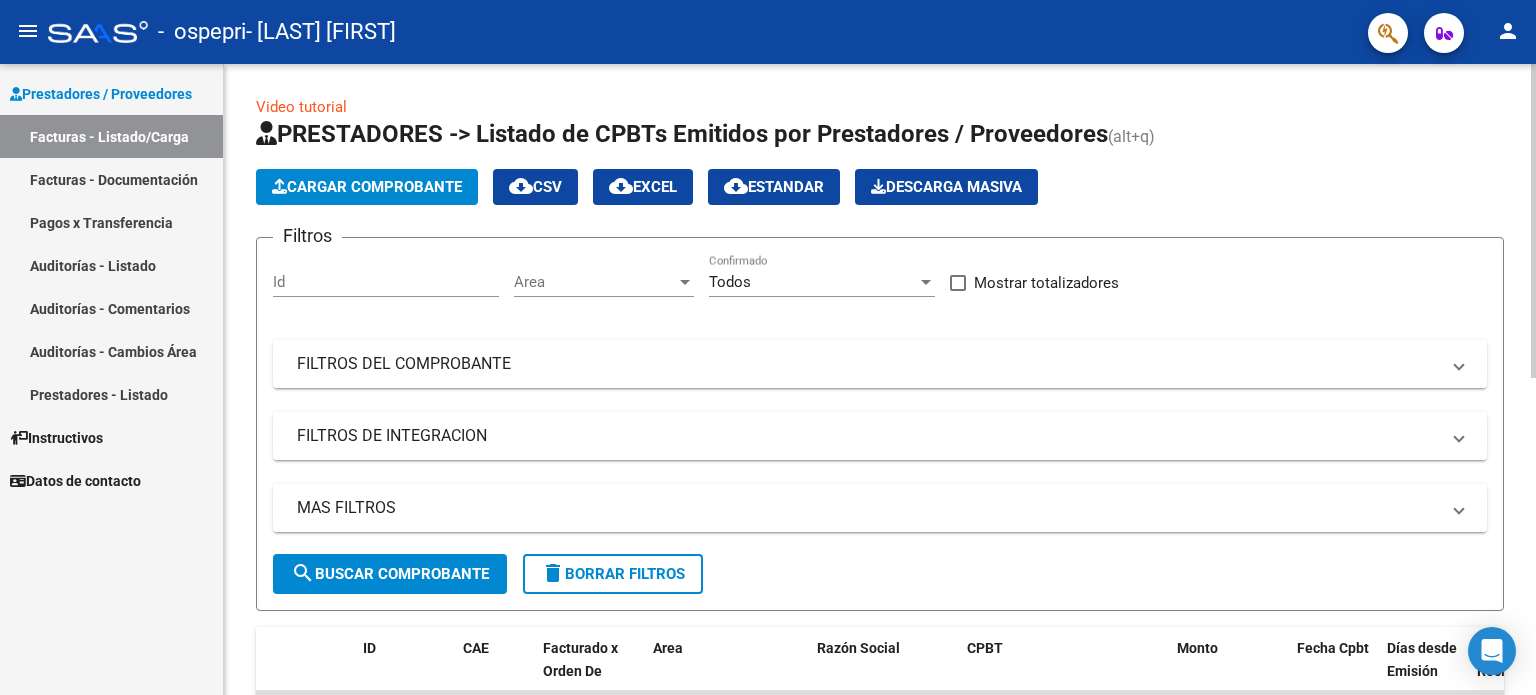 click on "Cargar Comprobante" 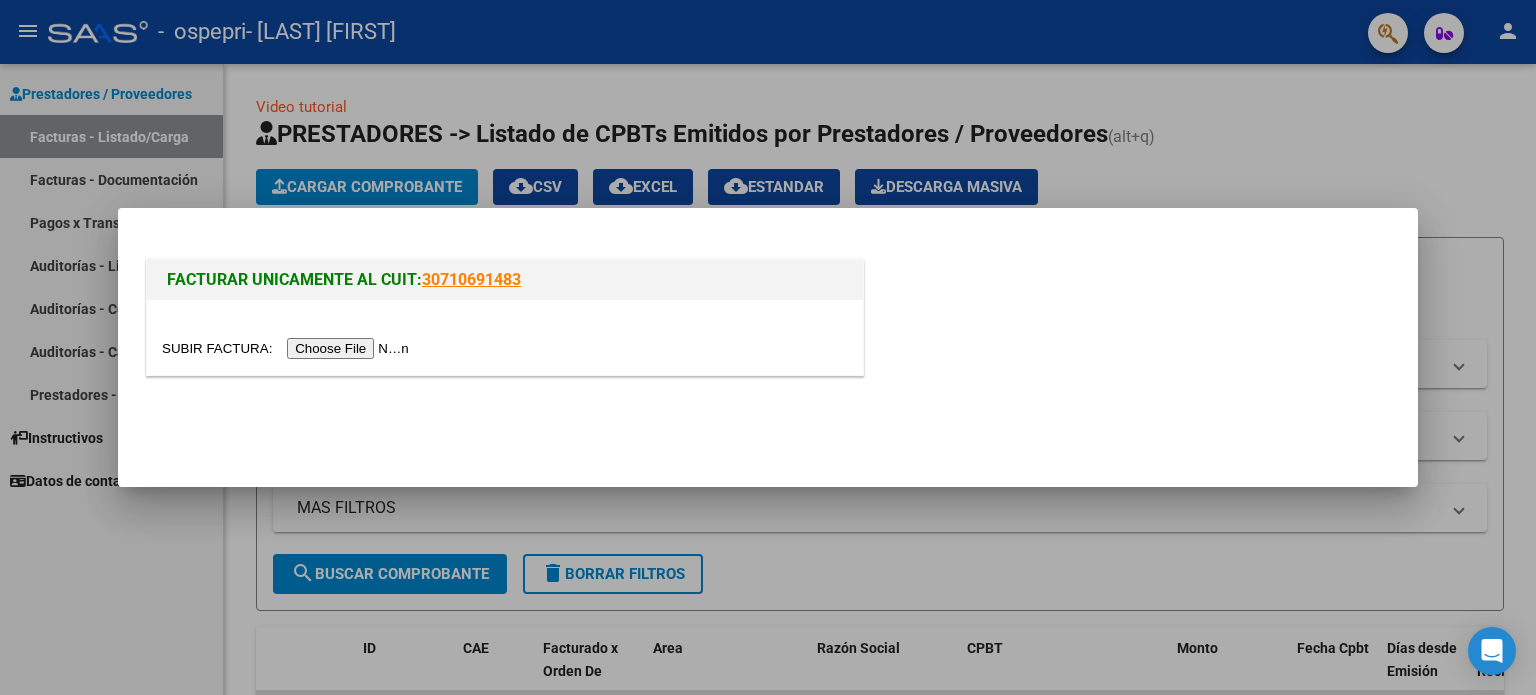 click at bounding box center (288, 348) 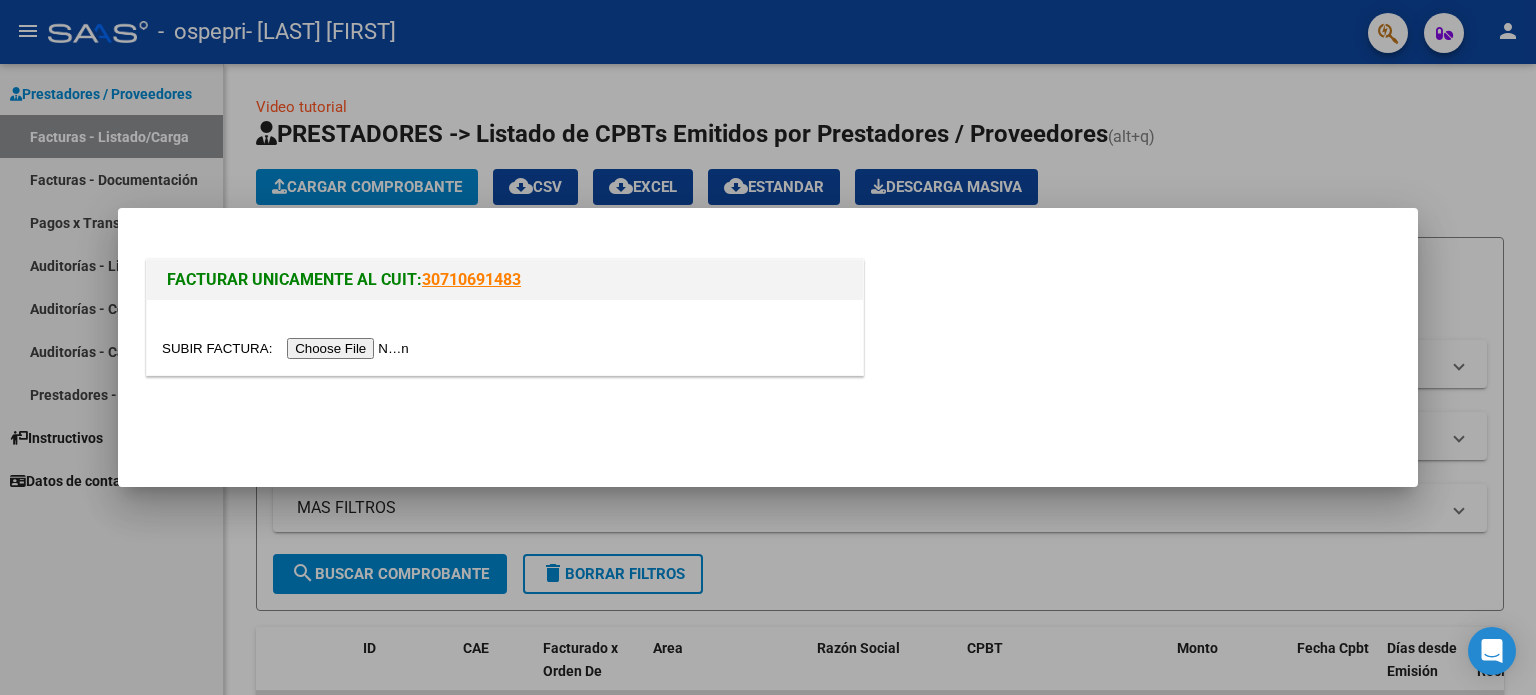 click at bounding box center [288, 348] 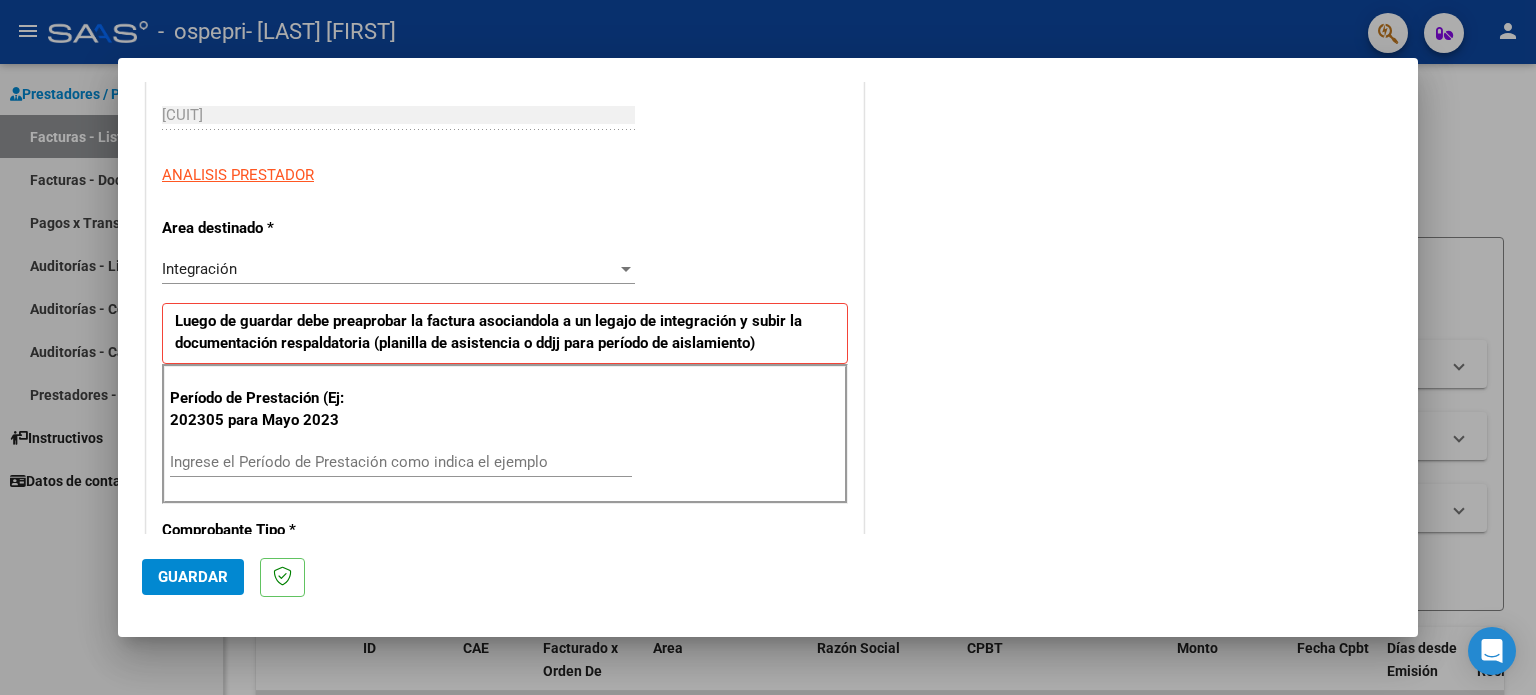scroll, scrollTop: 600, scrollLeft: 0, axis: vertical 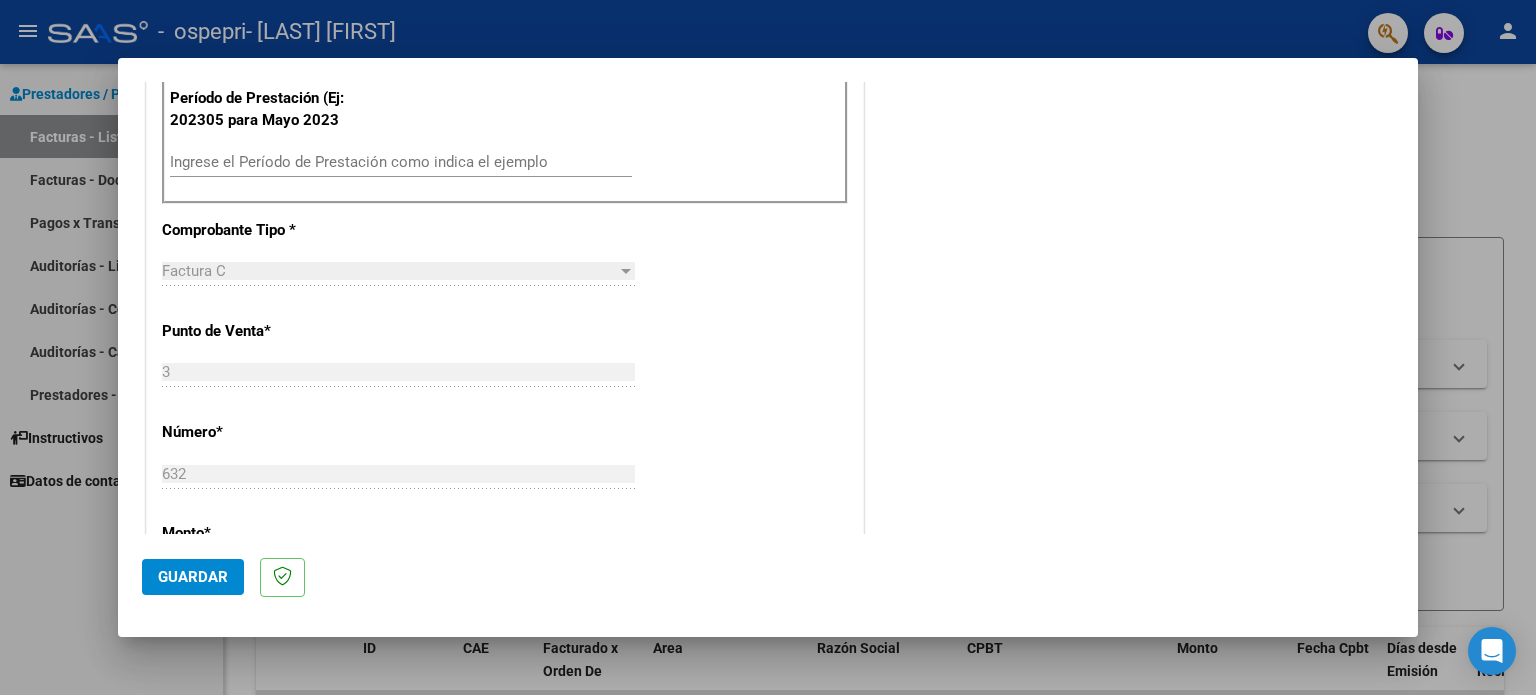 click on "Ingrese el Período de Prestación como indica el ejemplo" at bounding box center (401, 162) 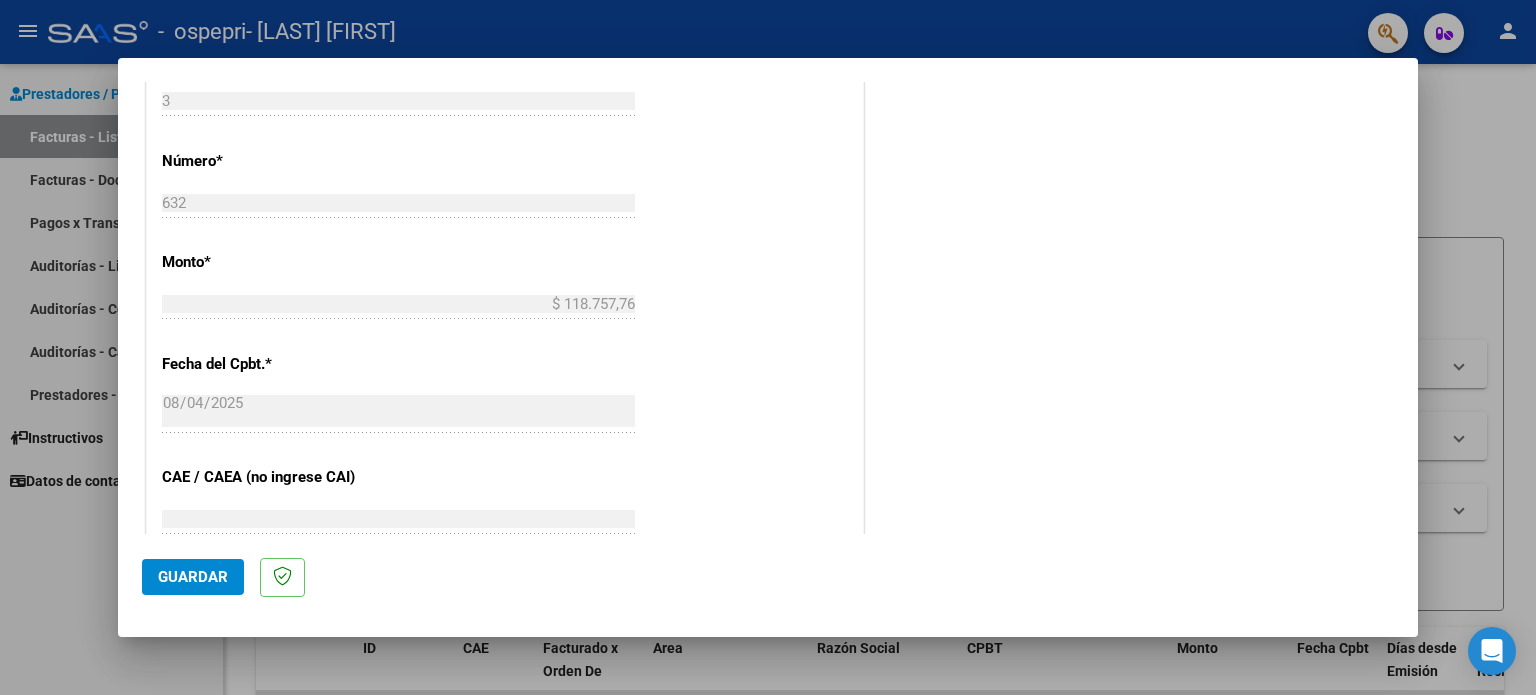 scroll, scrollTop: 900, scrollLeft: 0, axis: vertical 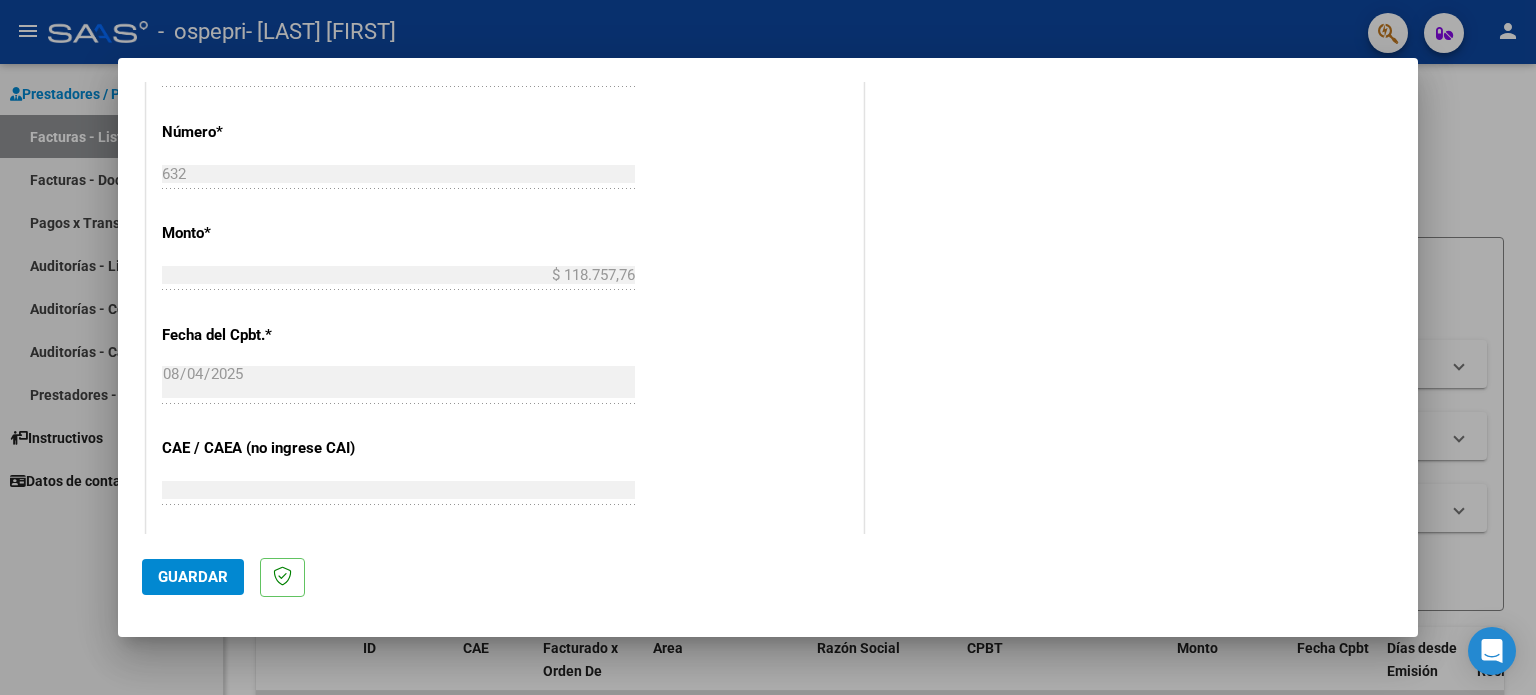 type on "202507" 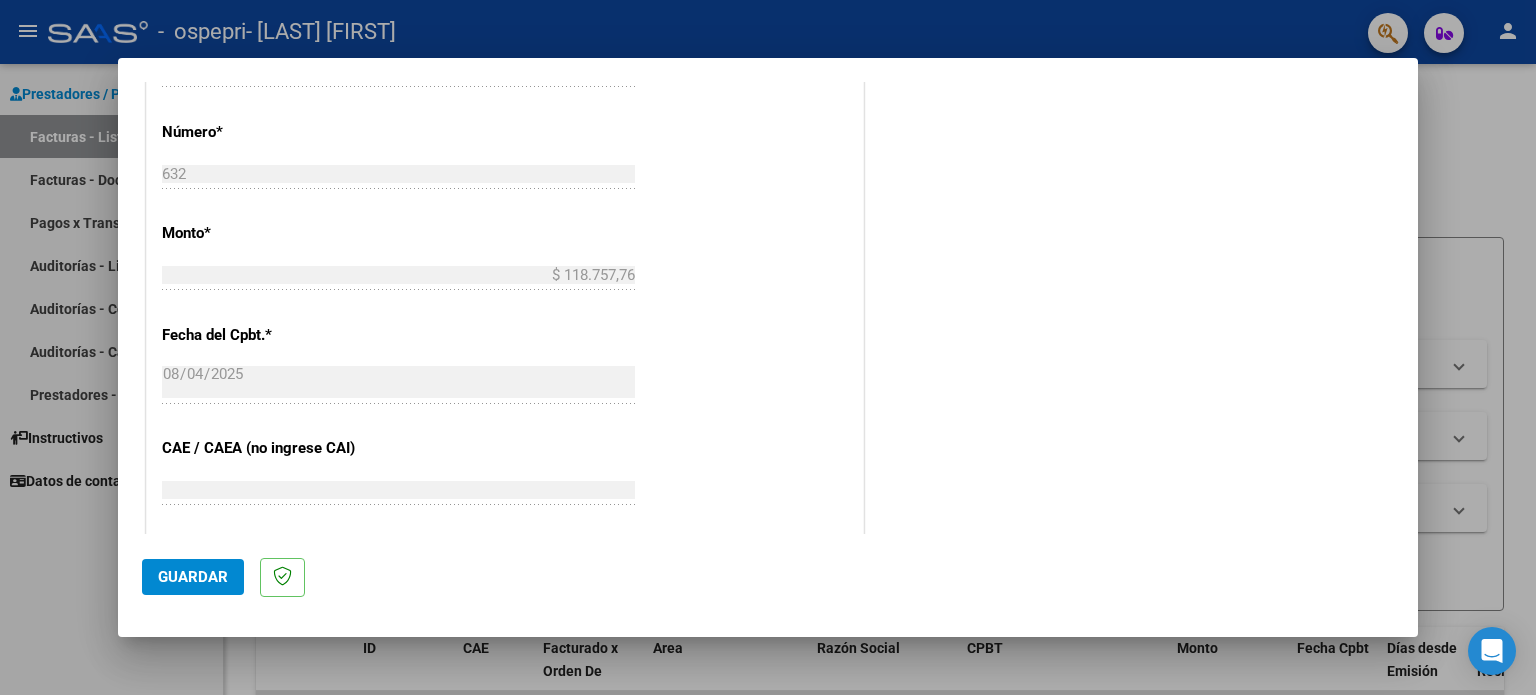 scroll, scrollTop: 1268, scrollLeft: 0, axis: vertical 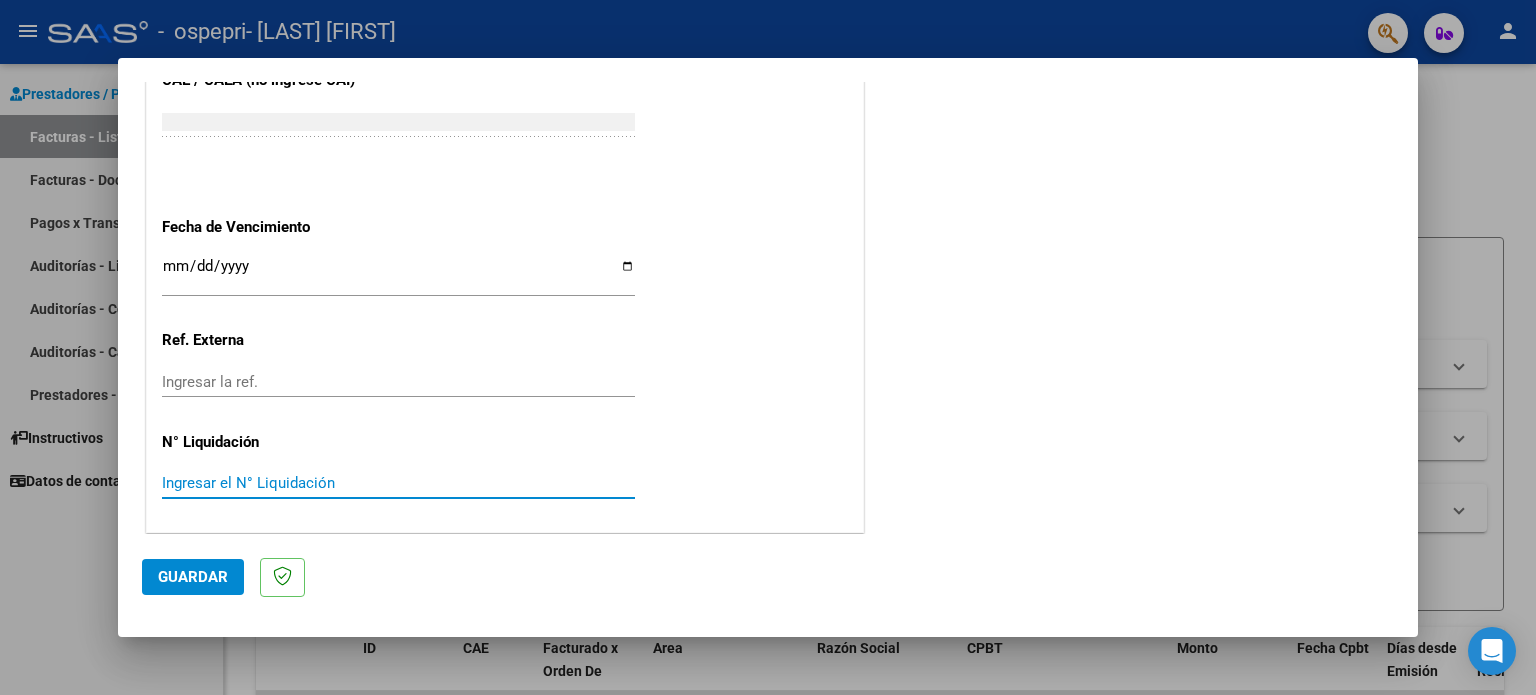 click on "Ingresar el N° Liquidación" at bounding box center (398, 483) 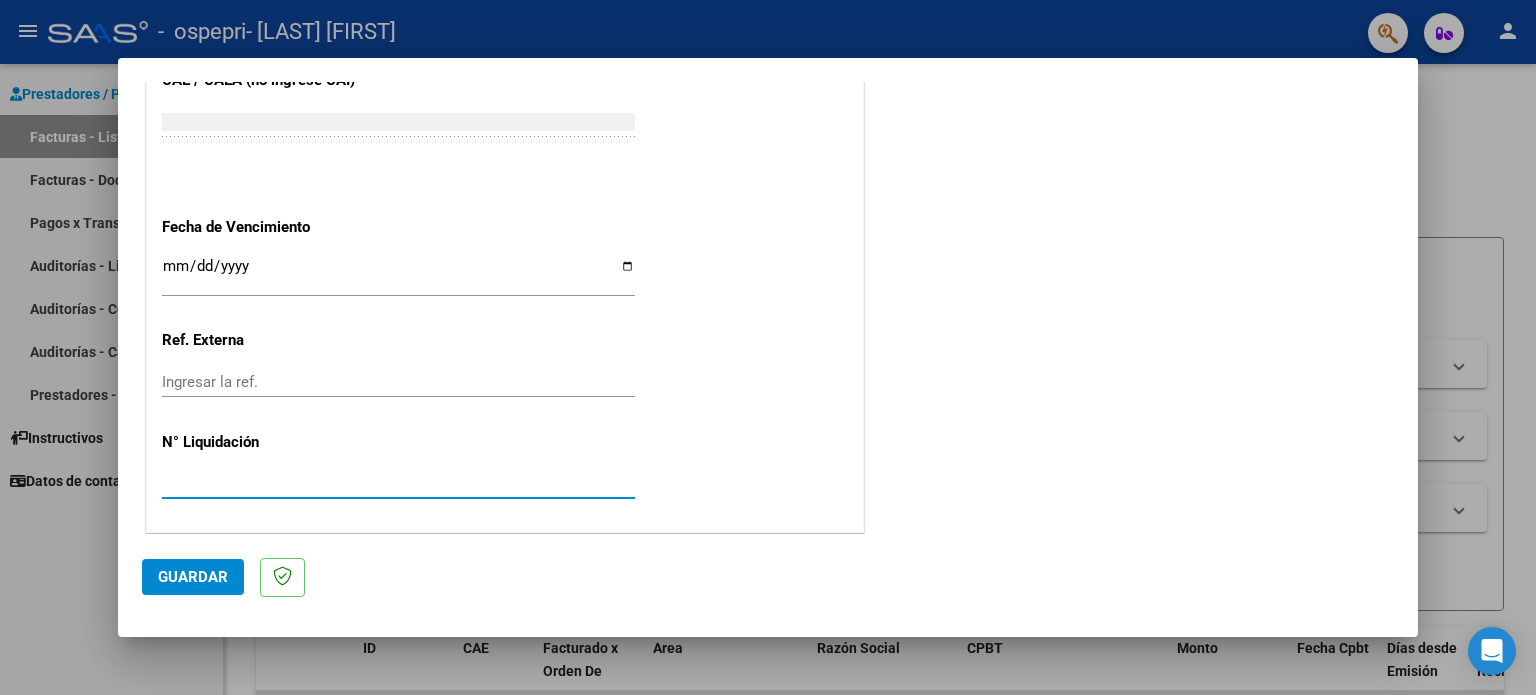 type on "[NUMBER]" 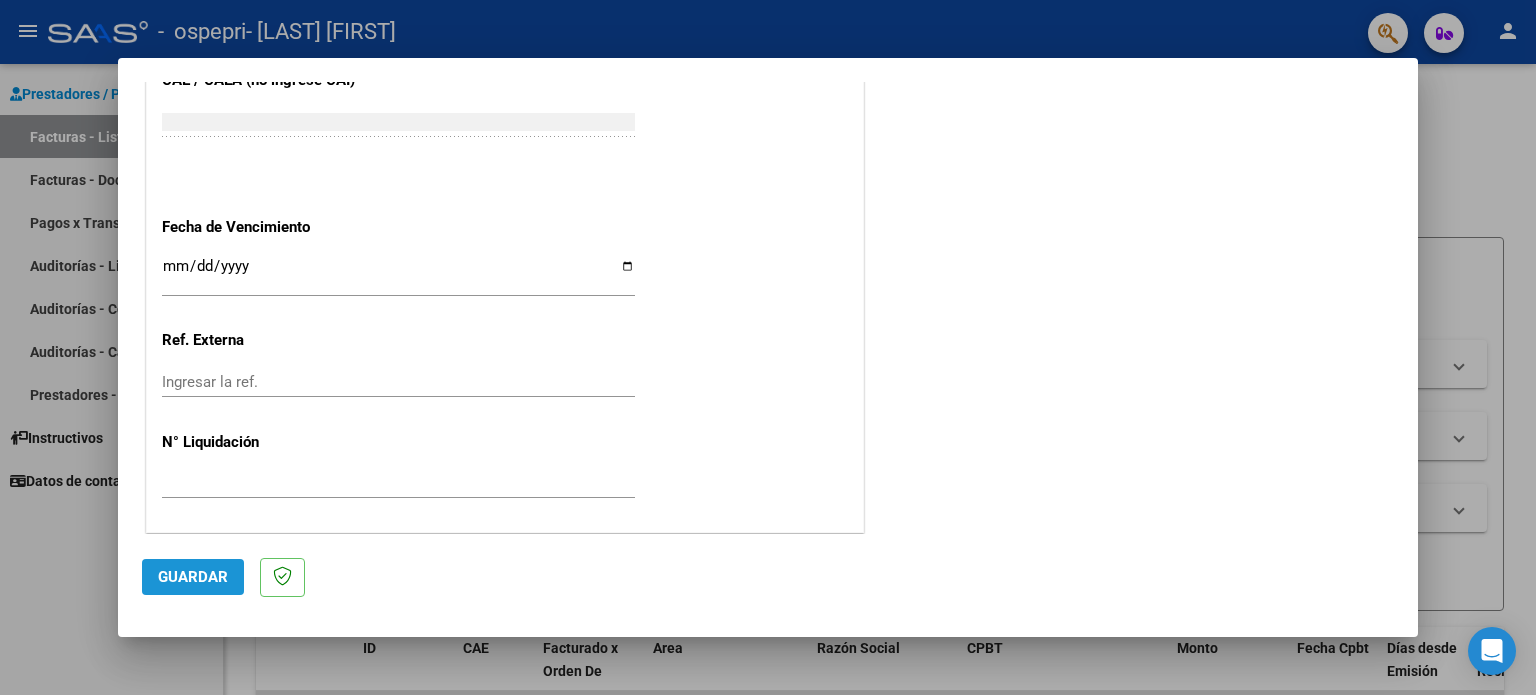 click on "Guardar" 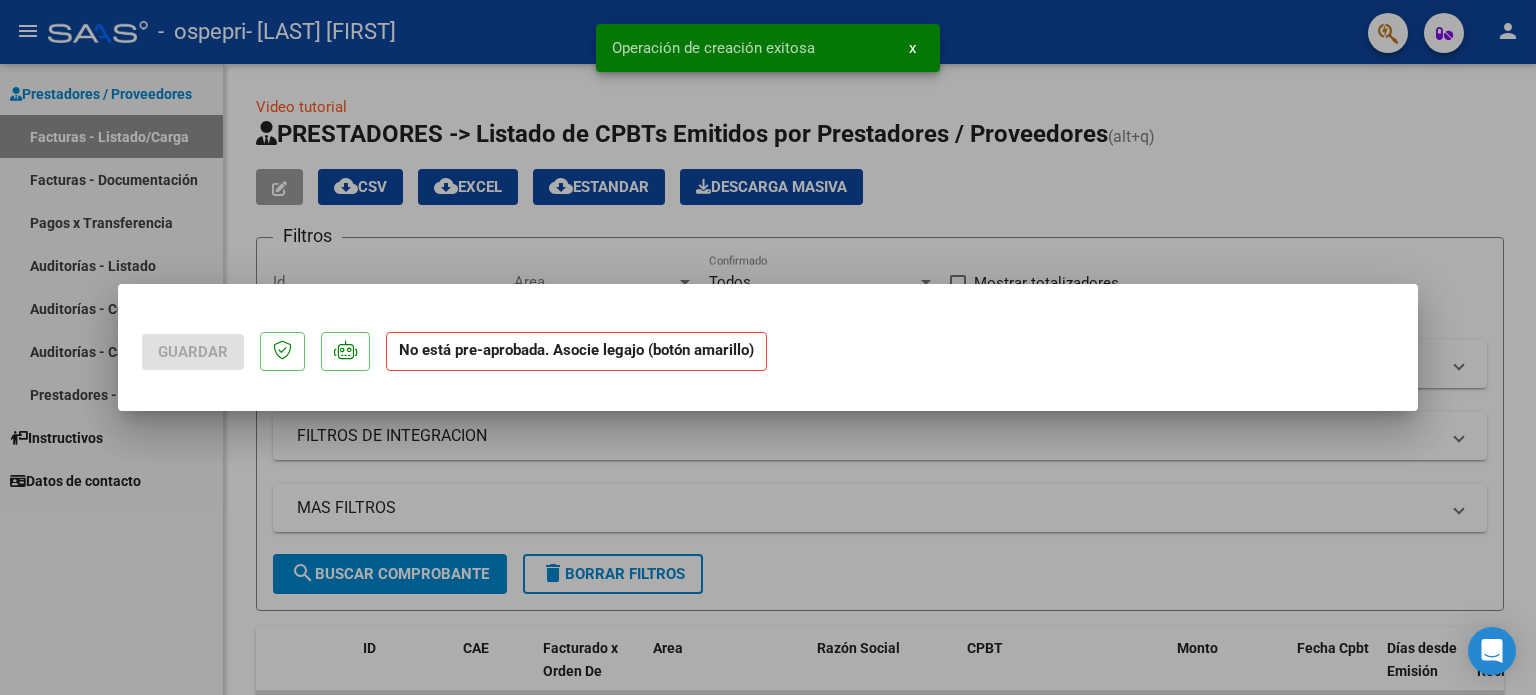scroll, scrollTop: 0, scrollLeft: 0, axis: both 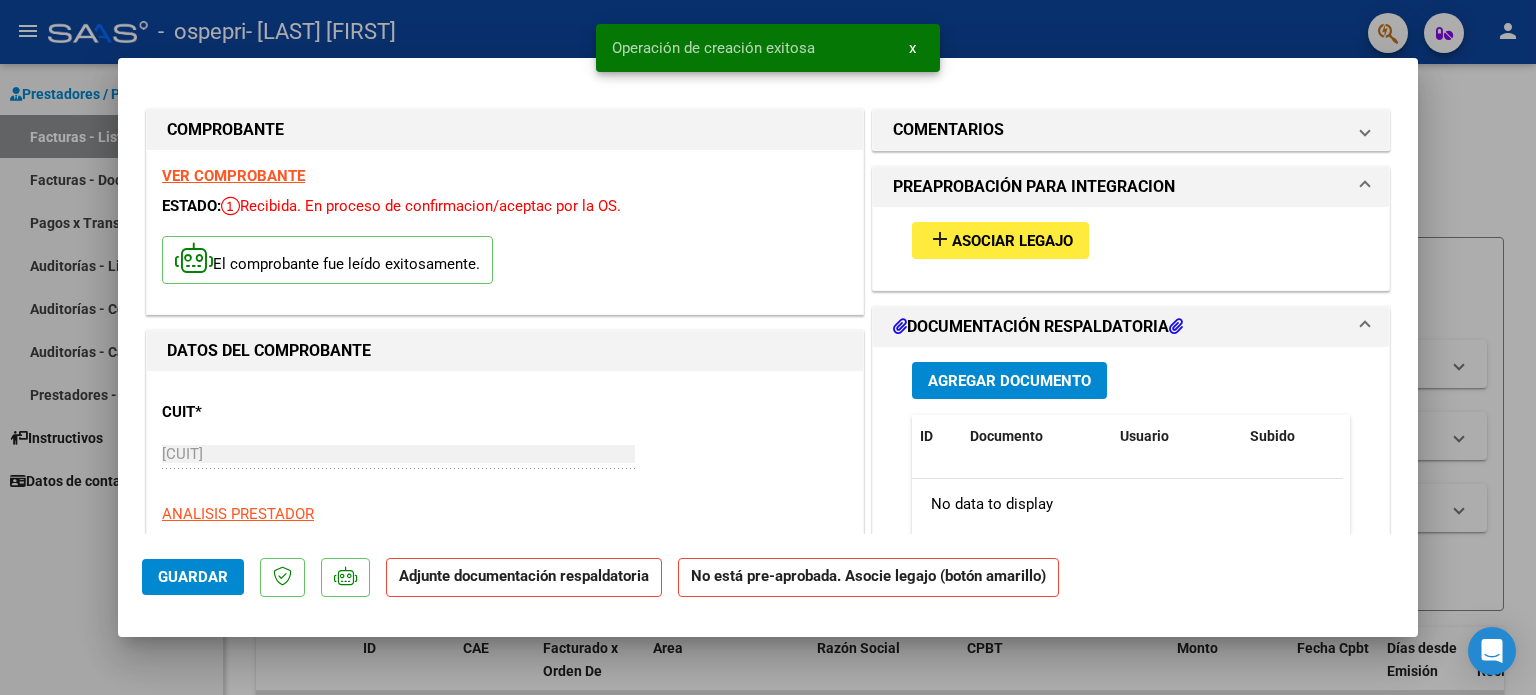 click on "add Asociar Legajo" at bounding box center (1000, 240) 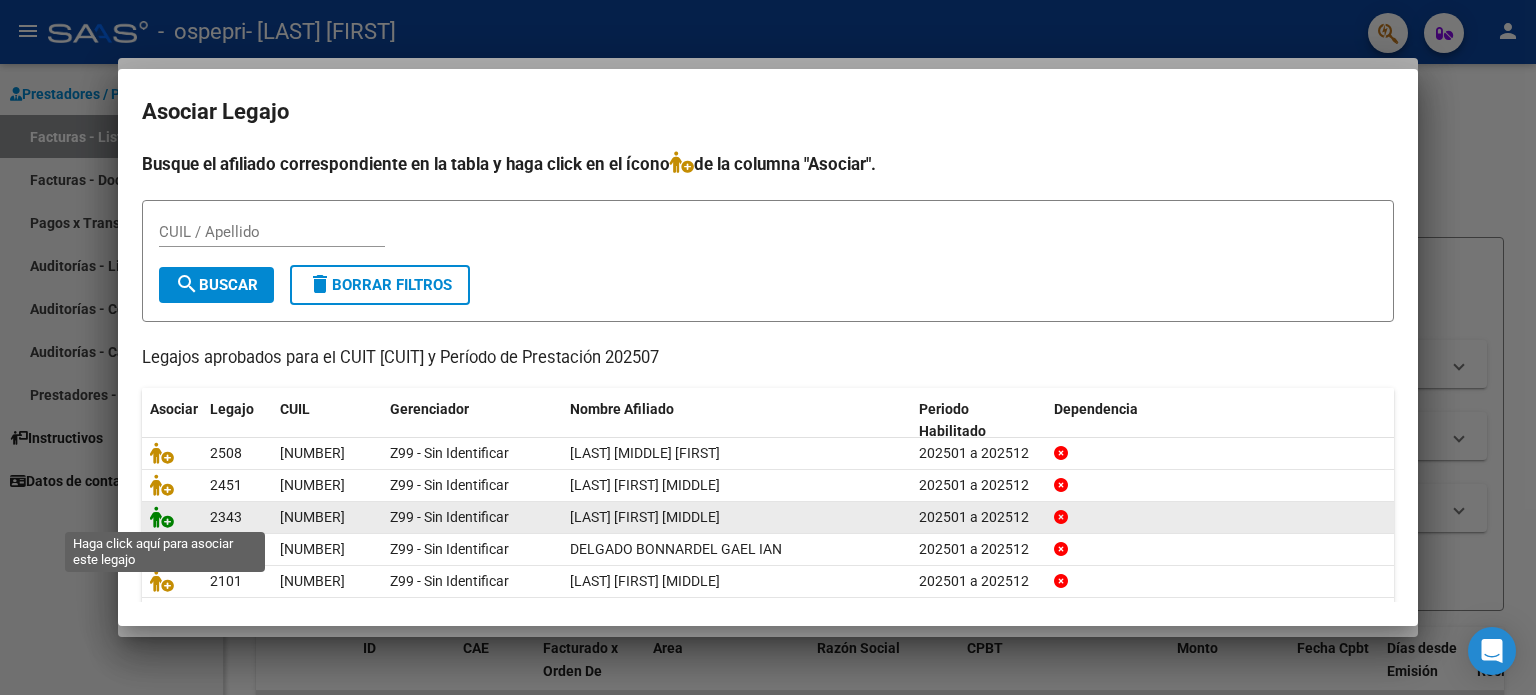 click 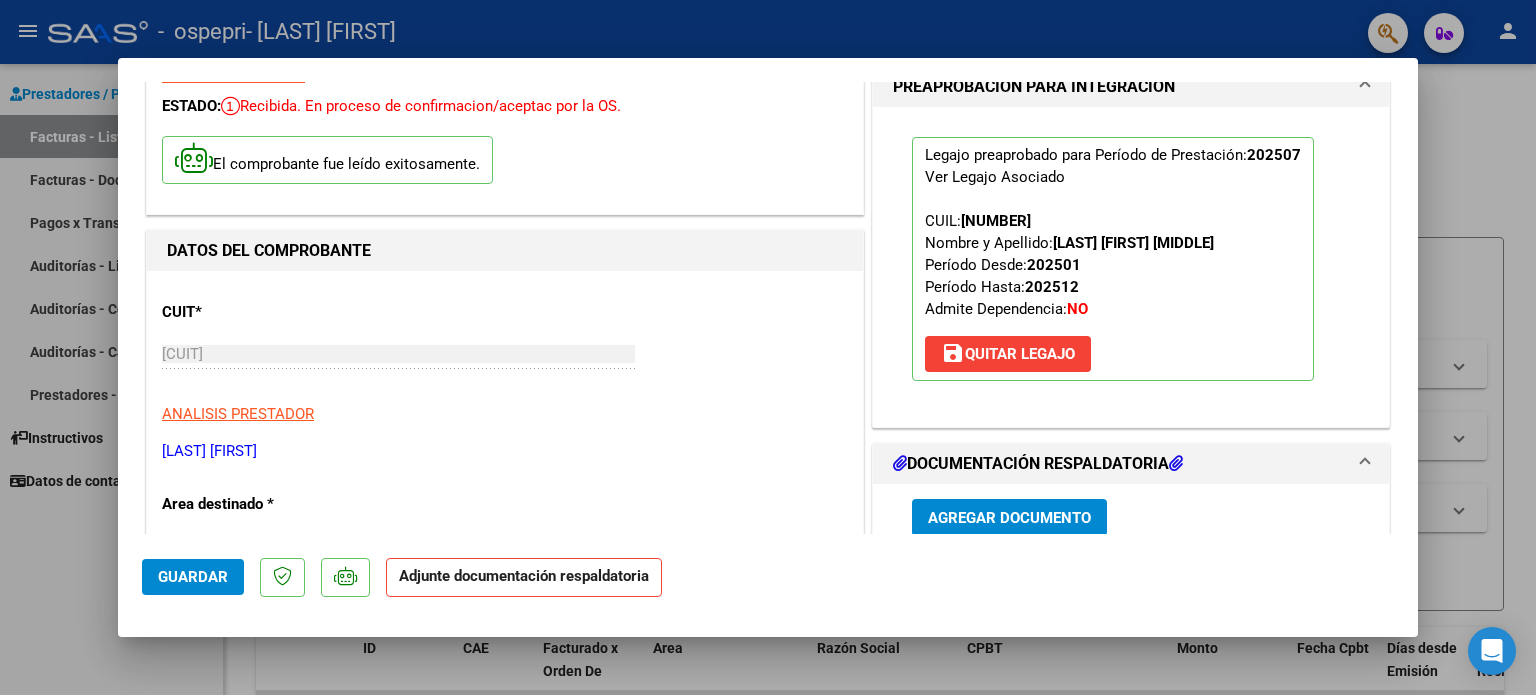 scroll, scrollTop: 300, scrollLeft: 0, axis: vertical 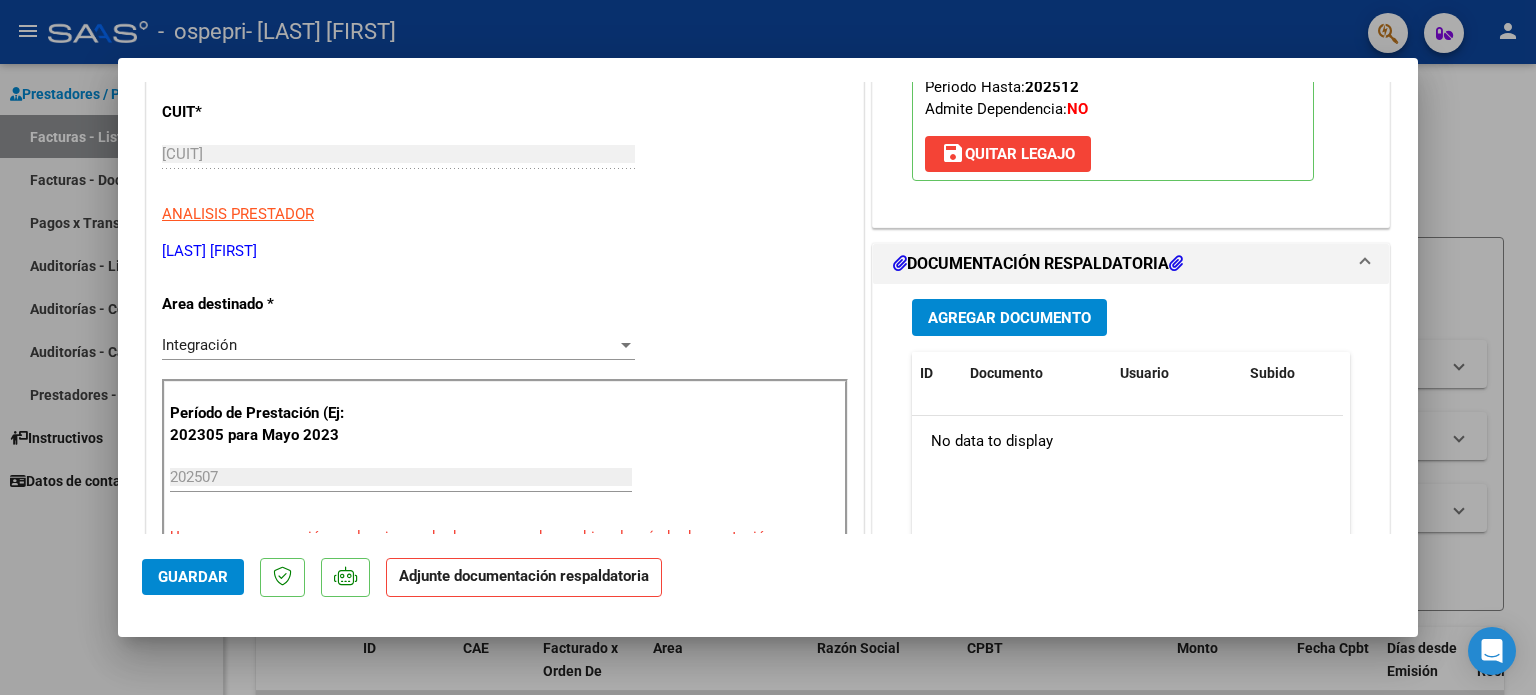 click on "Agregar Documento" at bounding box center (1009, 318) 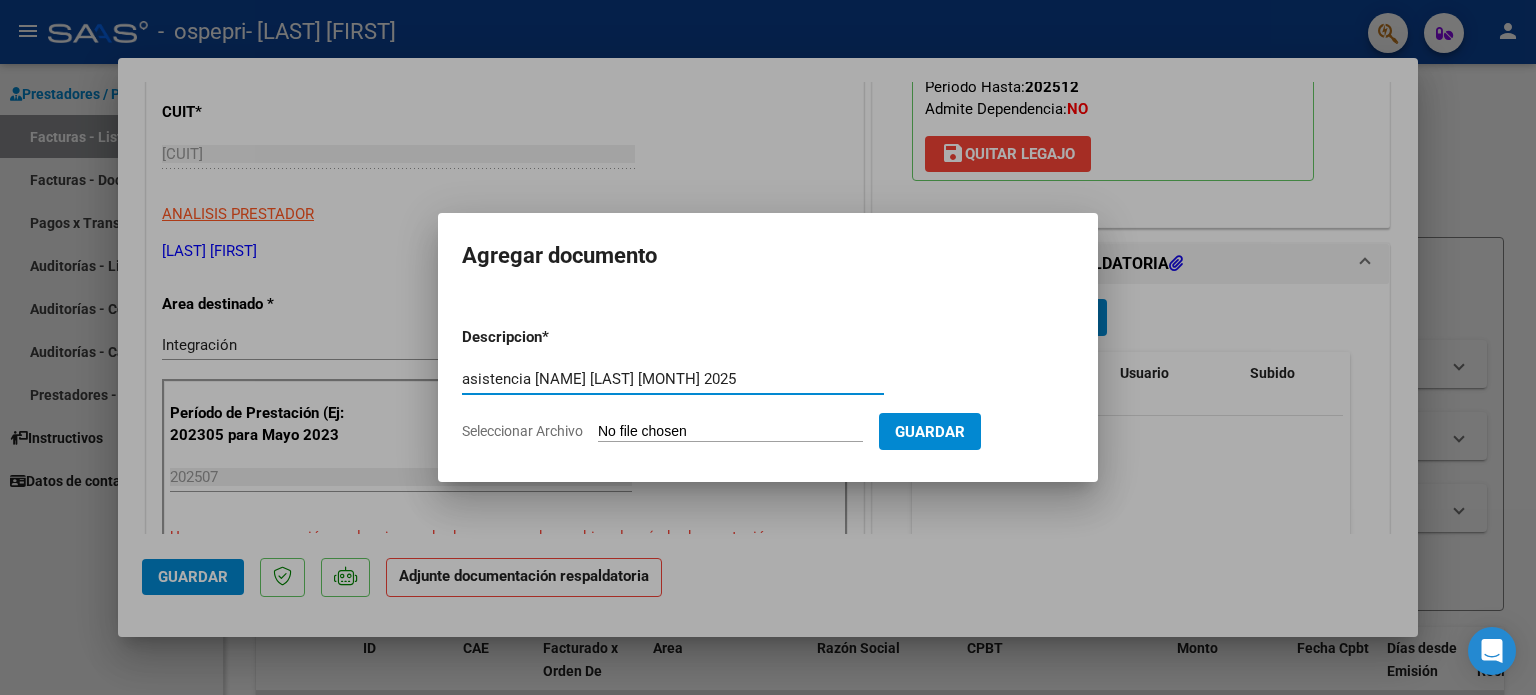 type on "asistencia [NAME] [LAST] [MONTH] 2025" 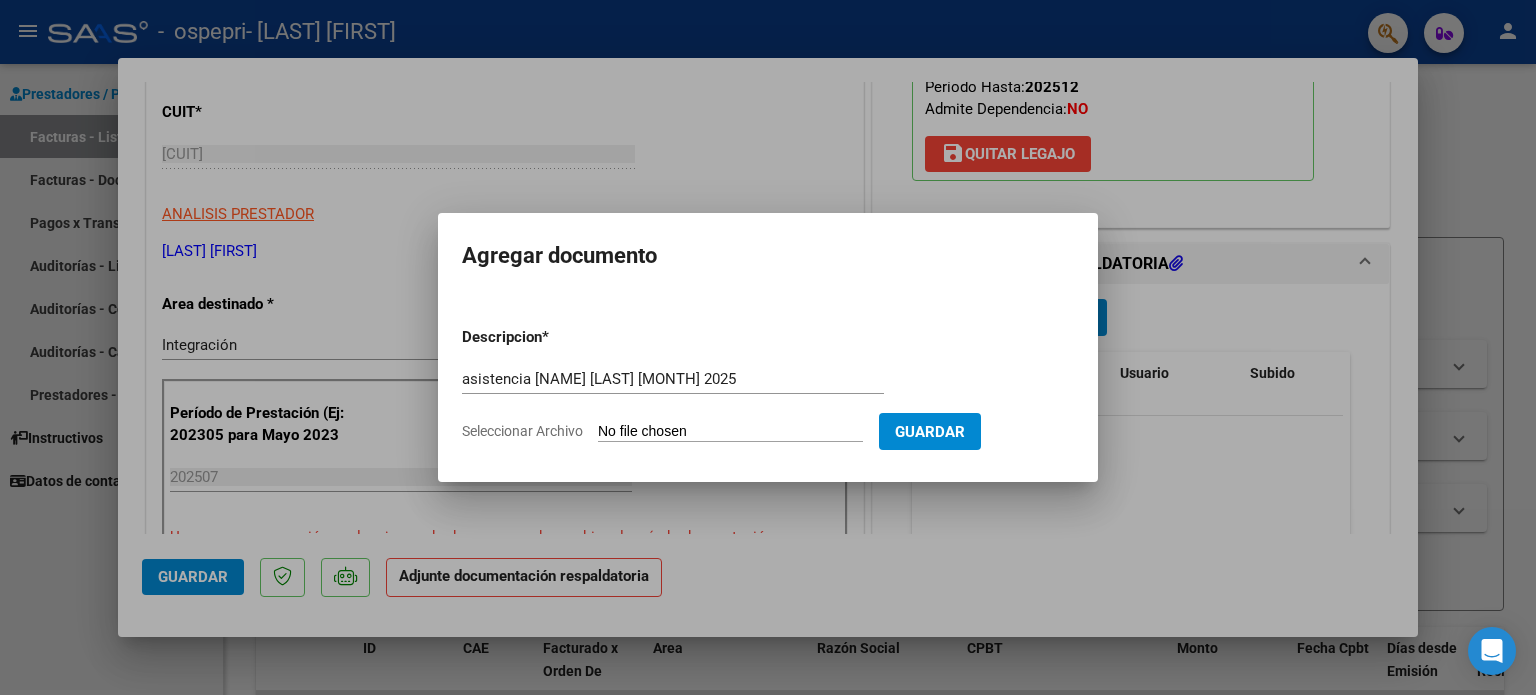 type on "C:\fakepath\[NAME] Jul25.pdf" 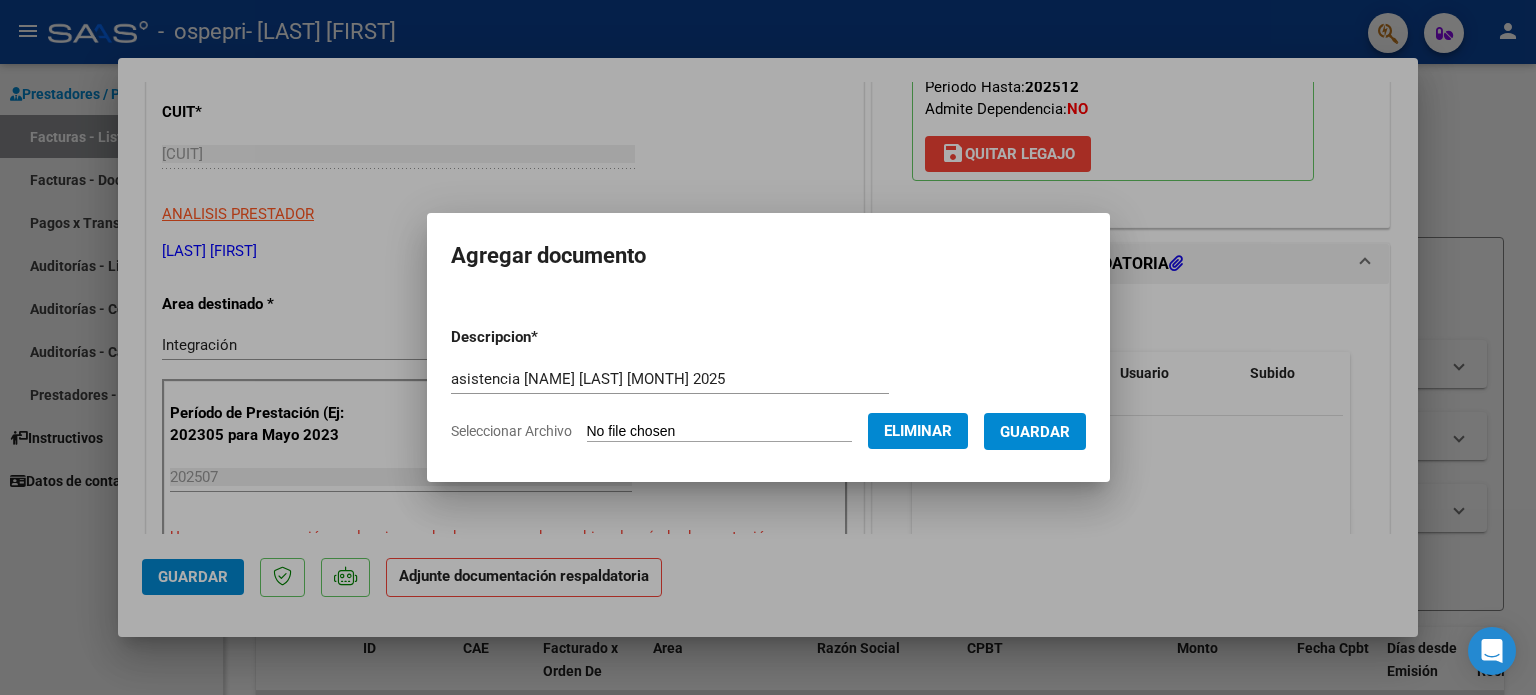click on "Guardar" at bounding box center [1035, 431] 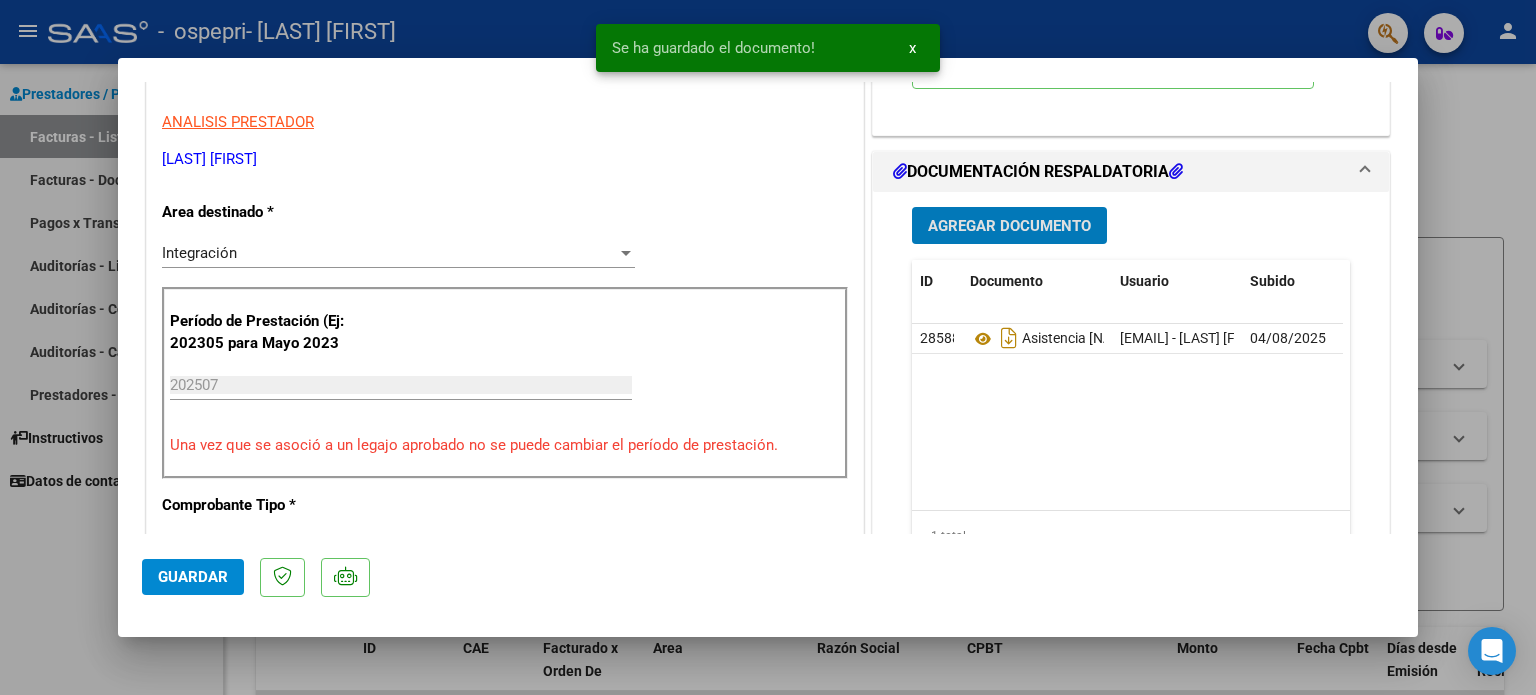 scroll, scrollTop: 600, scrollLeft: 0, axis: vertical 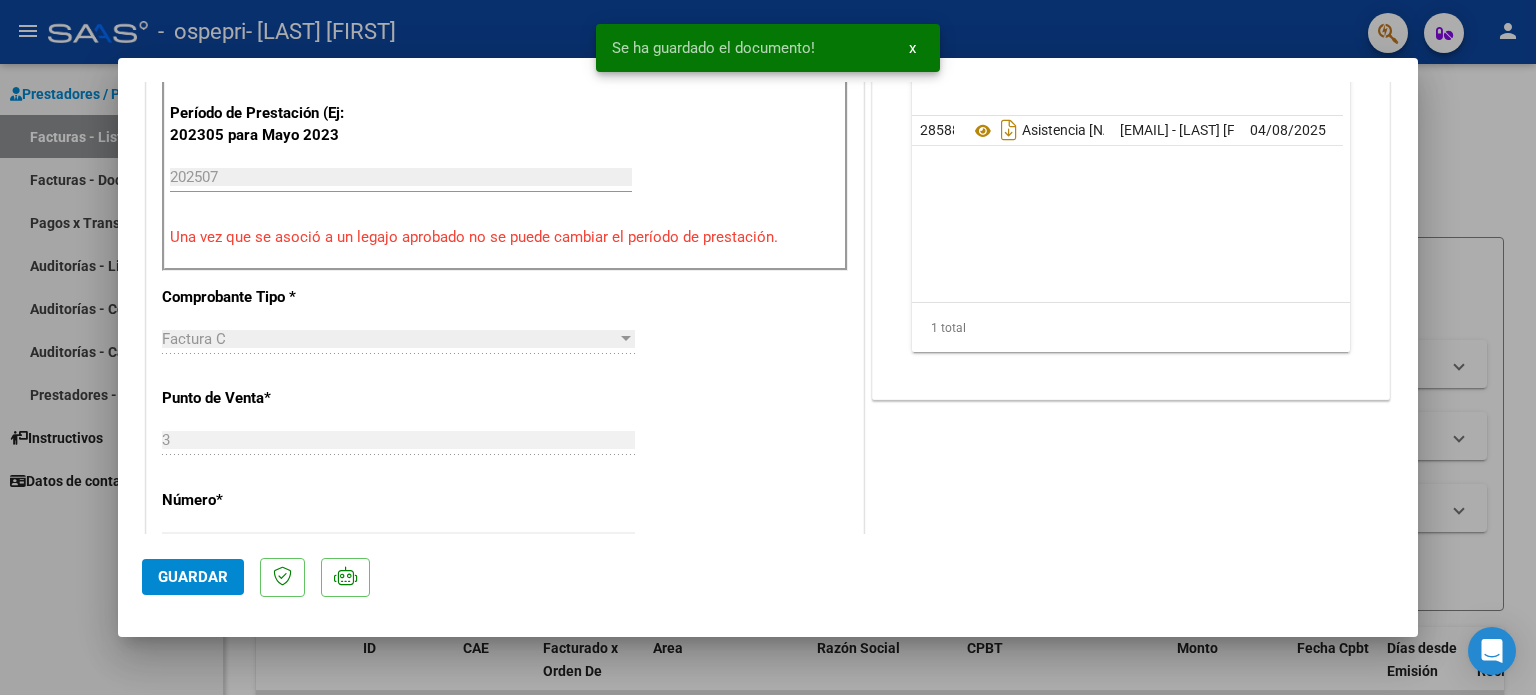 click on "Guardar" 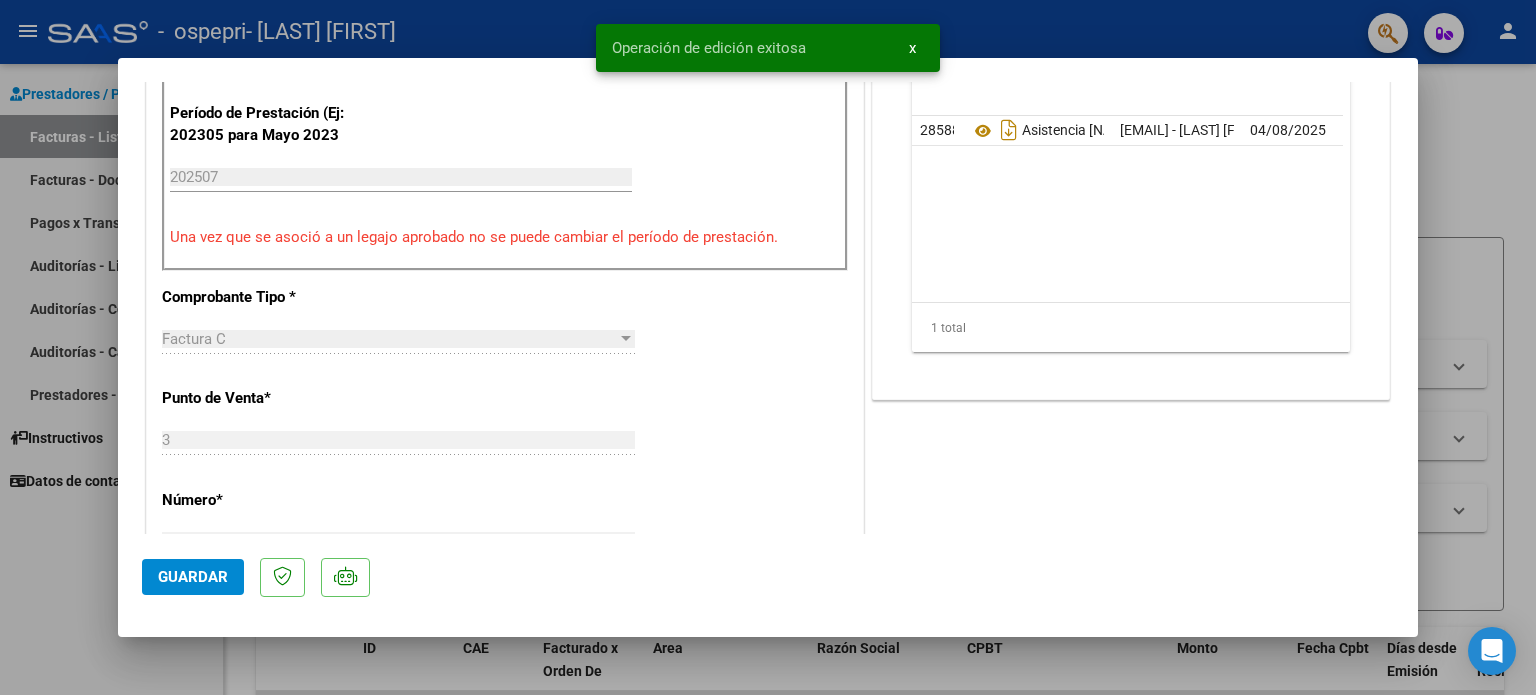 click on "Guardar" 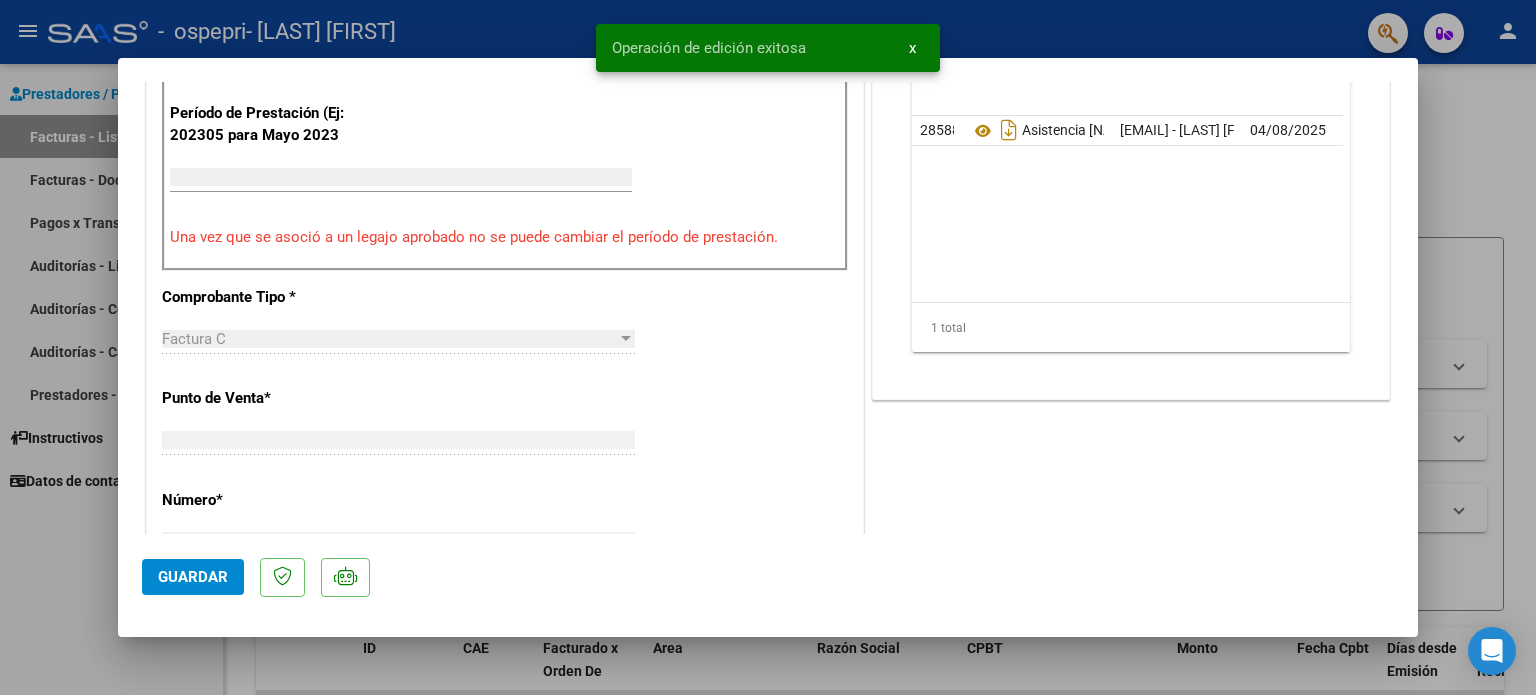 scroll, scrollTop: 559, scrollLeft: 0, axis: vertical 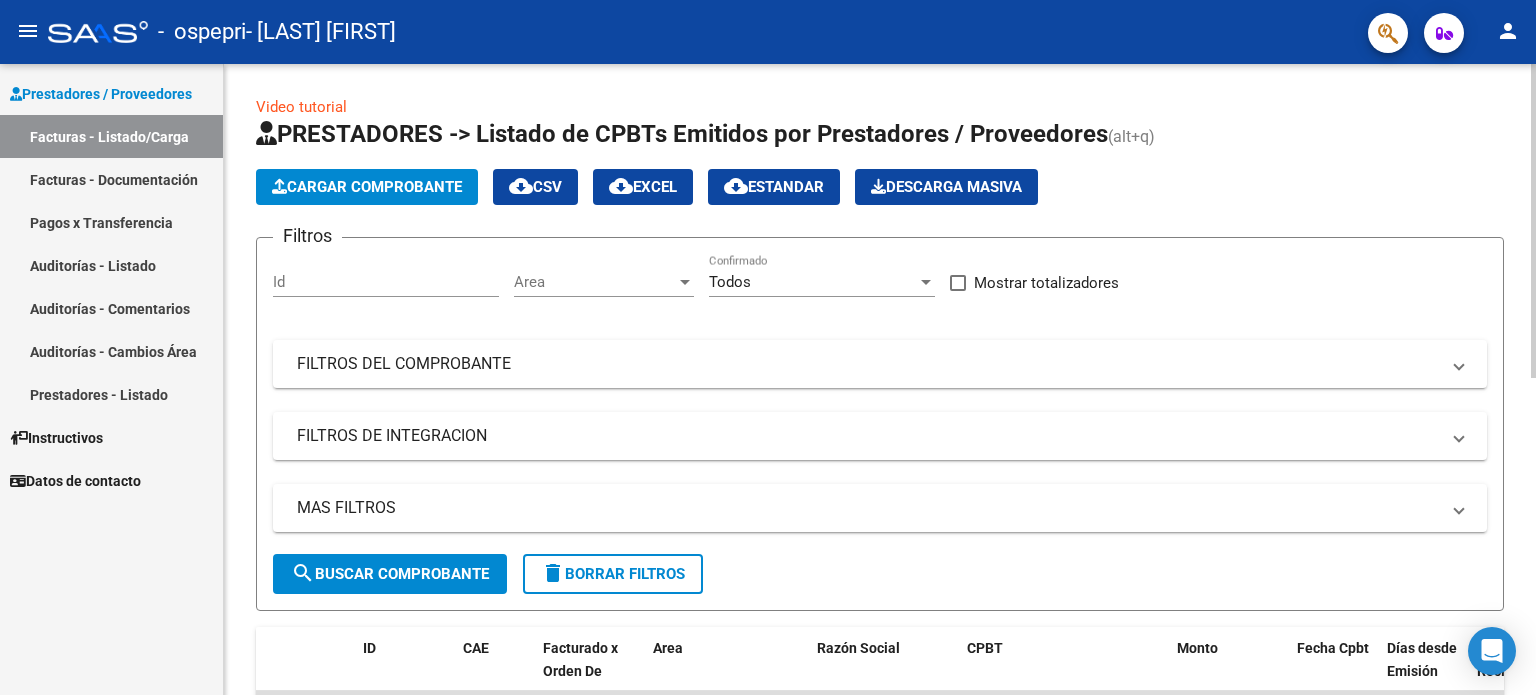 click on "Cargar Comprobante" 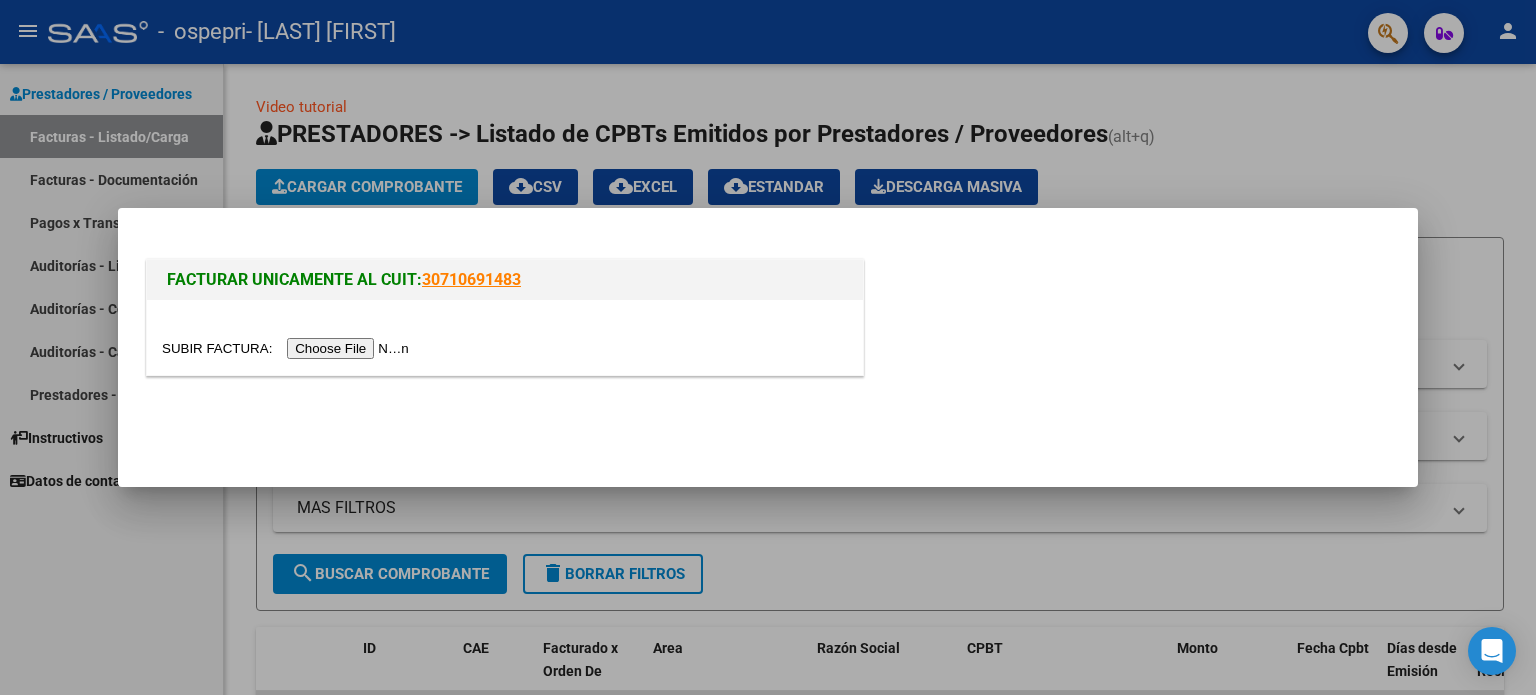 click at bounding box center [288, 348] 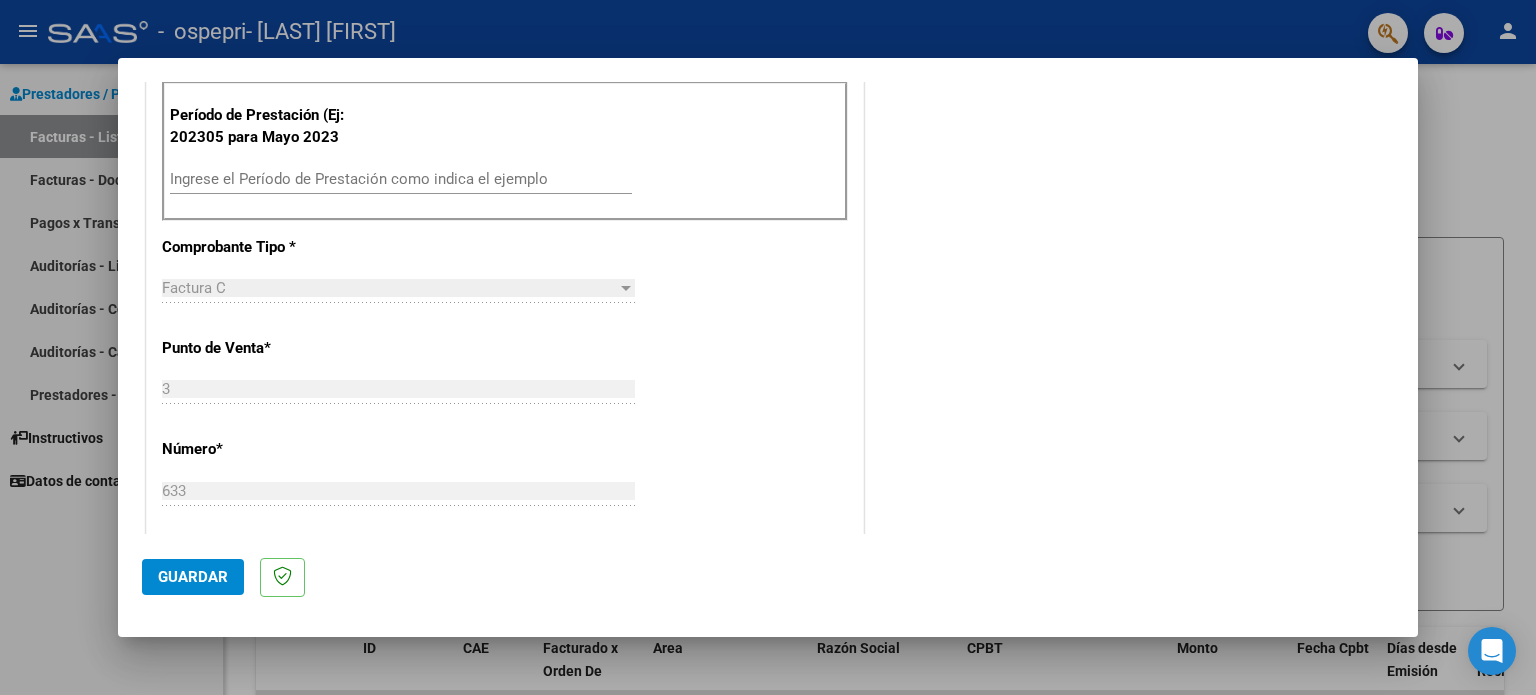scroll, scrollTop: 468, scrollLeft: 0, axis: vertical 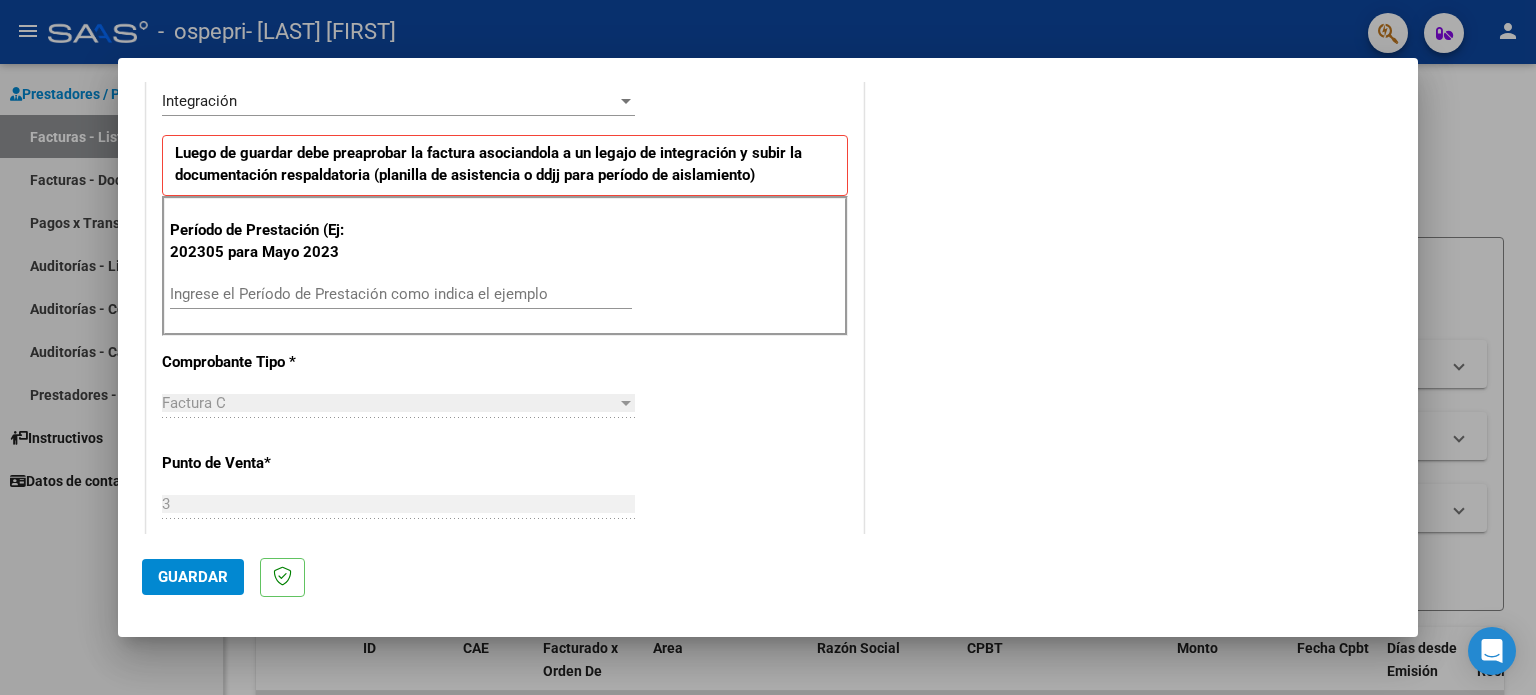 click on "Ingrese el Período de Prestación como indica el ejemplo" at bounding box center [401, 294] 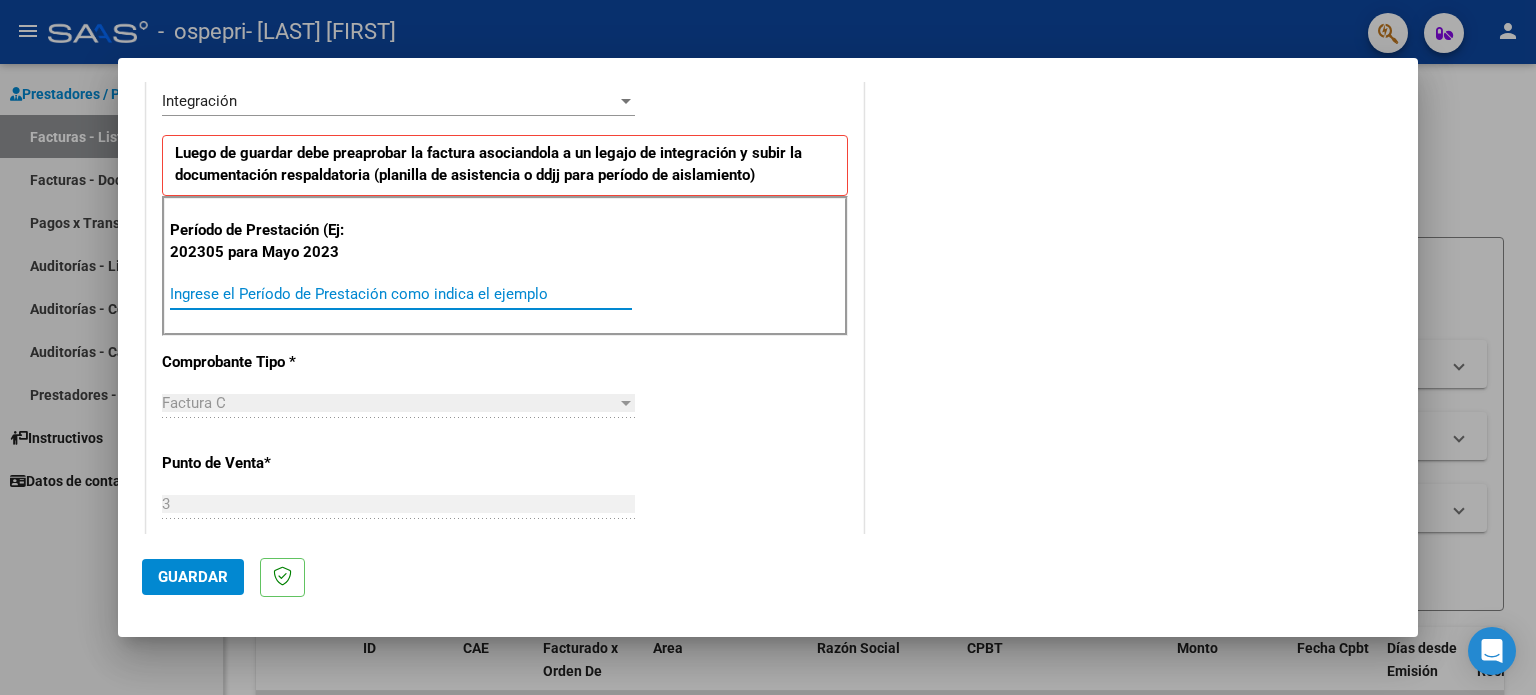 click on "Ingrese el Período de Prestación como indica el ejemplo" at bounding box center (401, 294) 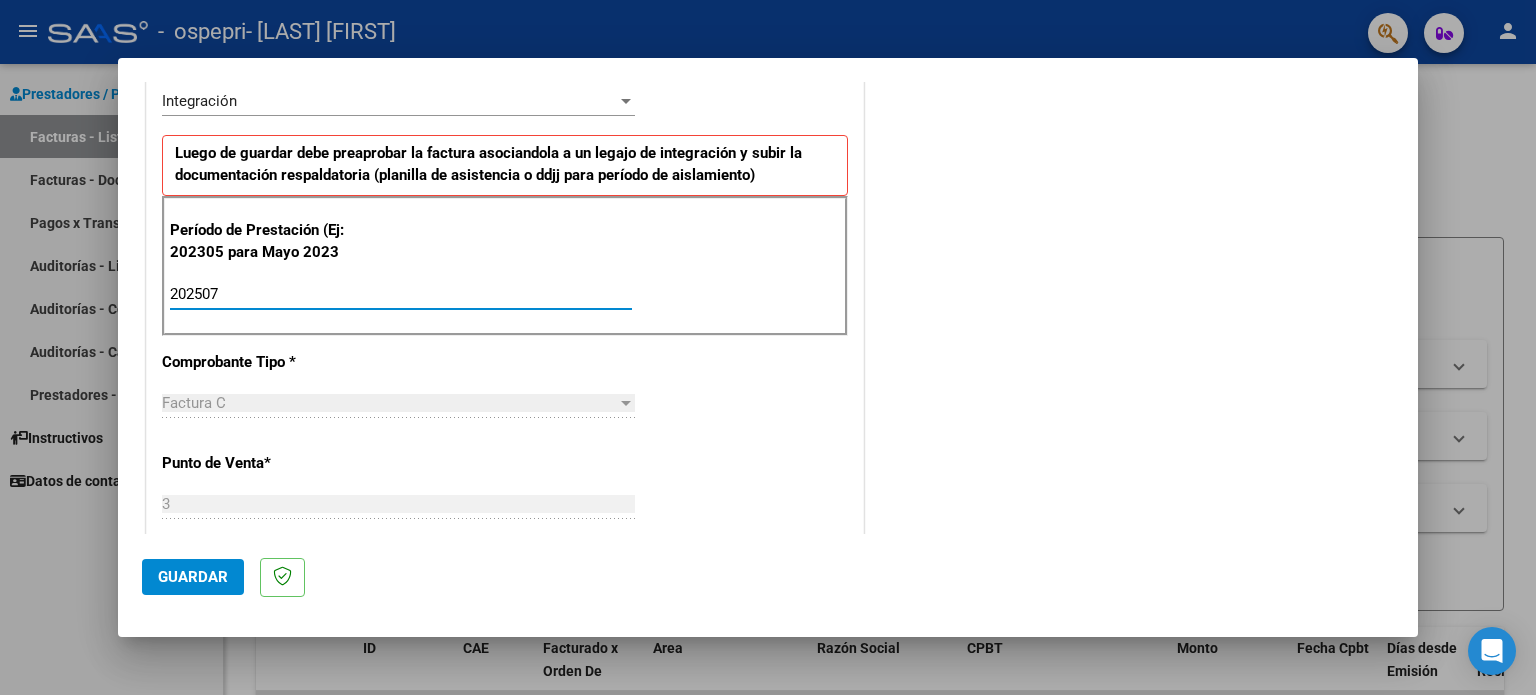 type on "202507" 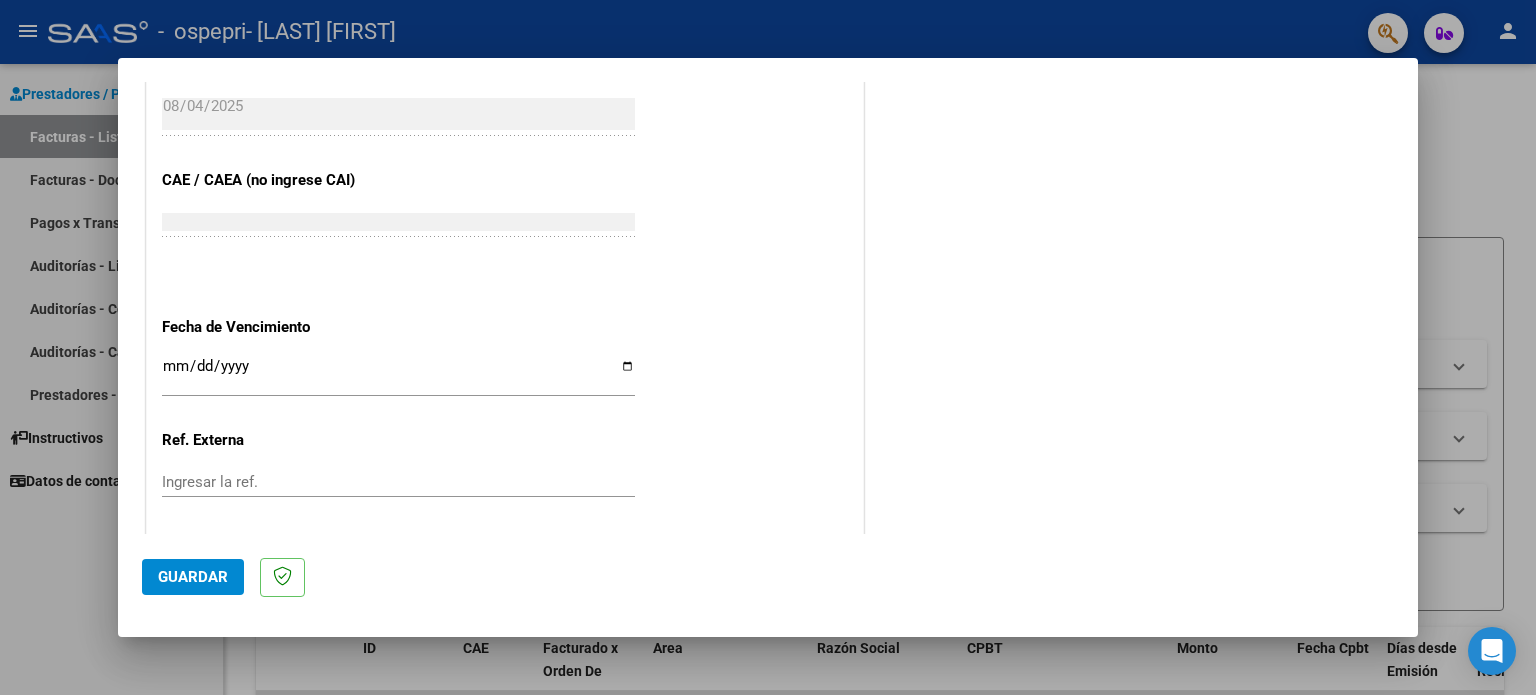 scroll, scrollTop: 1268, scrollLeft: 0, axis: vertical 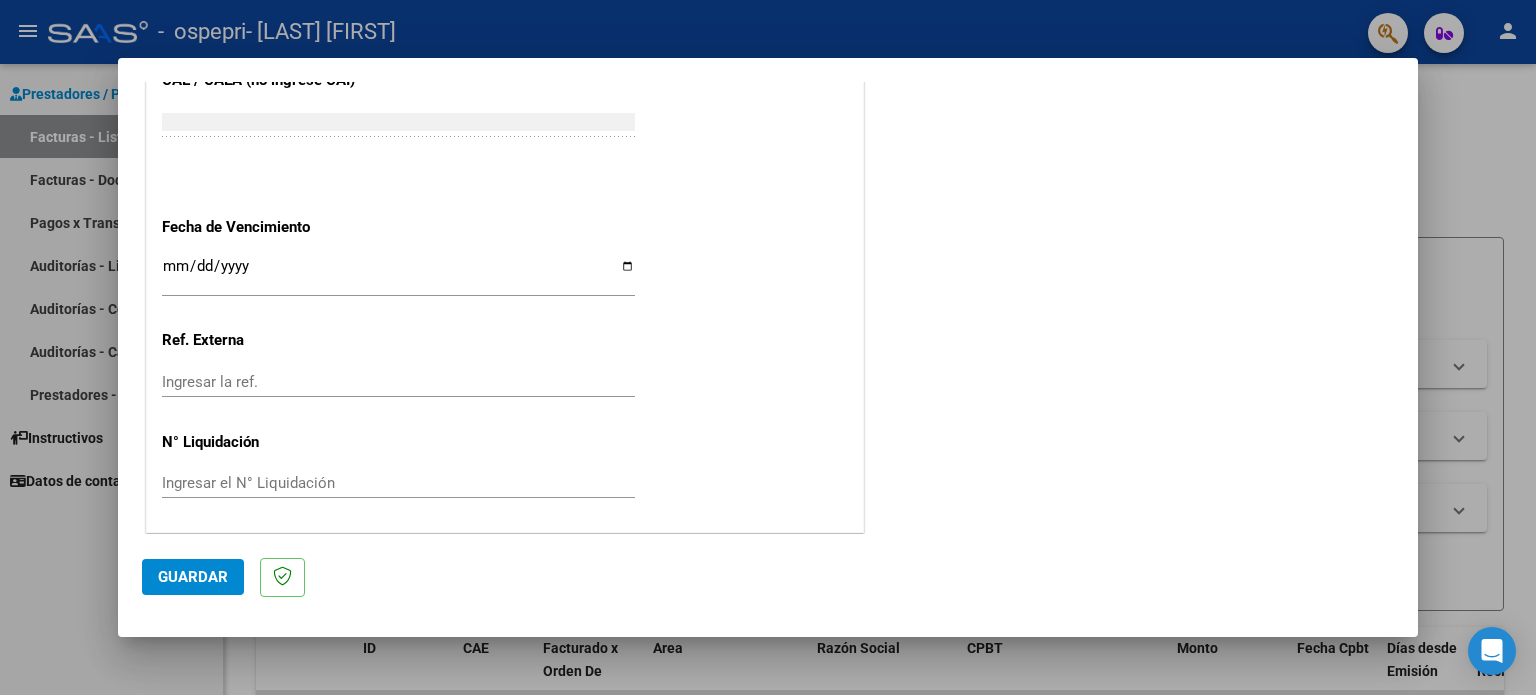 click on "Ingresar el N° Liquidación" at bounding box center [398, 483] 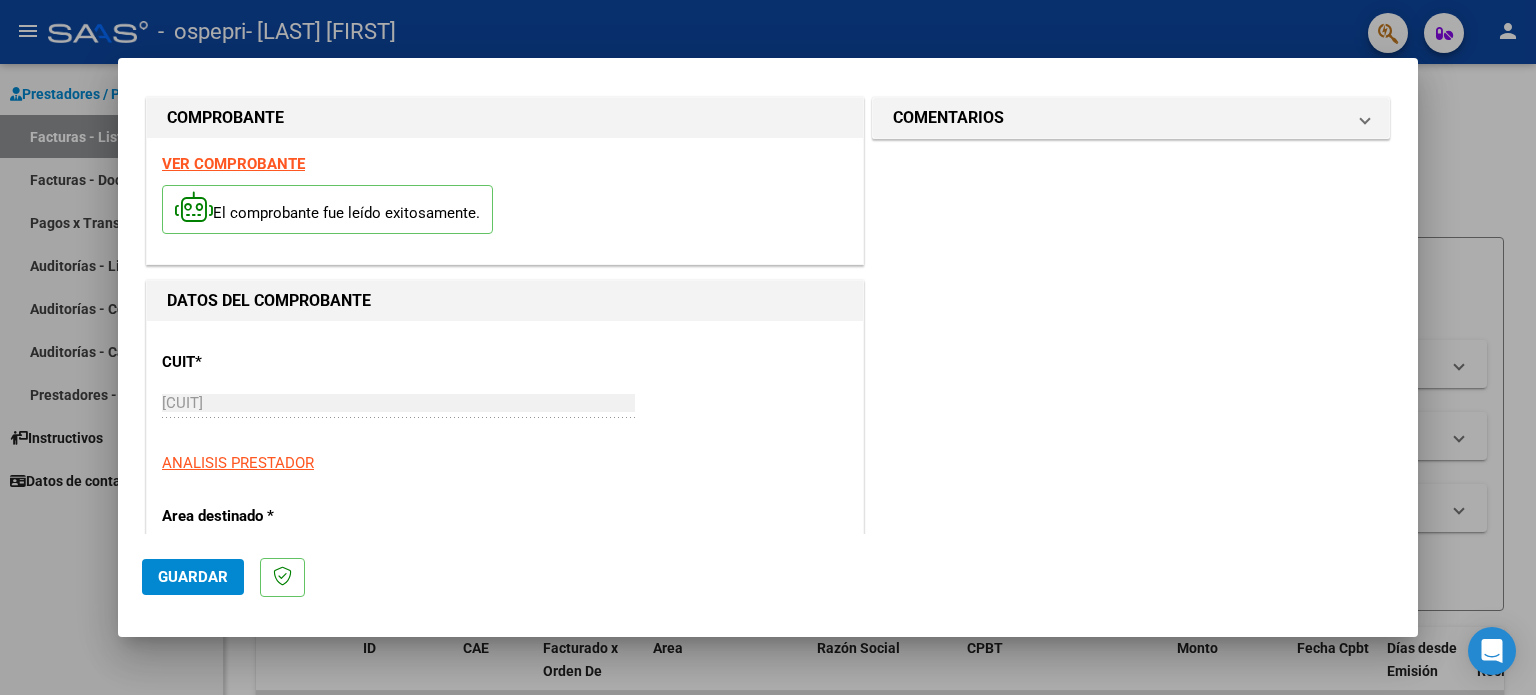 scroll, scrollTop: 0, scrollLeft: 0, axis: both 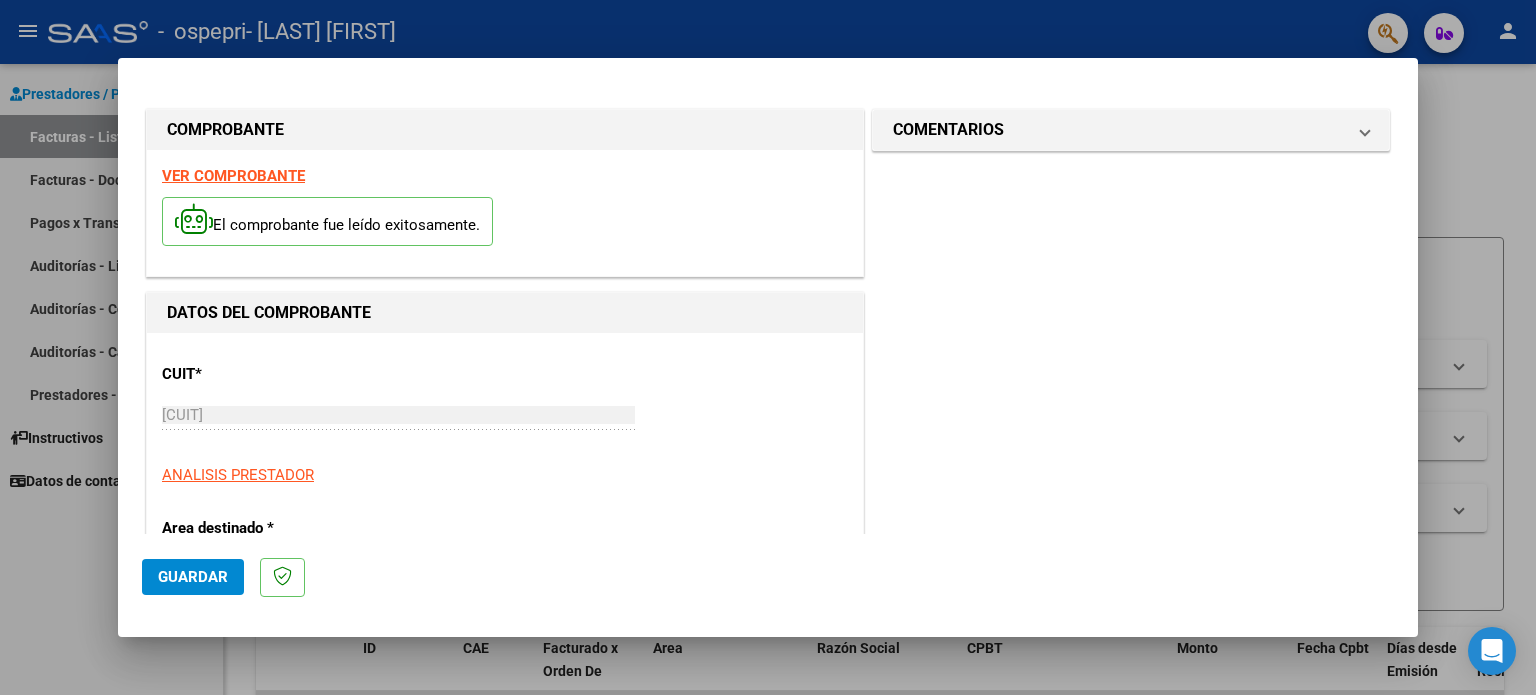 type on "[NUMBER]" 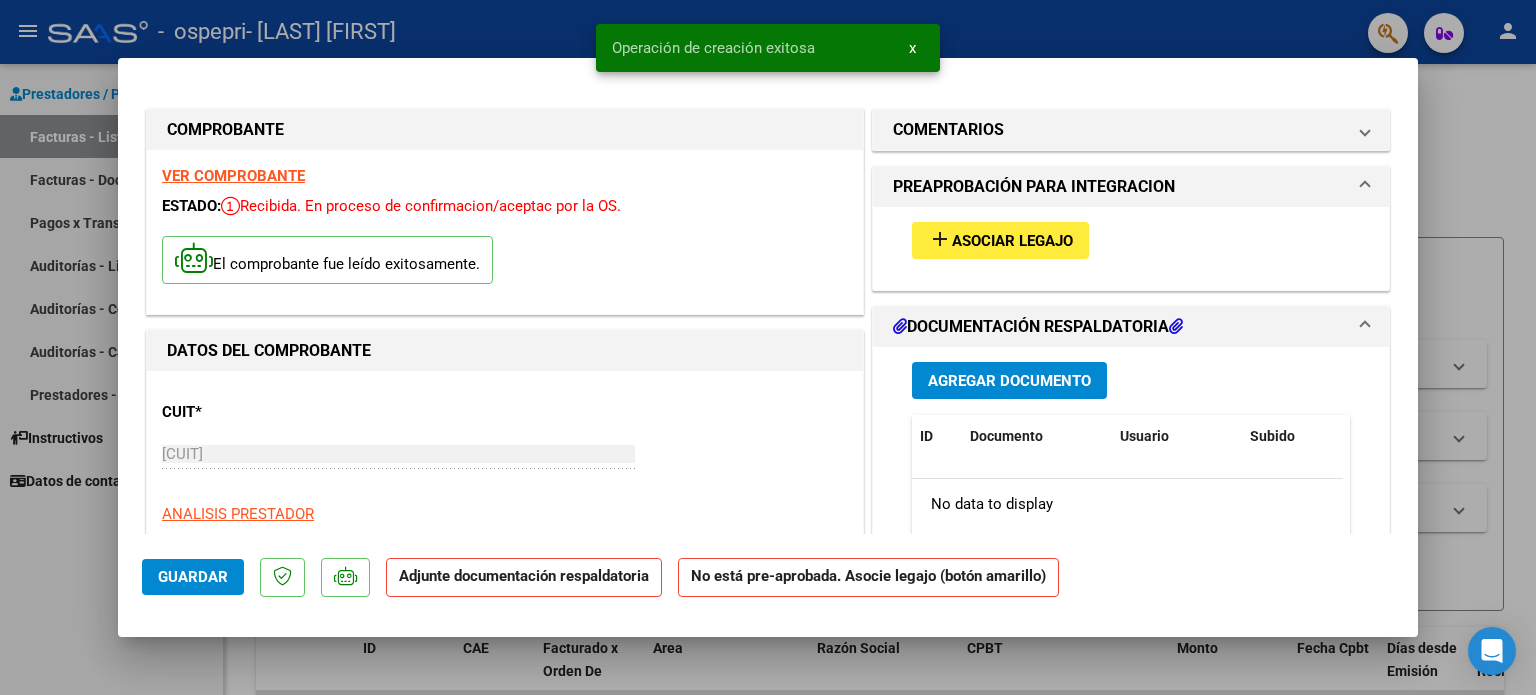 click on "Asociar Legajo" at bounding box center [1012, 241] 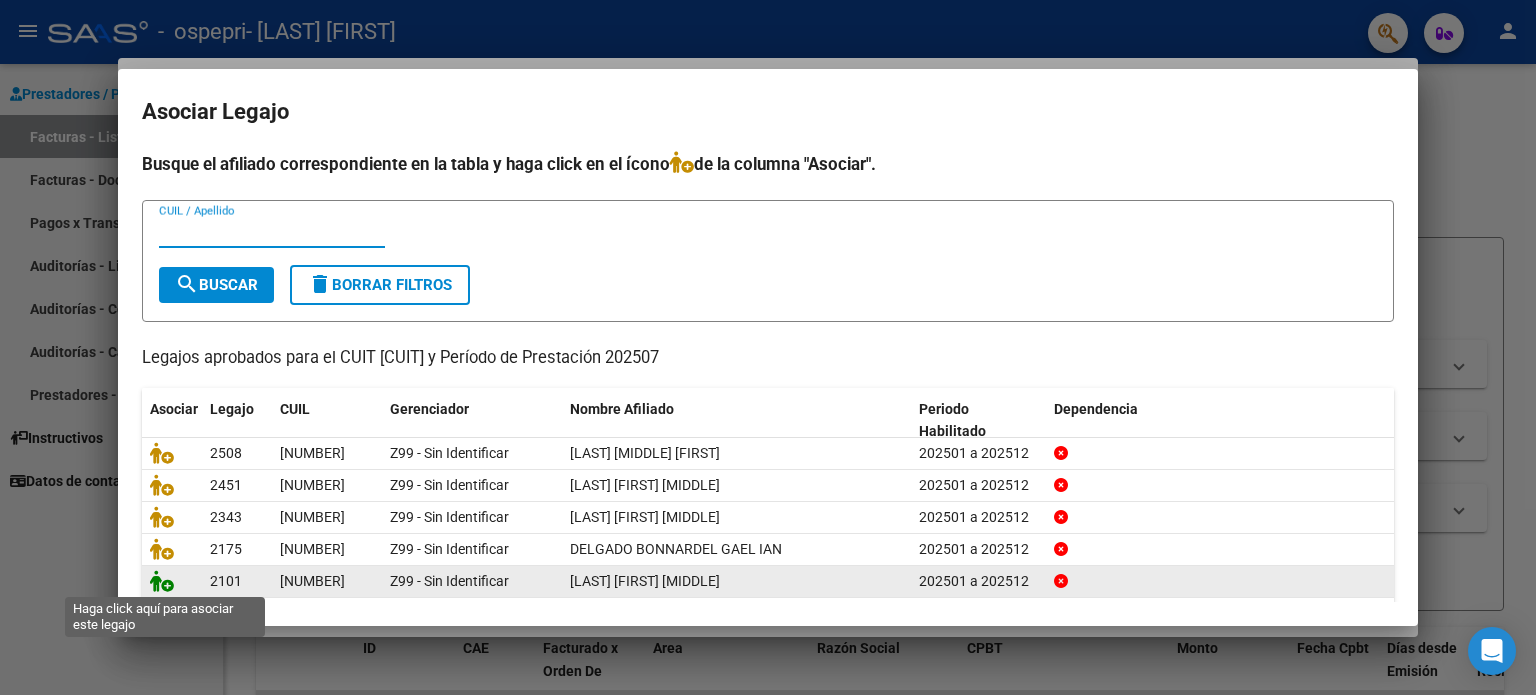 click 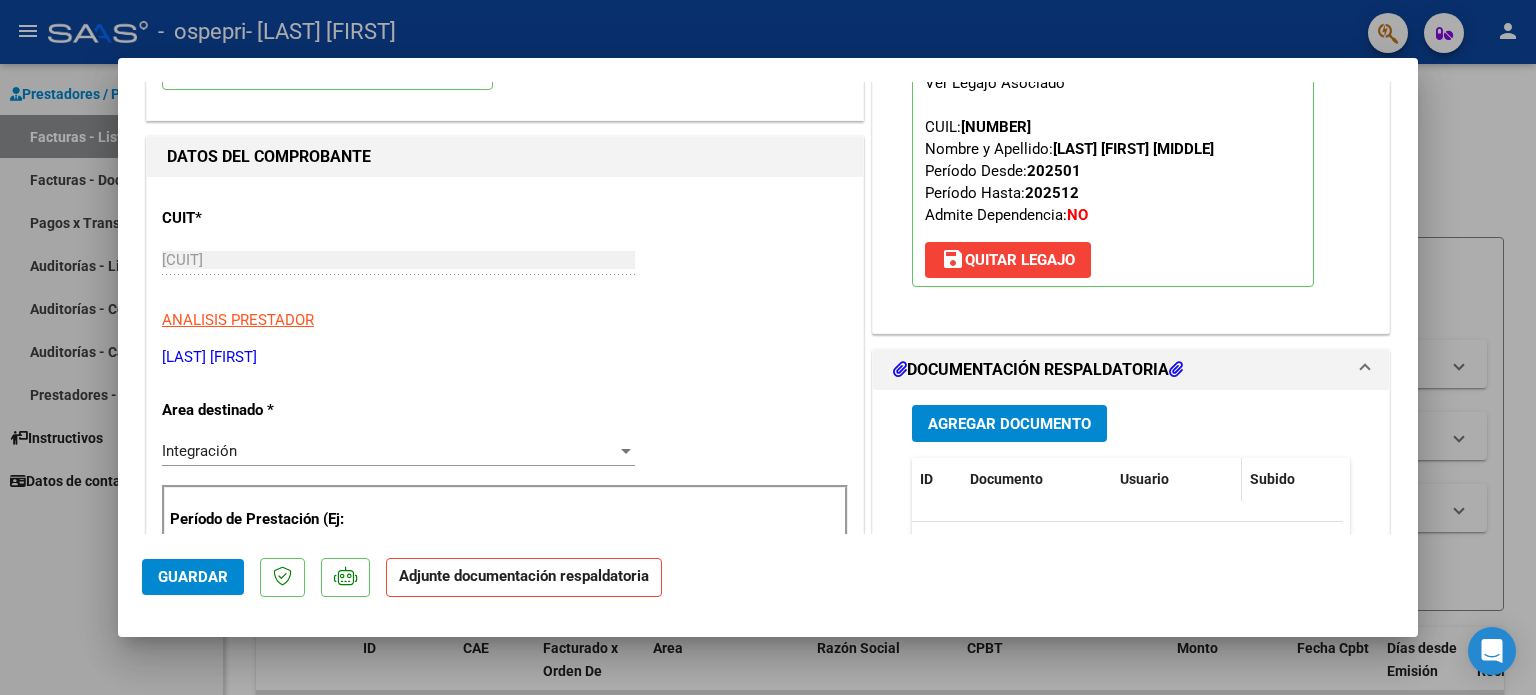 scroll, scrollTop: 300, scrollLeft: 0, axis: vertical 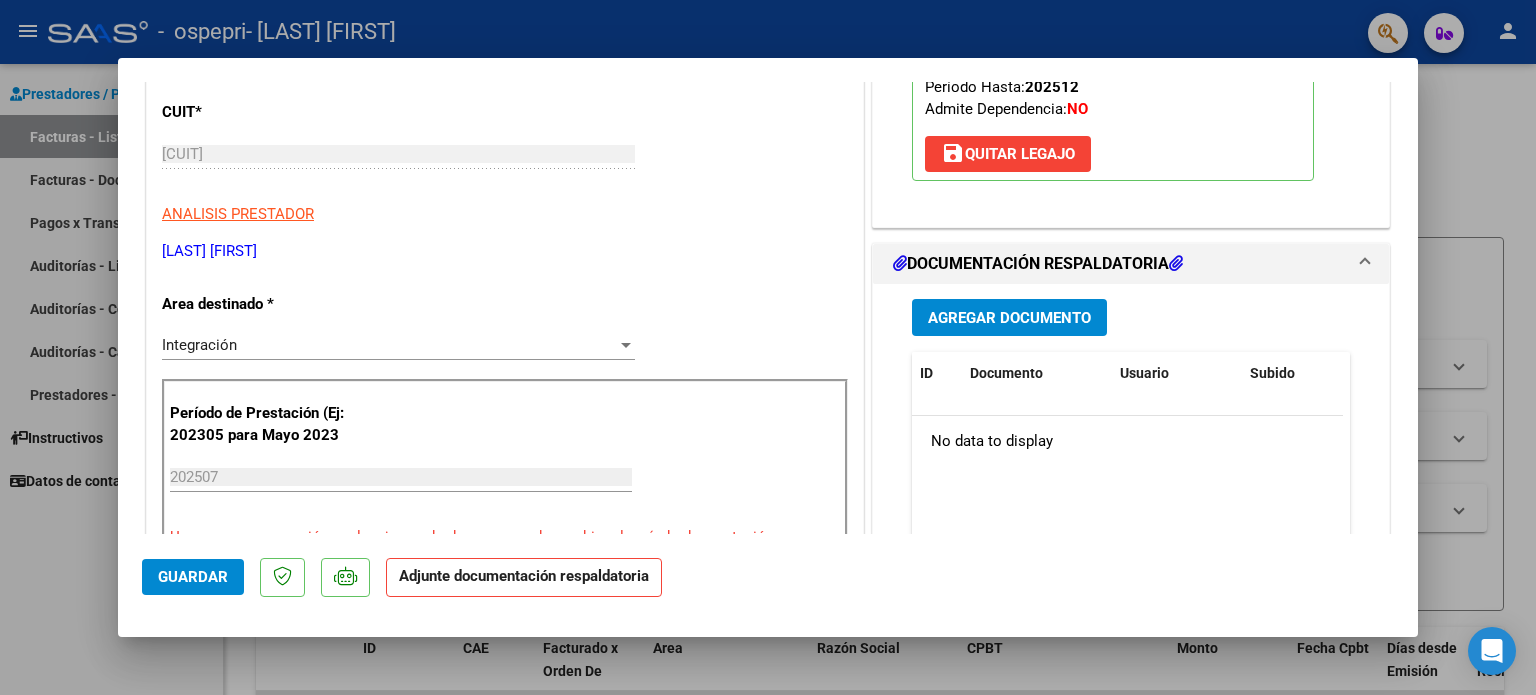 click on "Agregar Documento" at bounding box center [1009, 317] 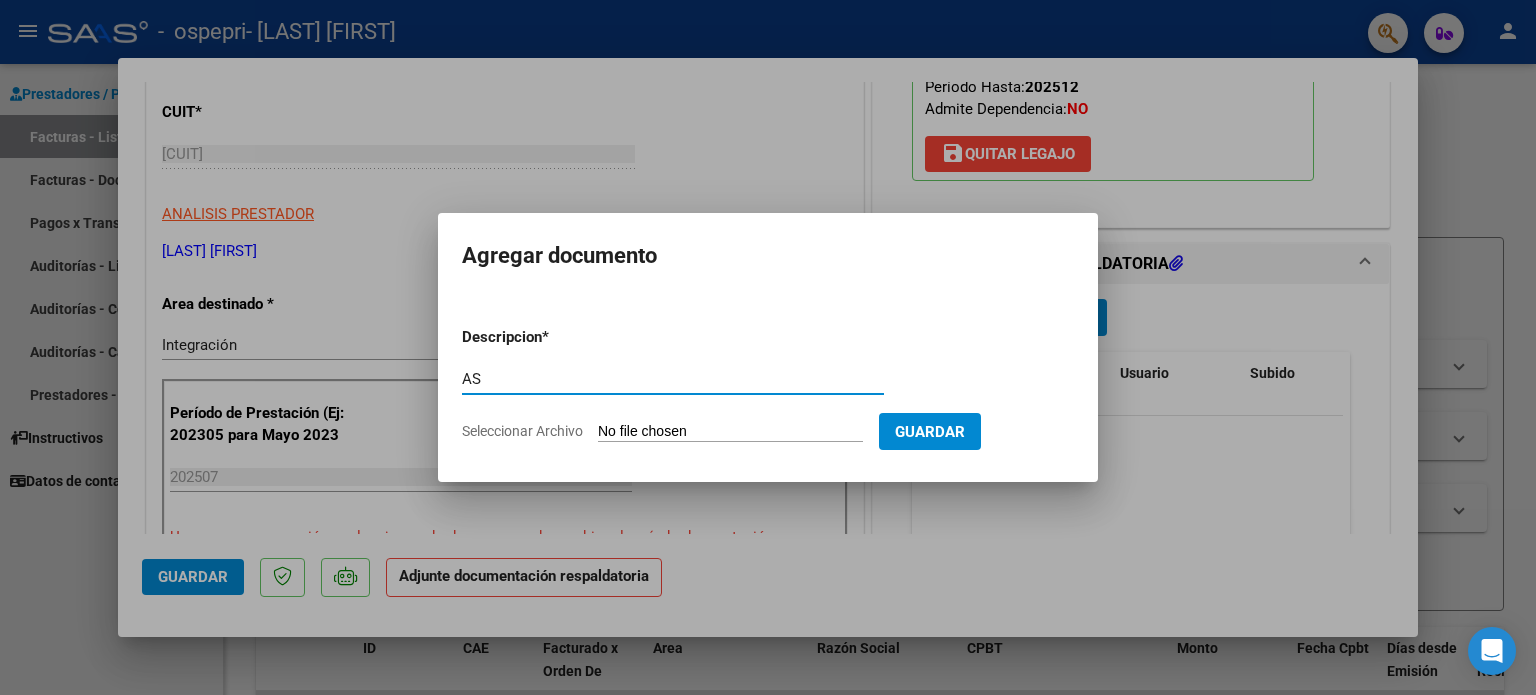 type on "A" 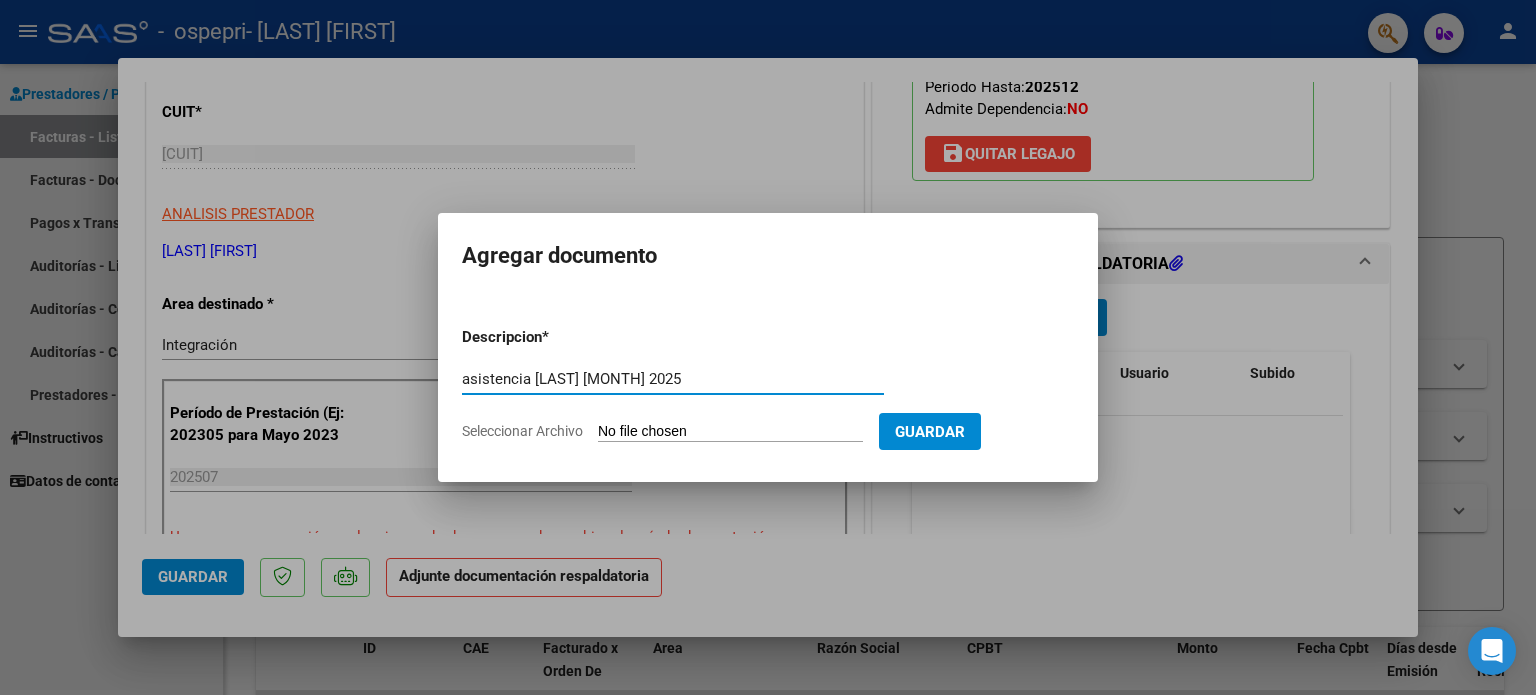 type on "asistencia [LAST] [MONTH] 2025" 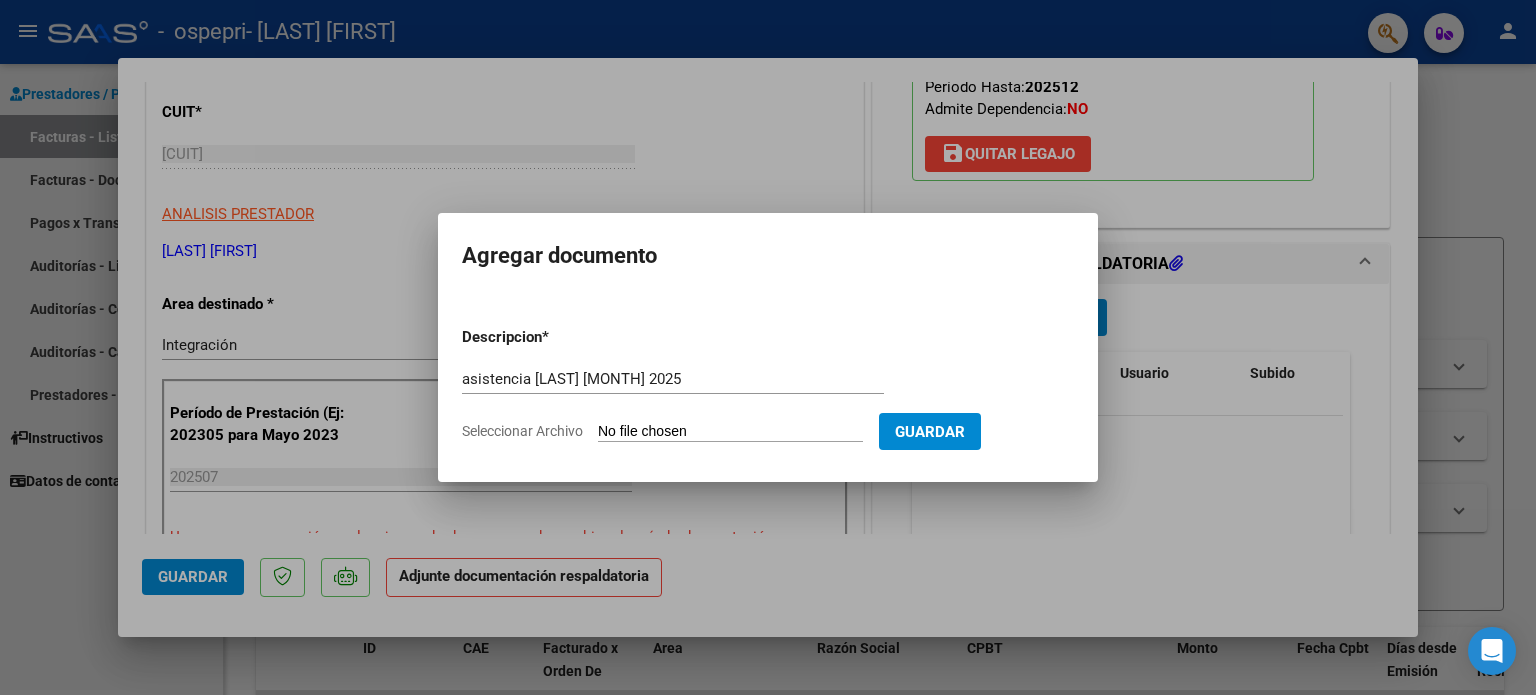 click on "Seleccionar Archivo" at bounding box center [730, 432] 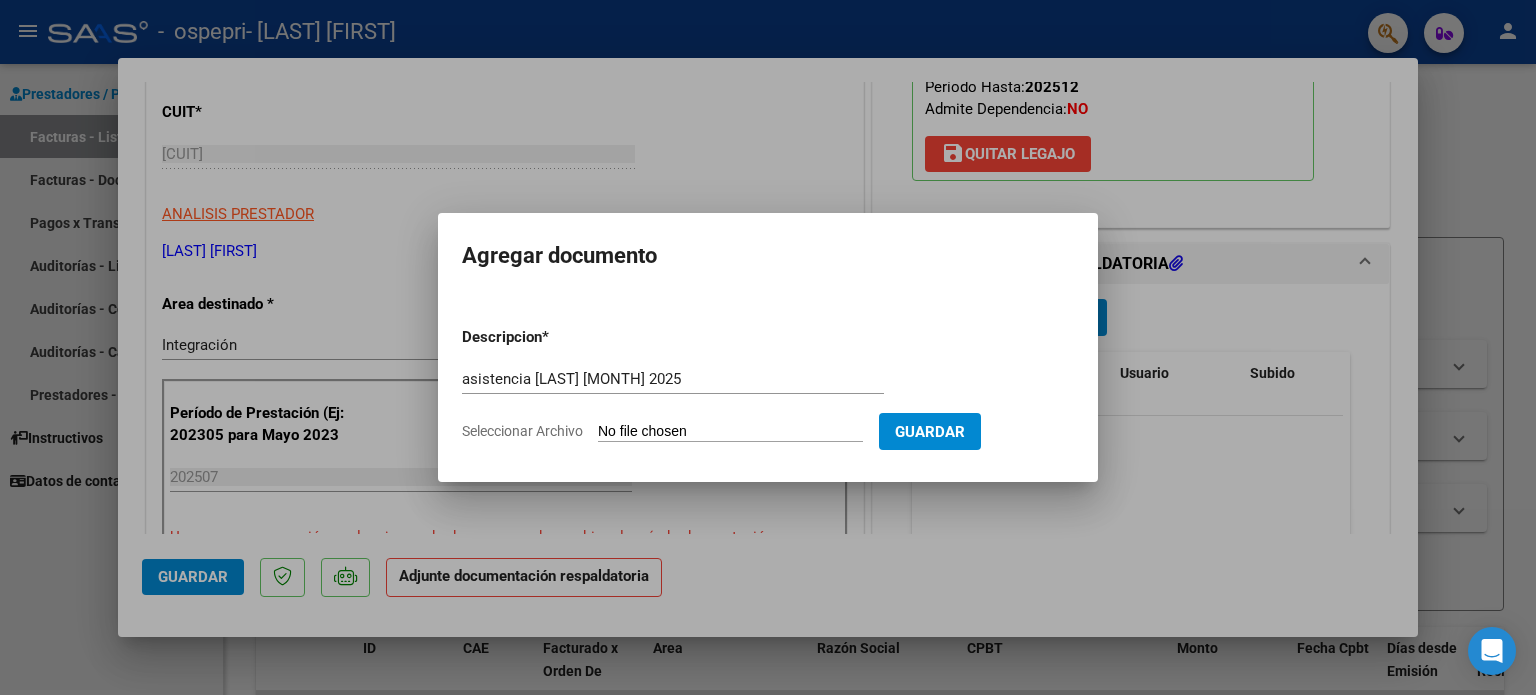 type on "C:\fakepath\[NAME] Jul25.pdf" 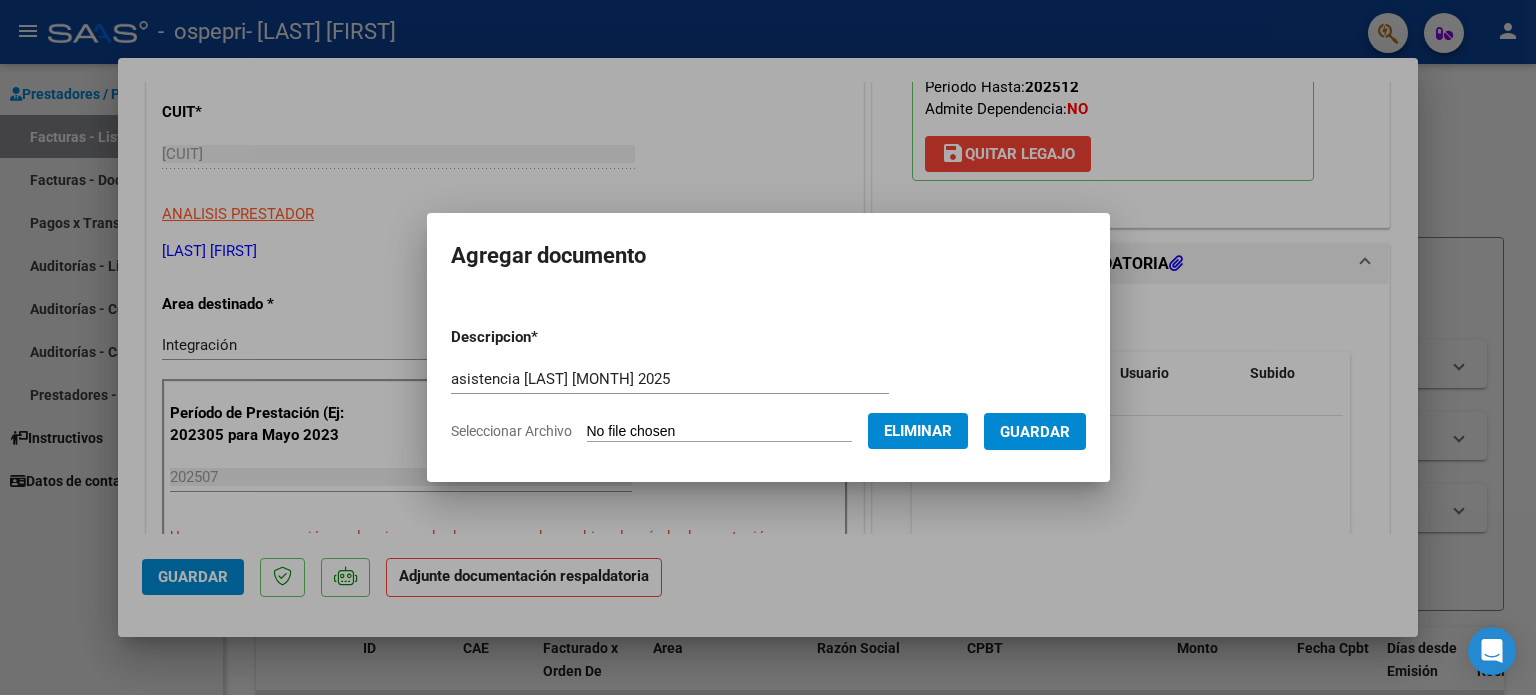 click on "Guardar" at bounding box center [1035, 432] 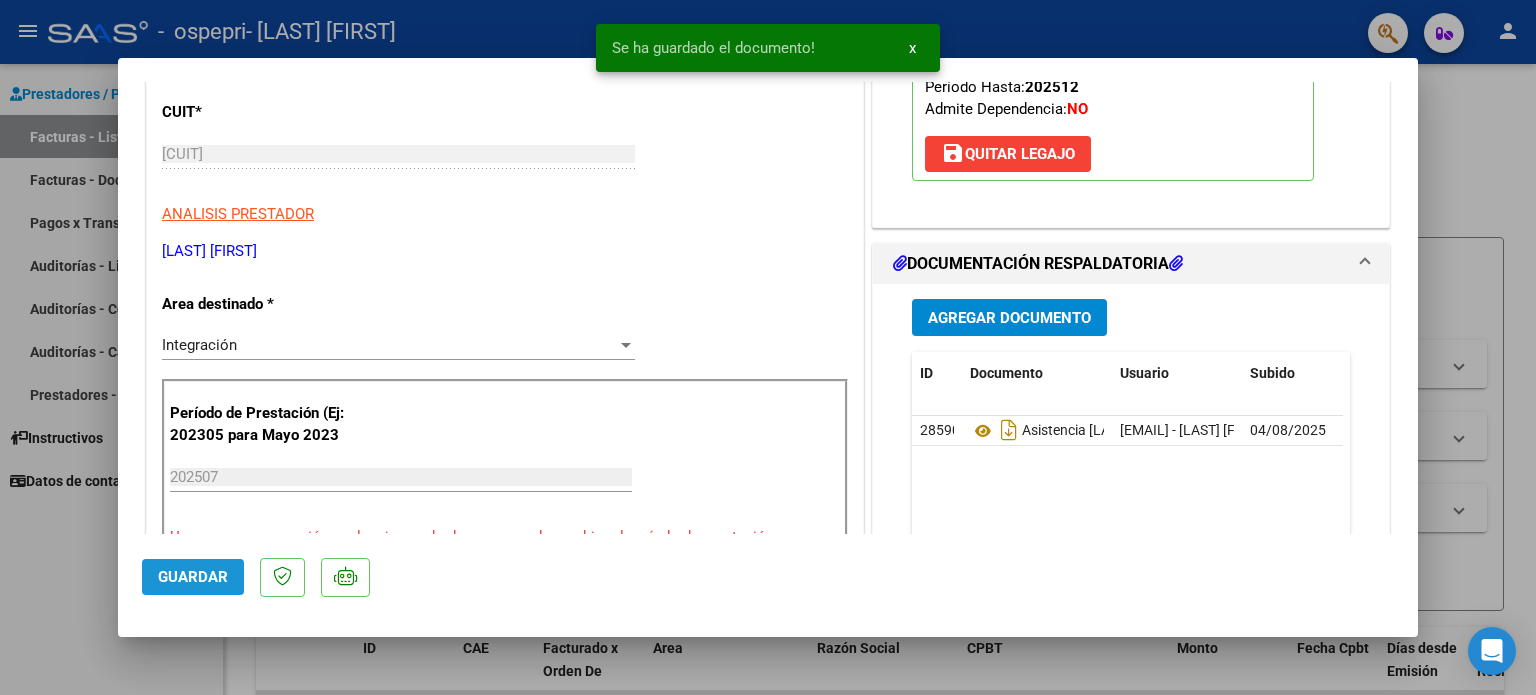 click on "Guardar" 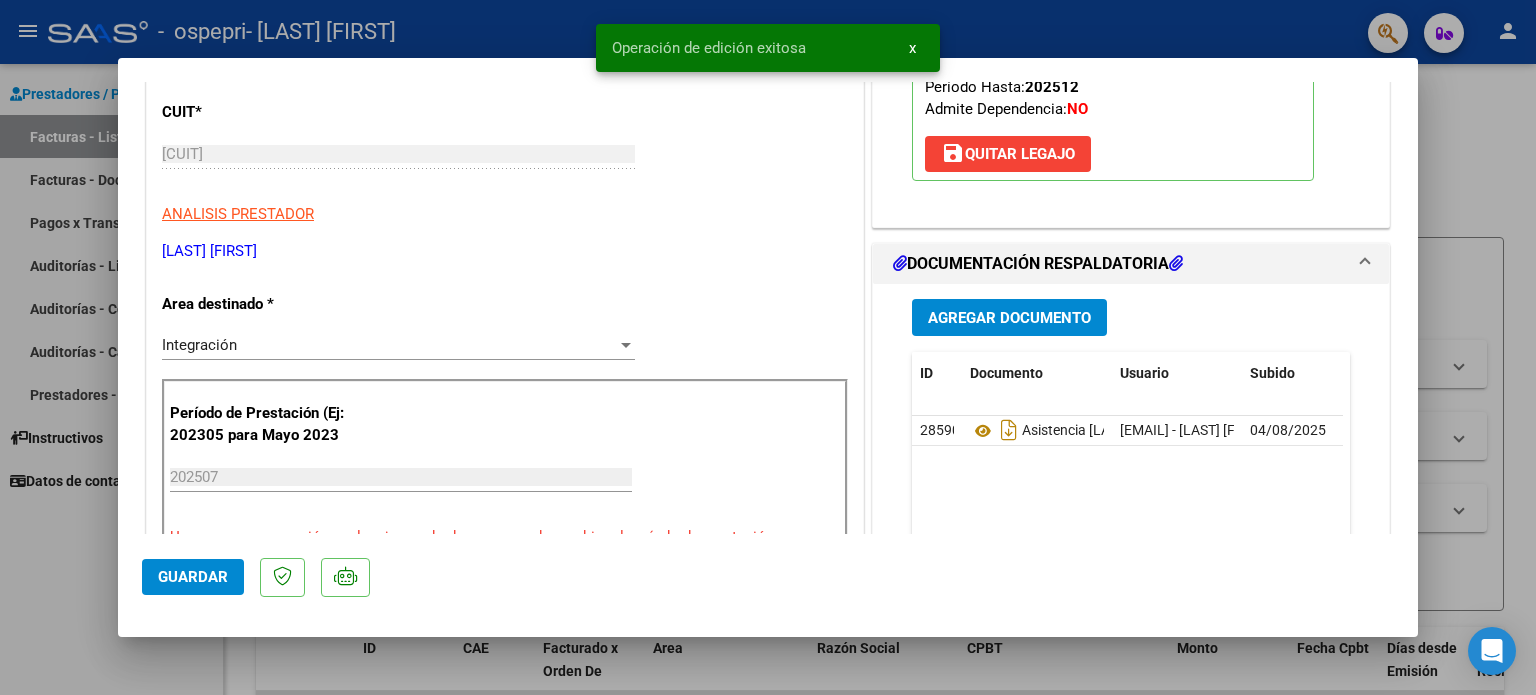 click at bounding box center (768, 347) 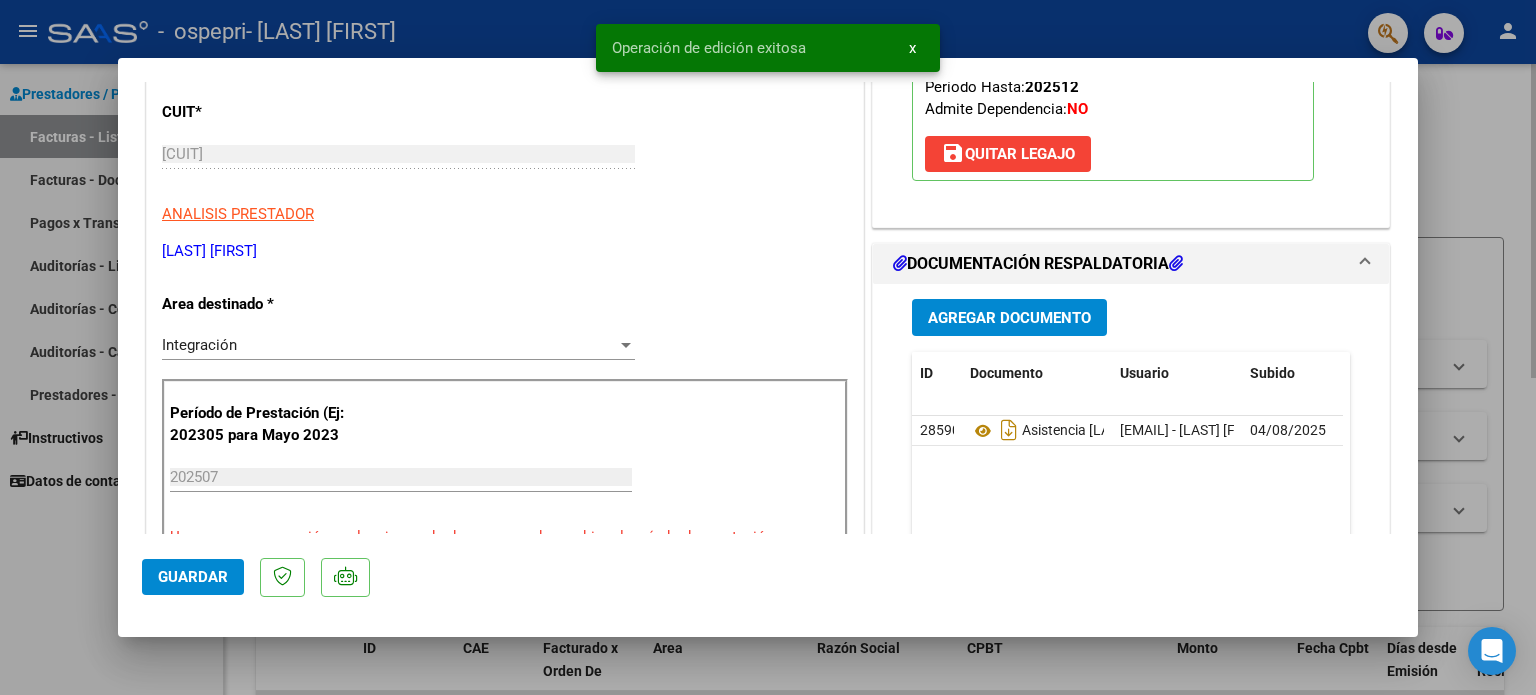 type 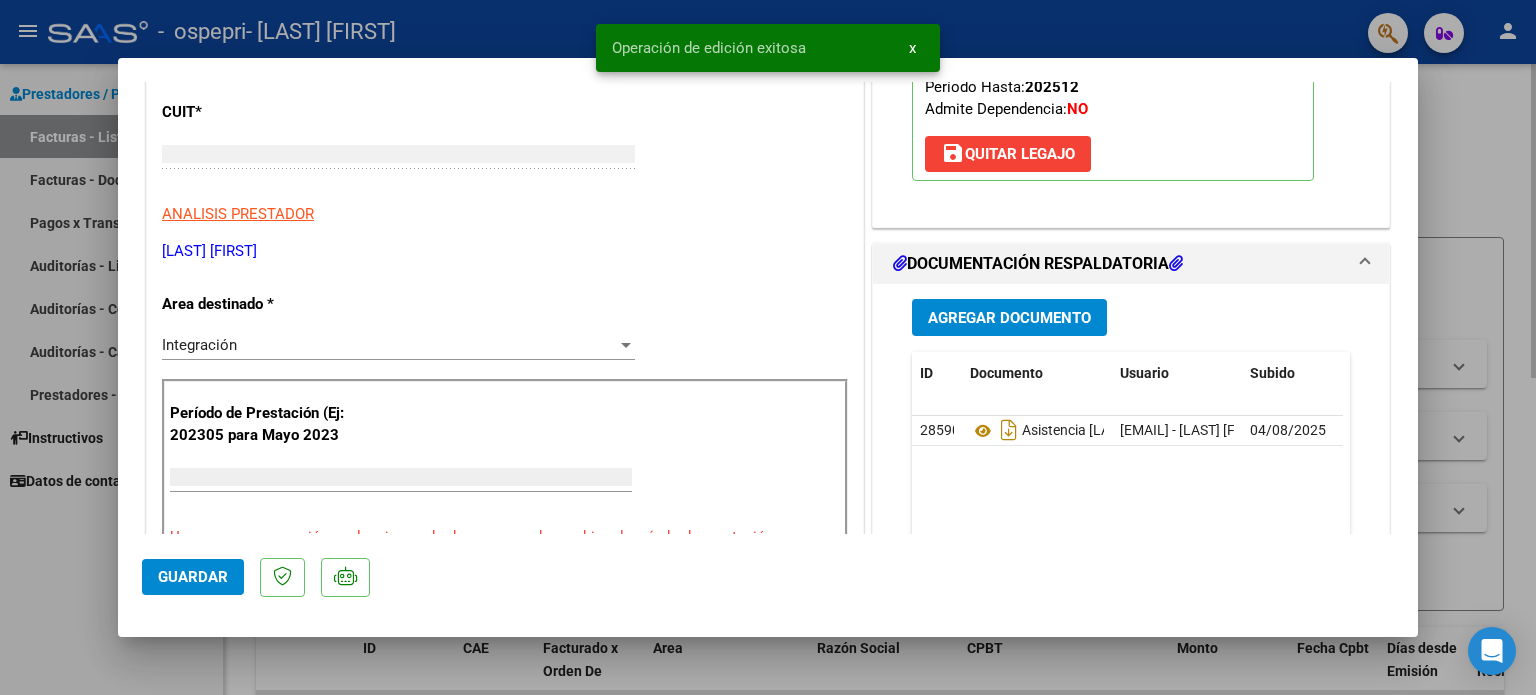 scroll, scrollTop: 239, scrollLeft: 0, axis: vertical 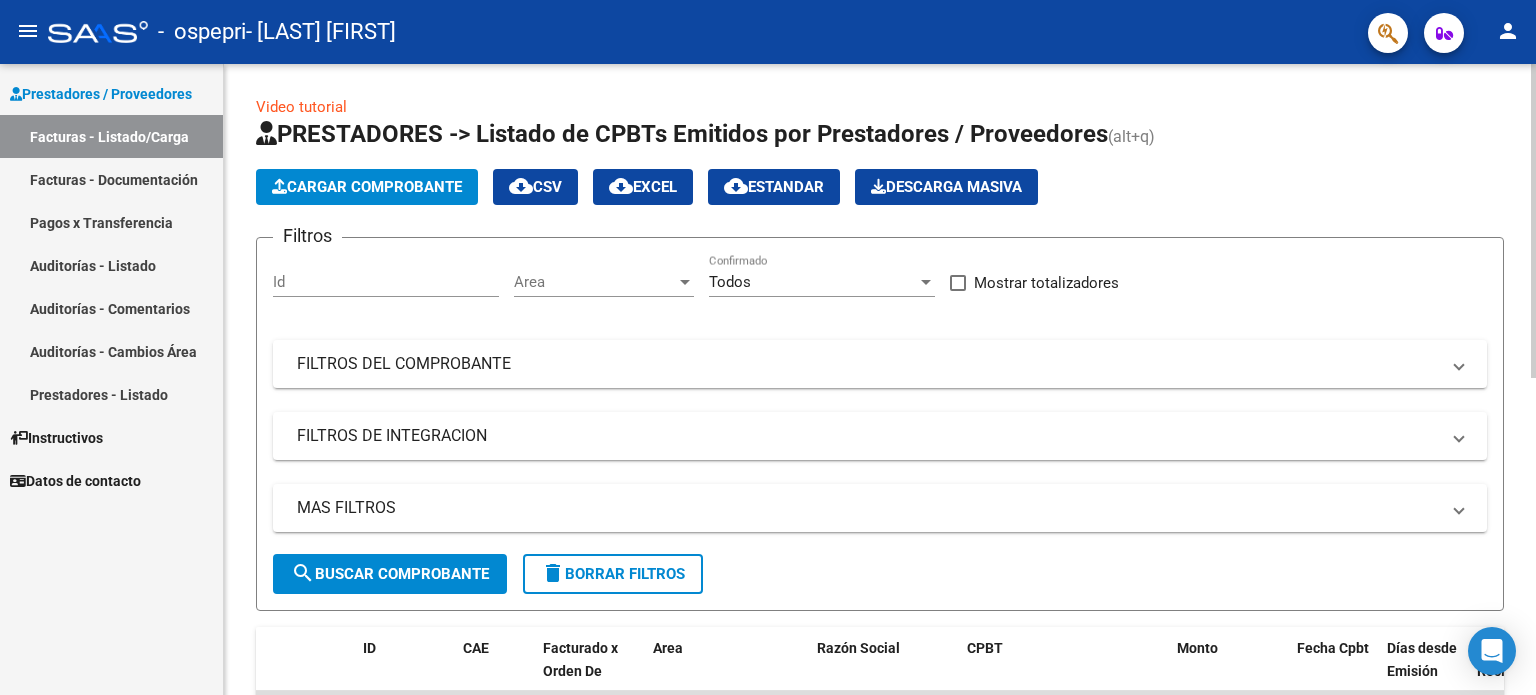 click on "Cargar Comprobante" 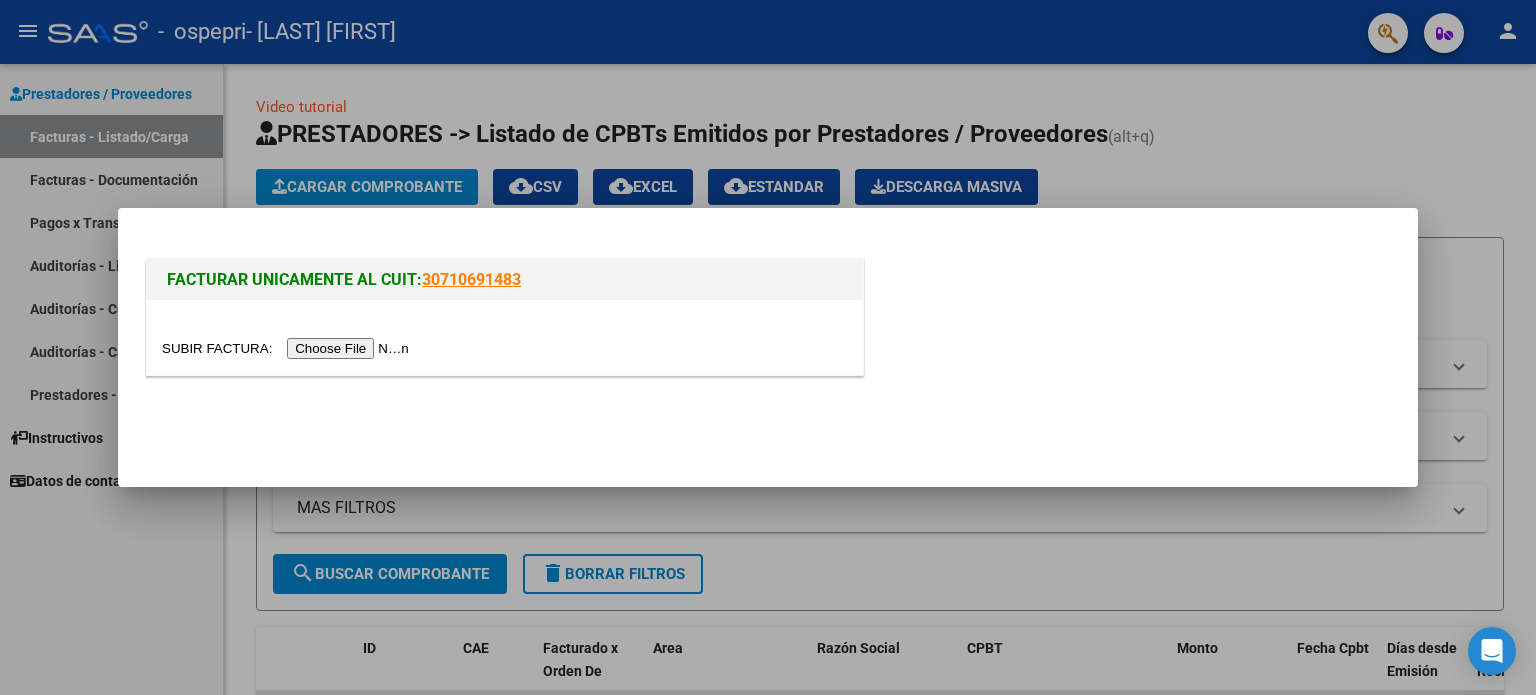 click at bounding box center [288, 348] 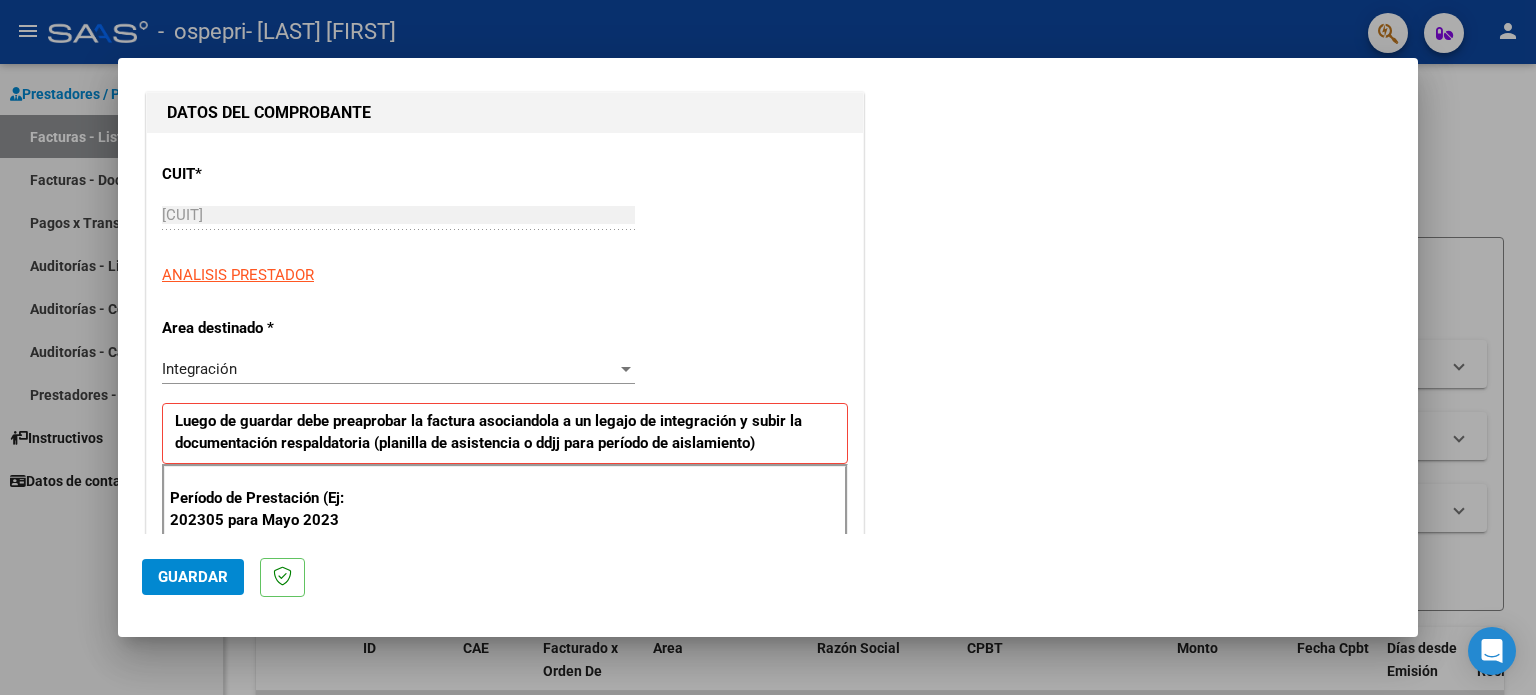 scroll, scrollTop: 500, scrollLeft: 0, axis: vertical 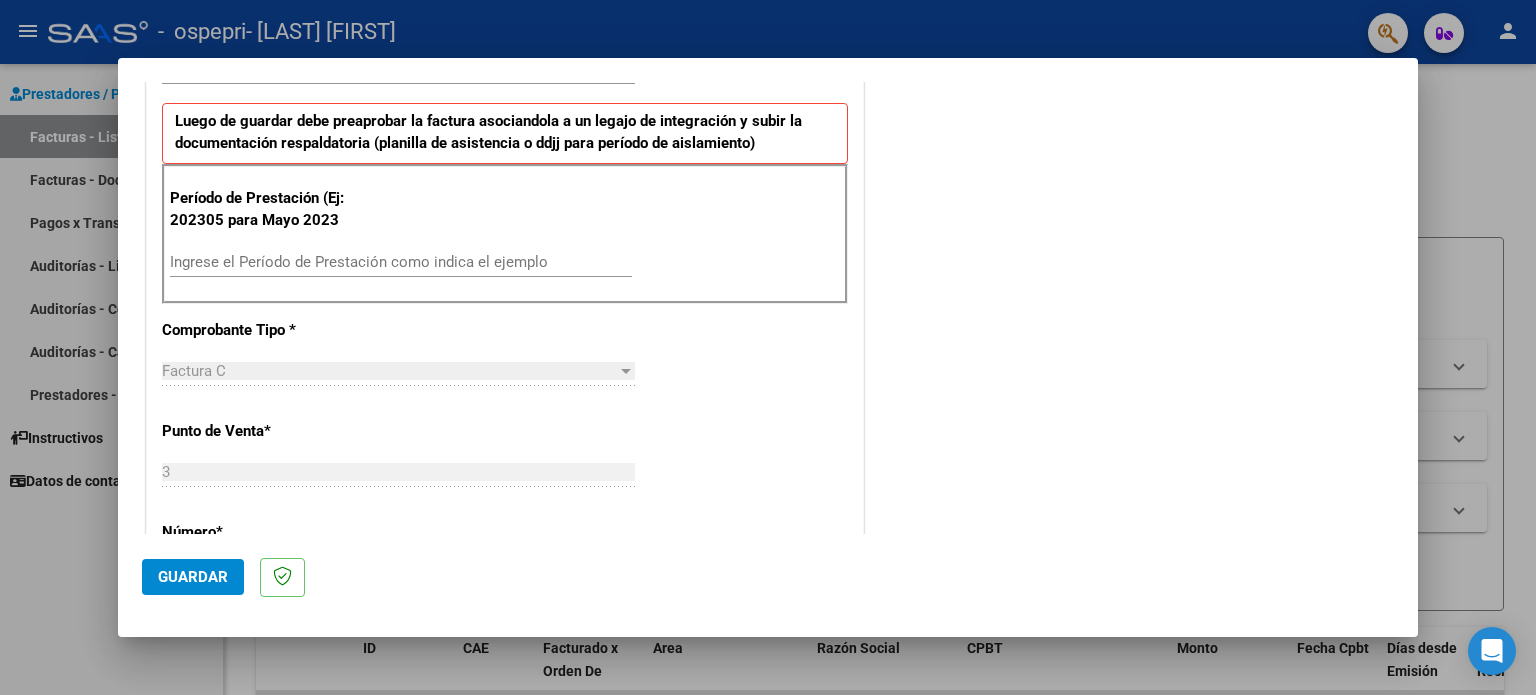 click on "Ingrese el Período de Prestación como indica el ejemplo" at bounding box center [401, 262] 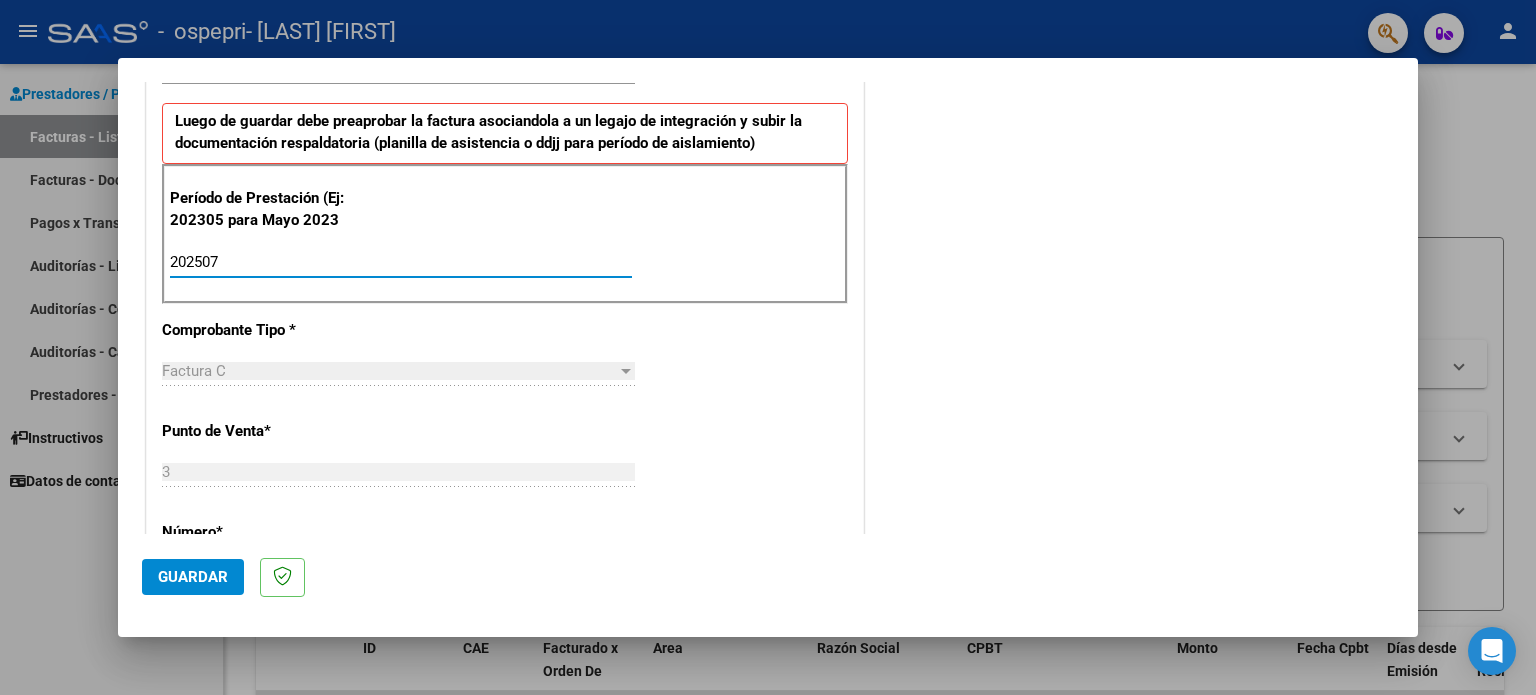 type on "202507" 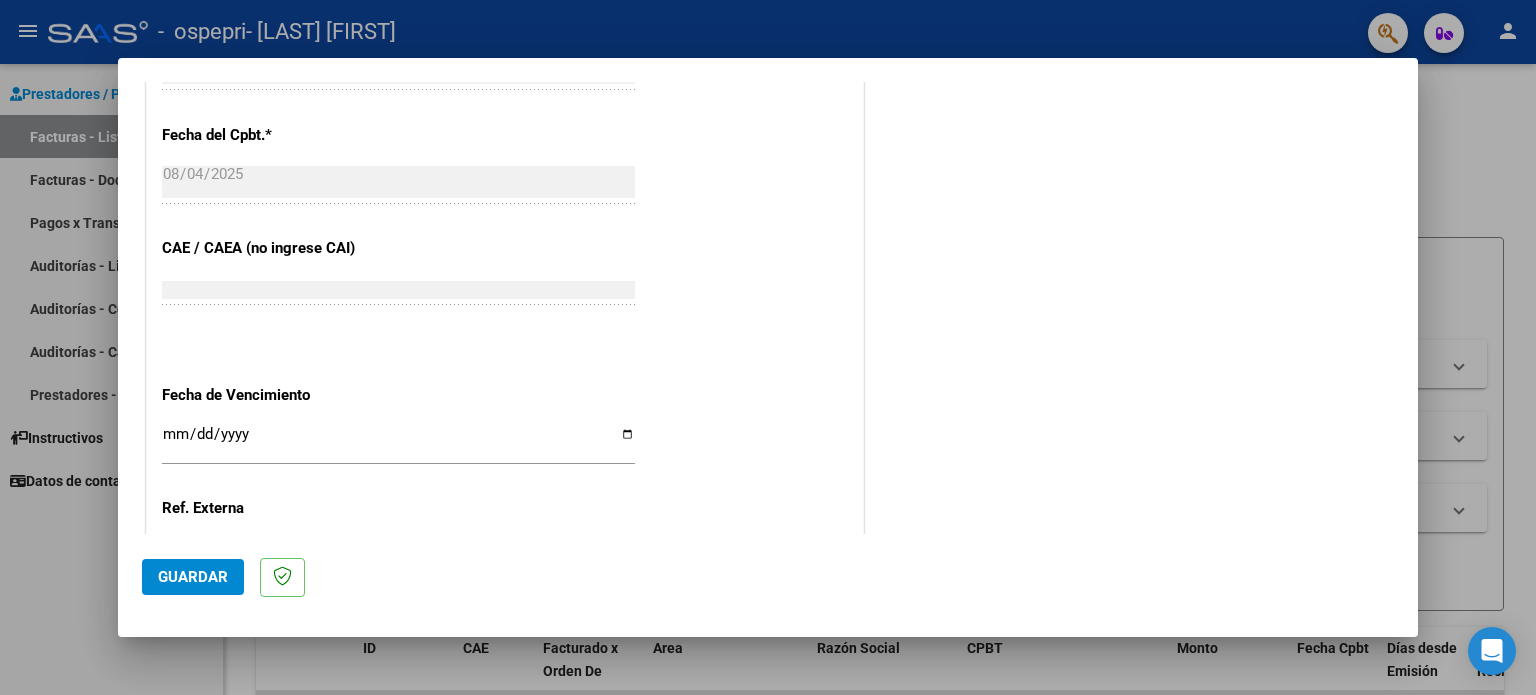 scroll, scrollTop: 1268, scrollLeft: 0, axis: vertical 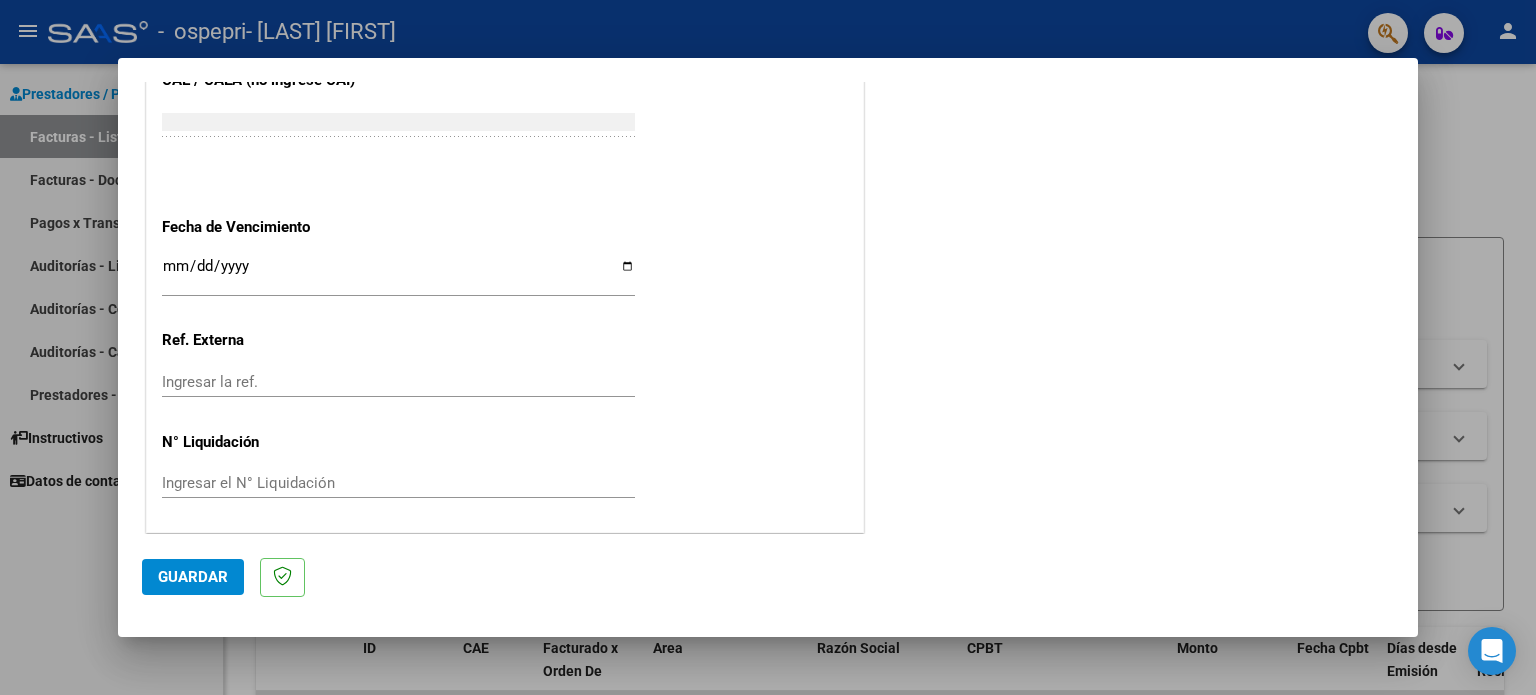 click on "Ingresar el N° Liquidación" at bounding box center (398, 483) 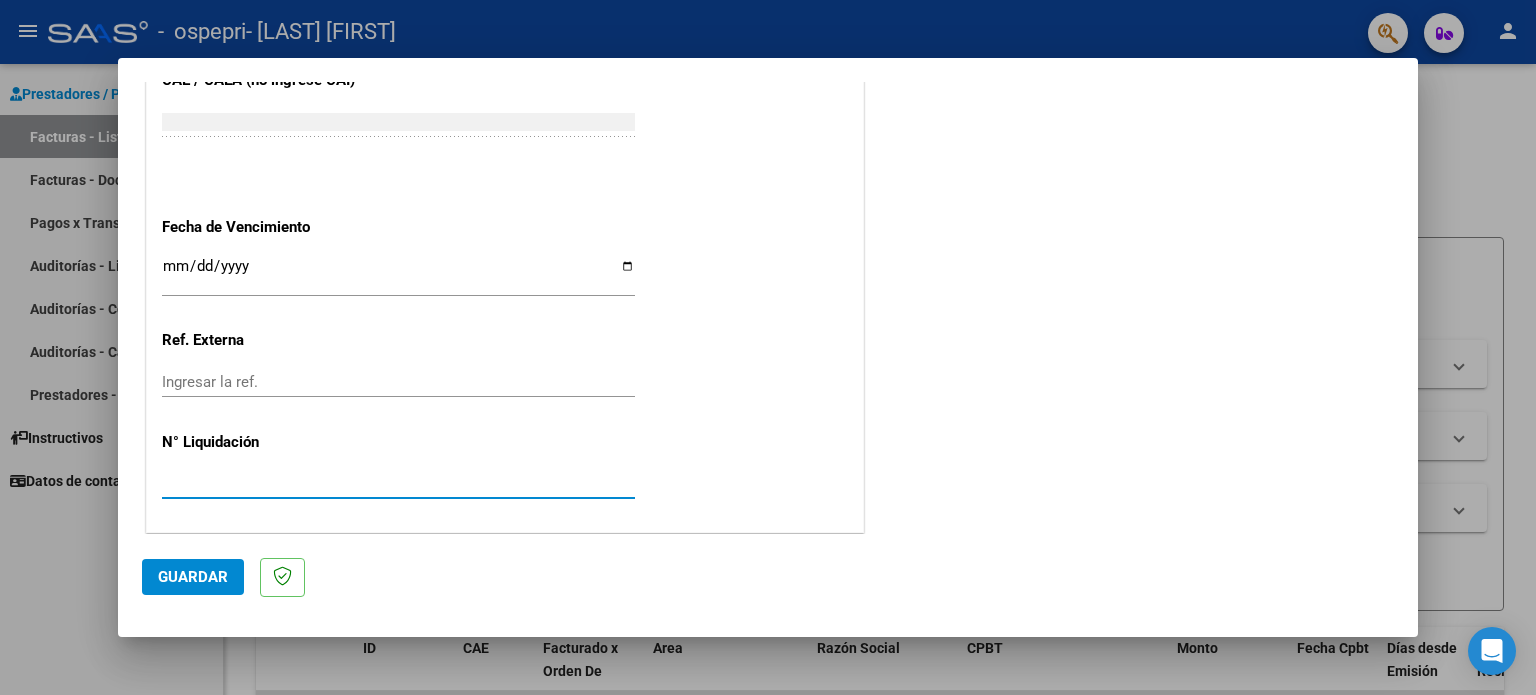 type on "[NUMBER]" 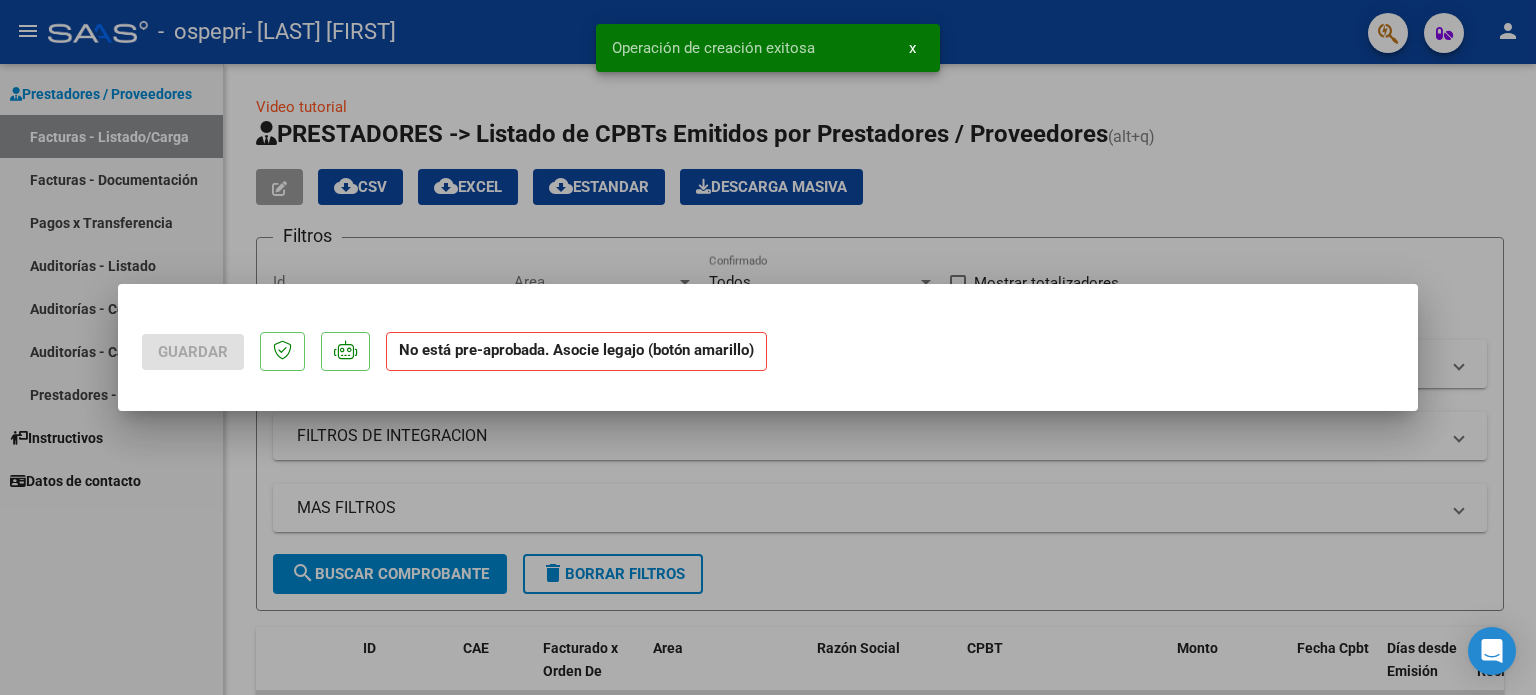 scroll, scrollTop: 0, scrollLeft: 0, axis: both 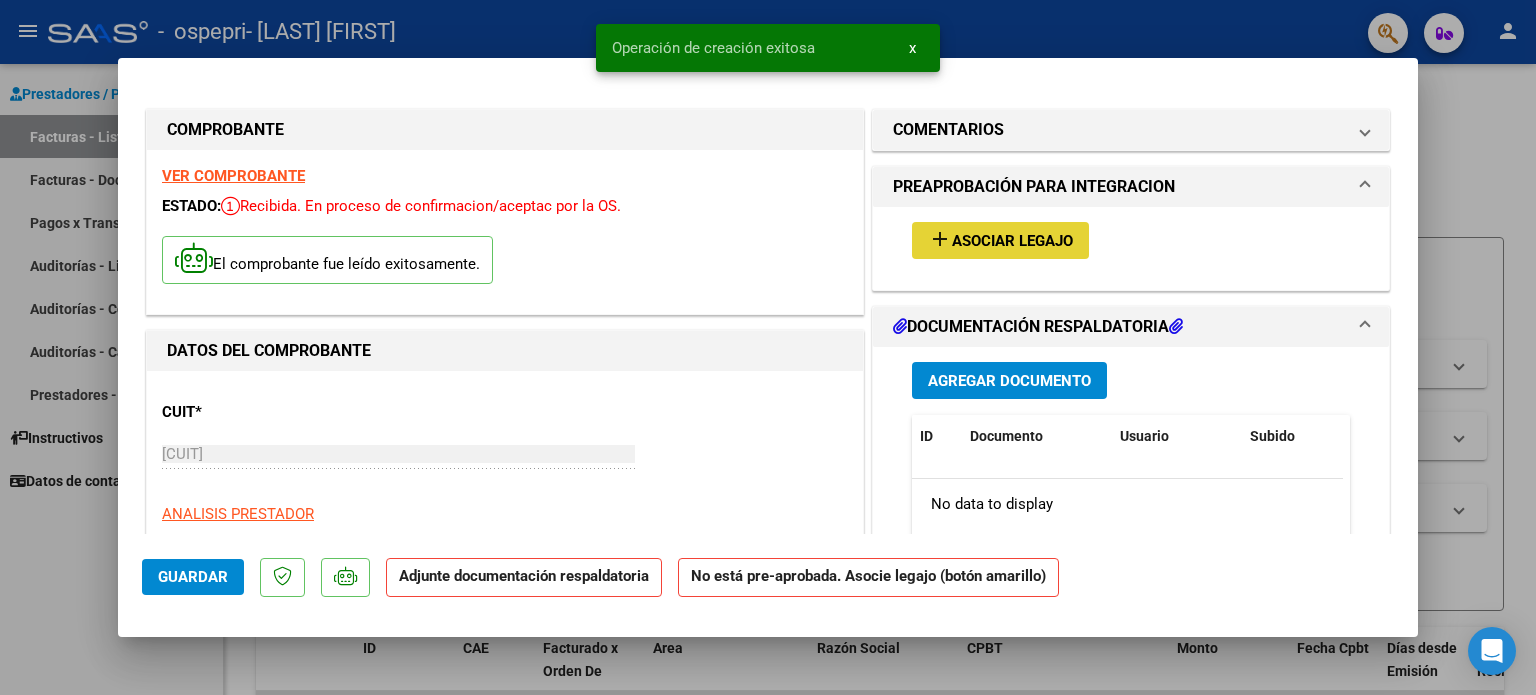 click on "Asociar Legajo" at bounding box center [1012, 241] 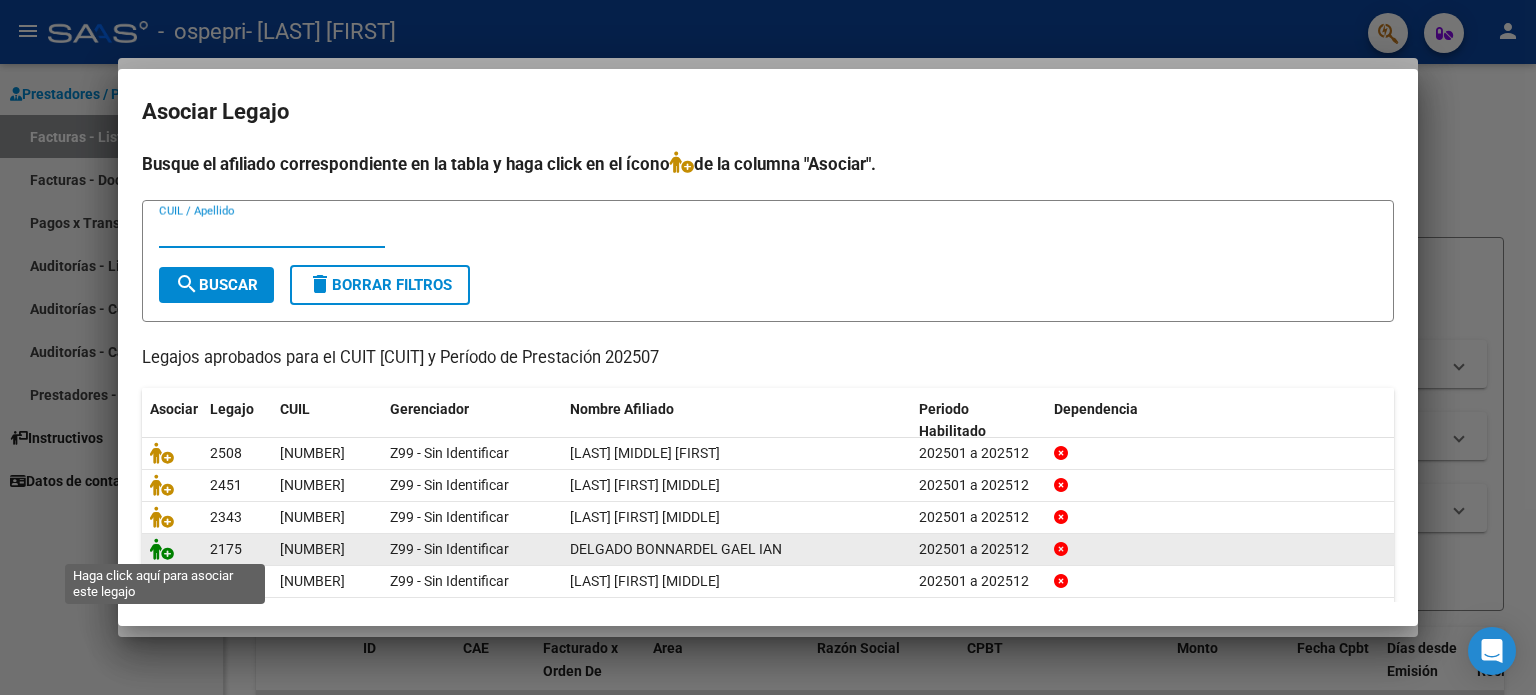 click 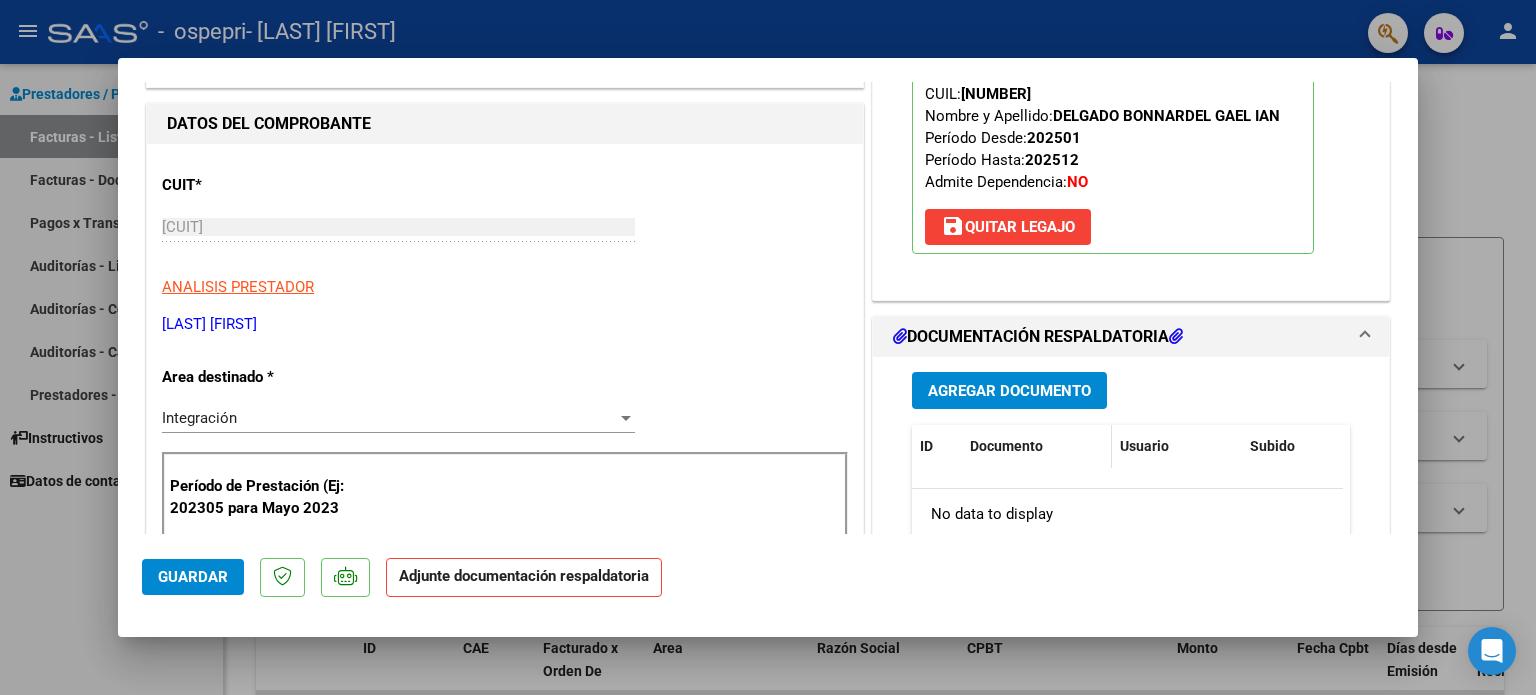 scroll, scrollTop: 300, scrollLeft: 0, axis: vertical 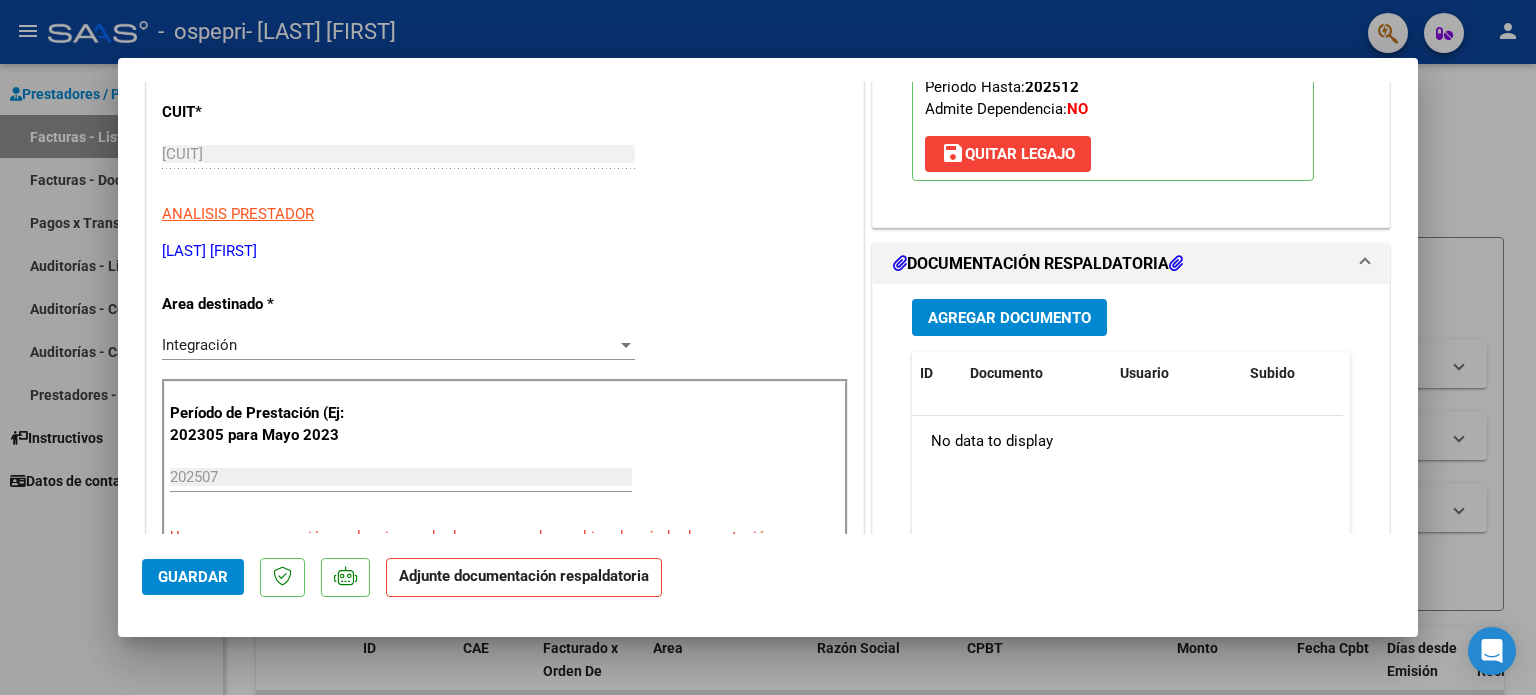 click on "Agregar Documento" at bounding box center (1009, 318) 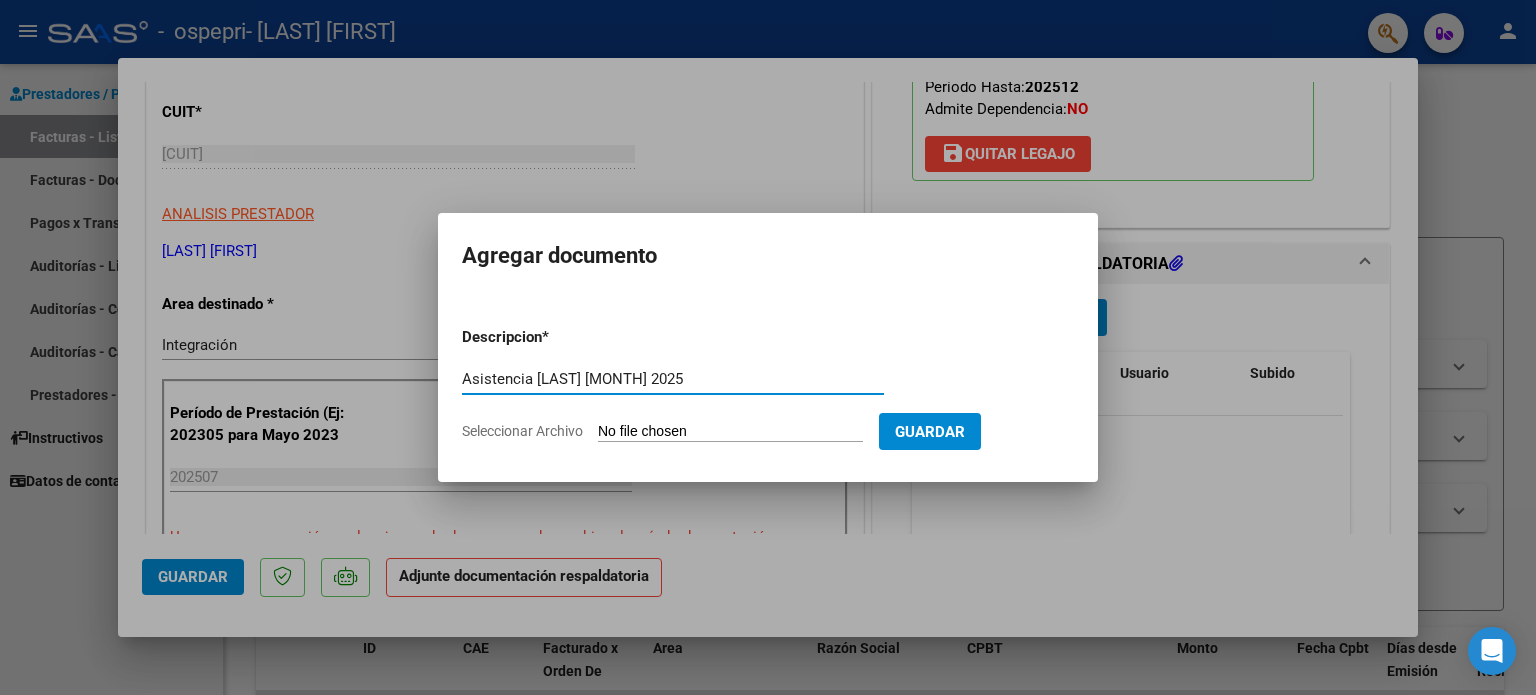 type on "Asistencia [LAST] [MONTH] 2025" 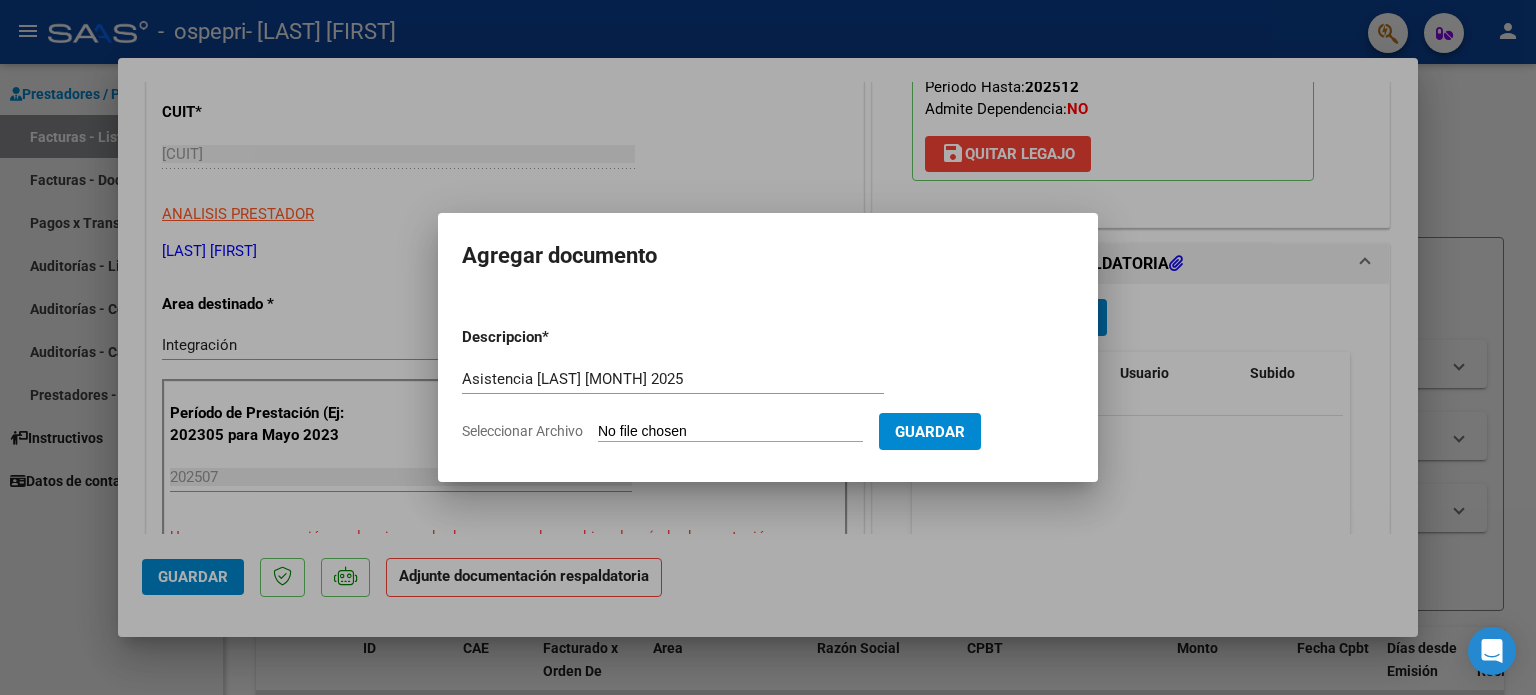 type on "C:\fakepath\[NAME] Jul25.pdf" 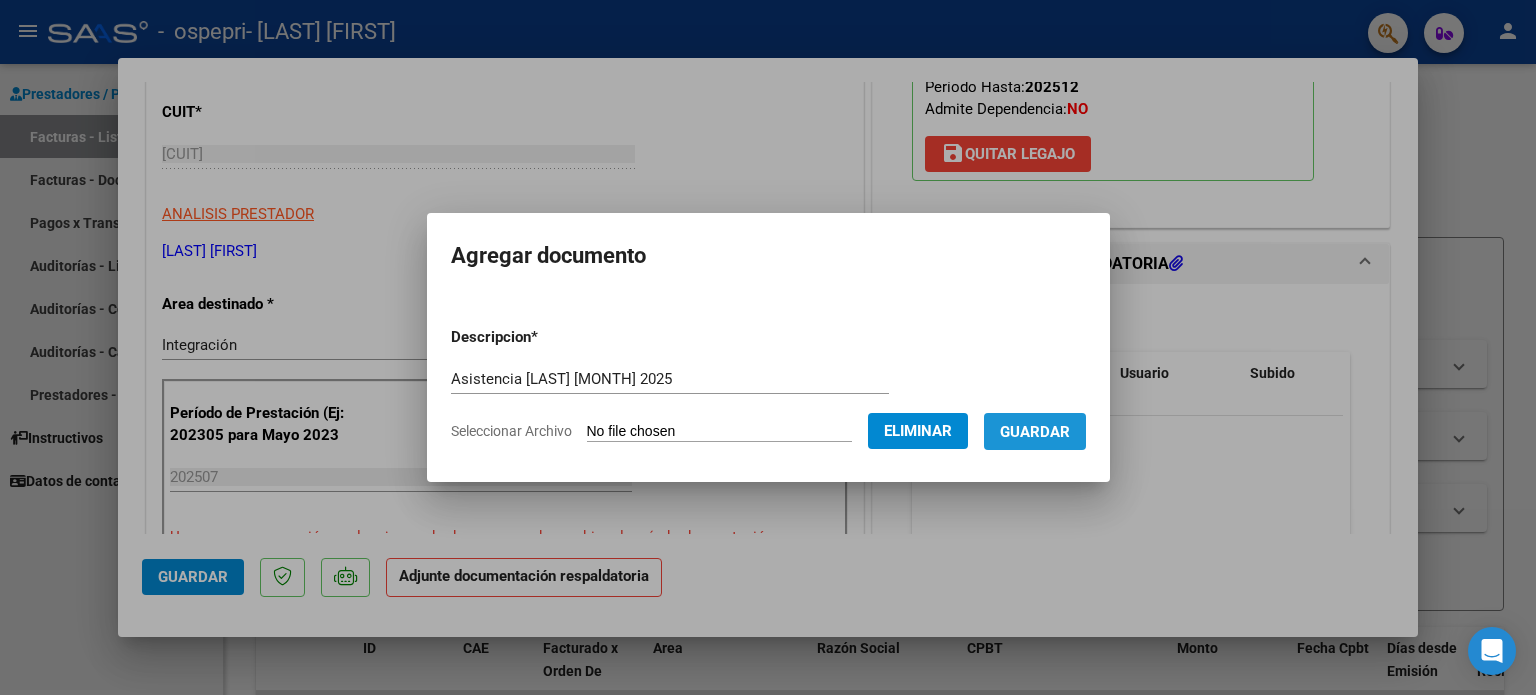 click on "Guardar" at bounding box center (1035, 432) 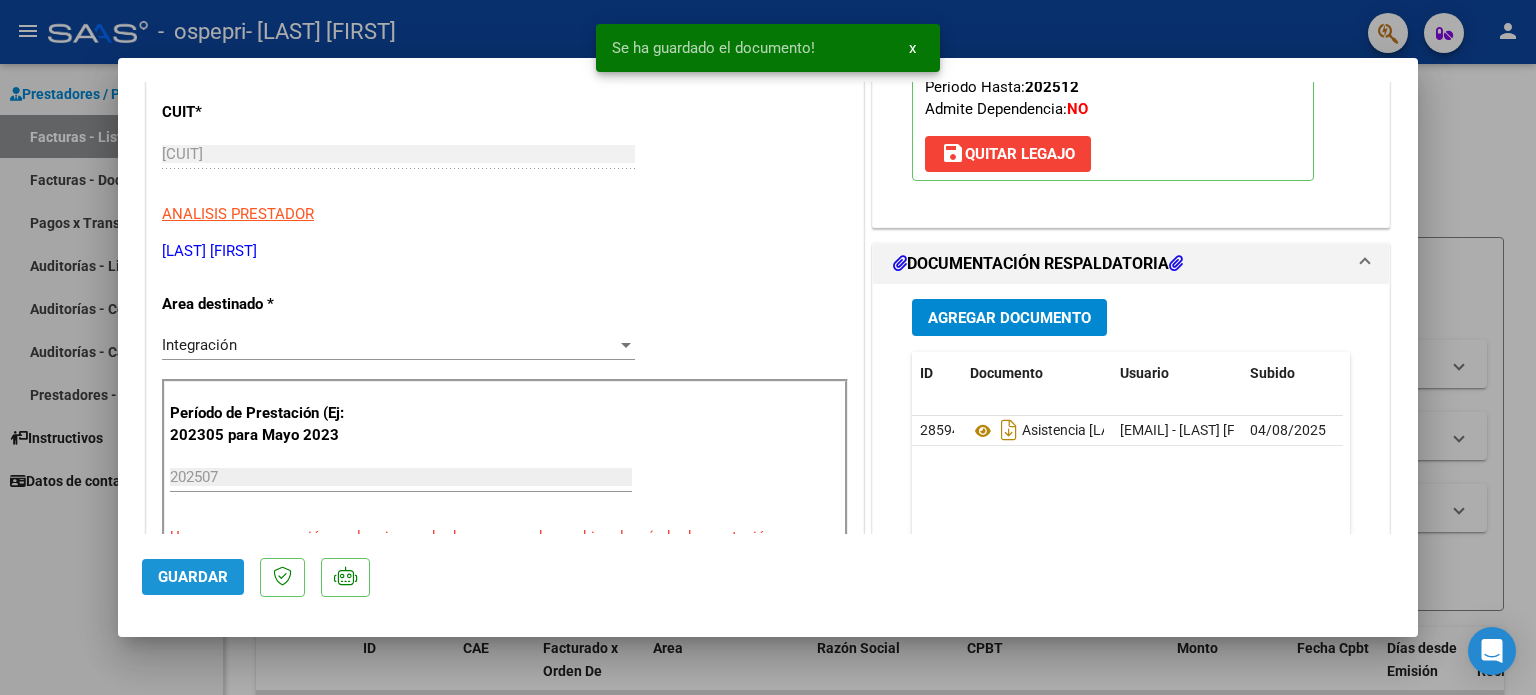 click on "Guardar" 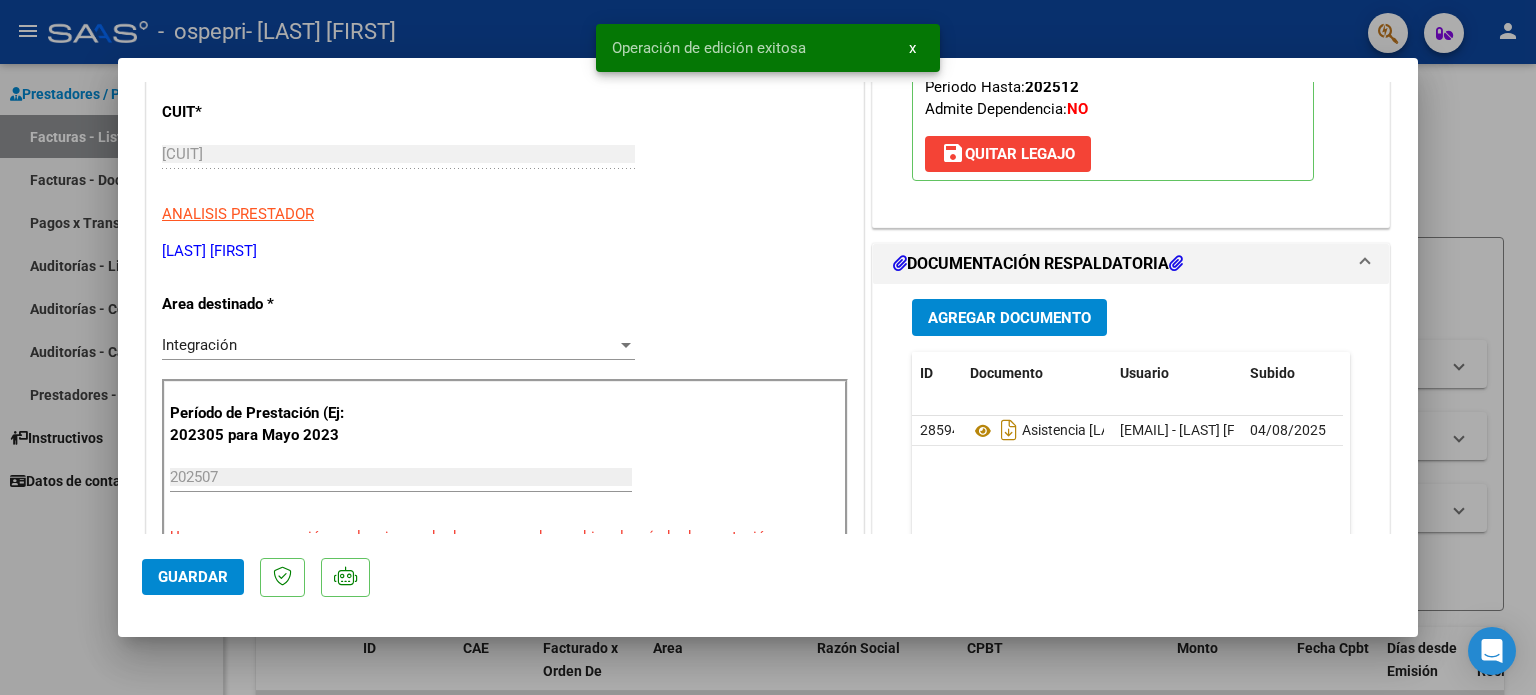 click at bounding box center (768, 347) 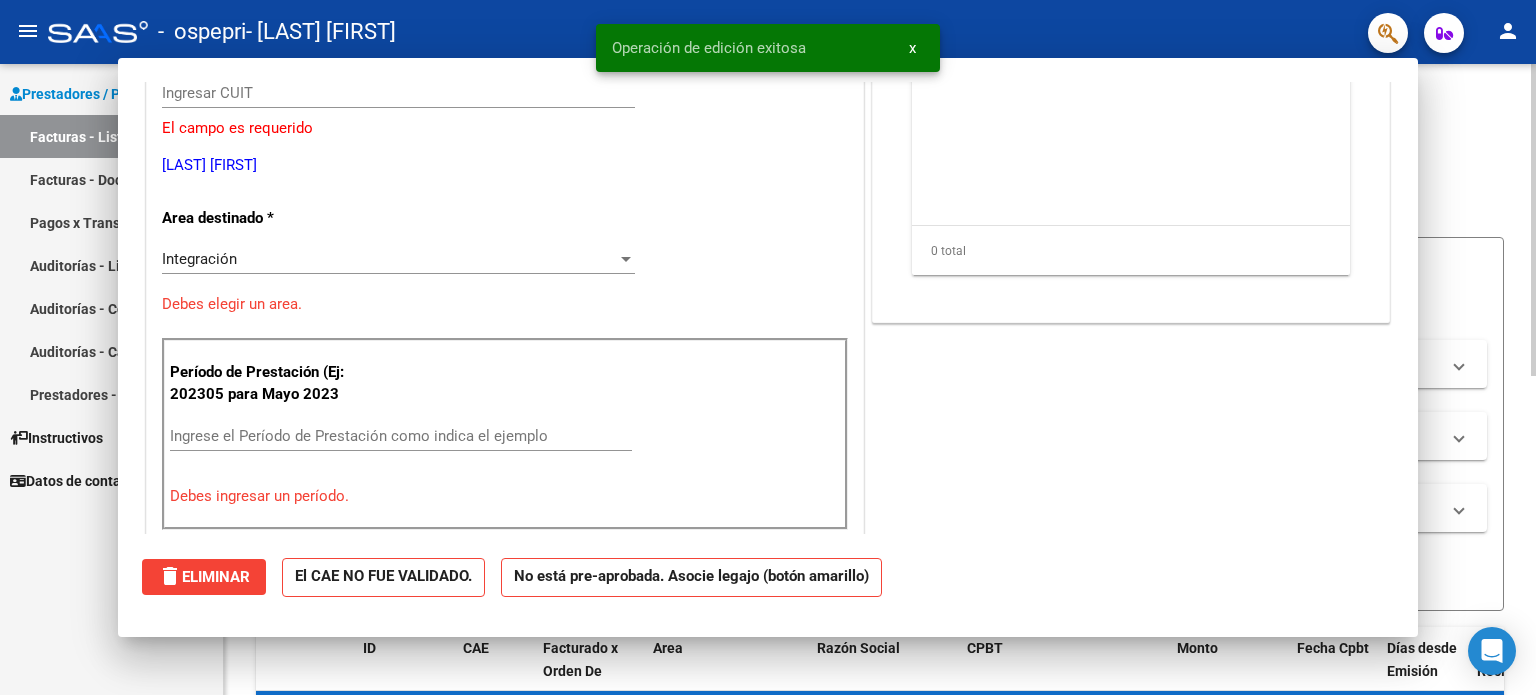 scroll, scrollTop: 239, scrollLeft: 0, axis: vertical 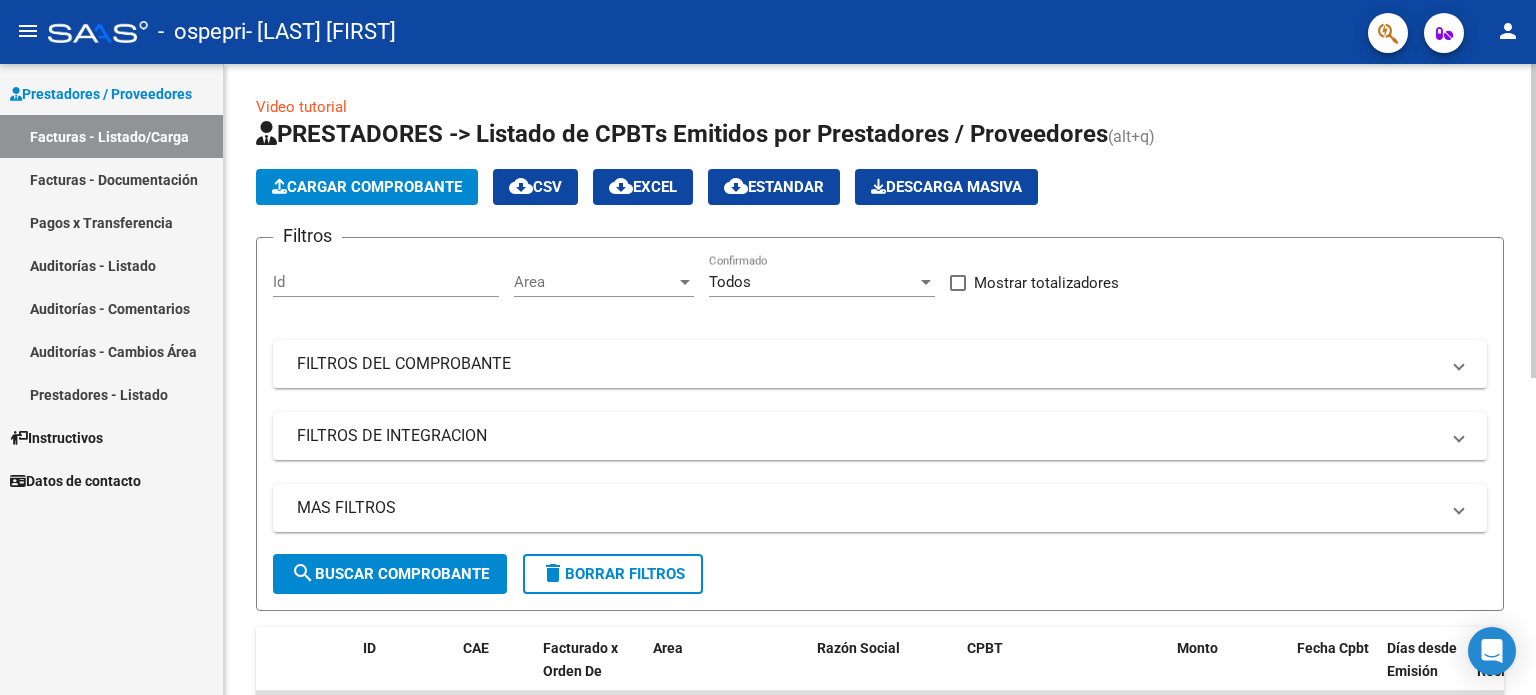 click on "Cargar Comprobante" 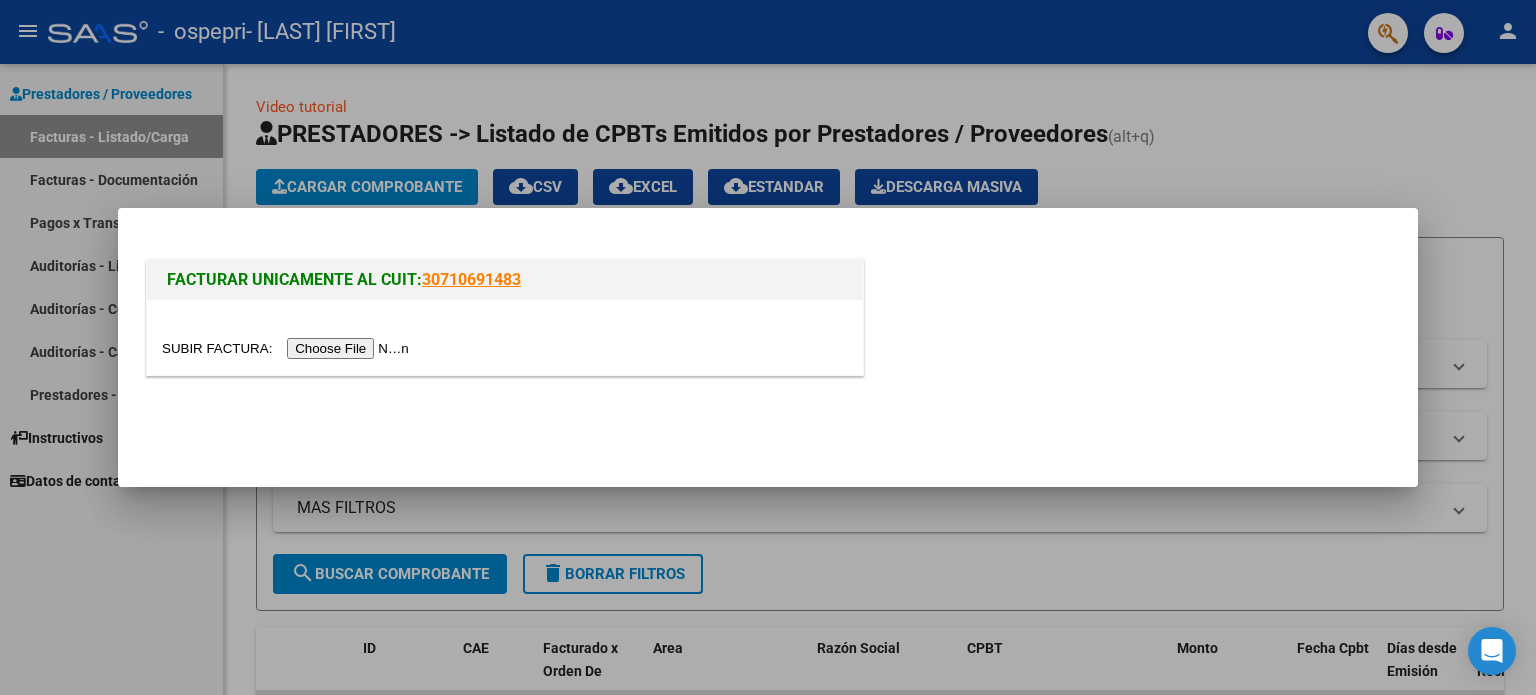 click at bounding box center (288, 348) 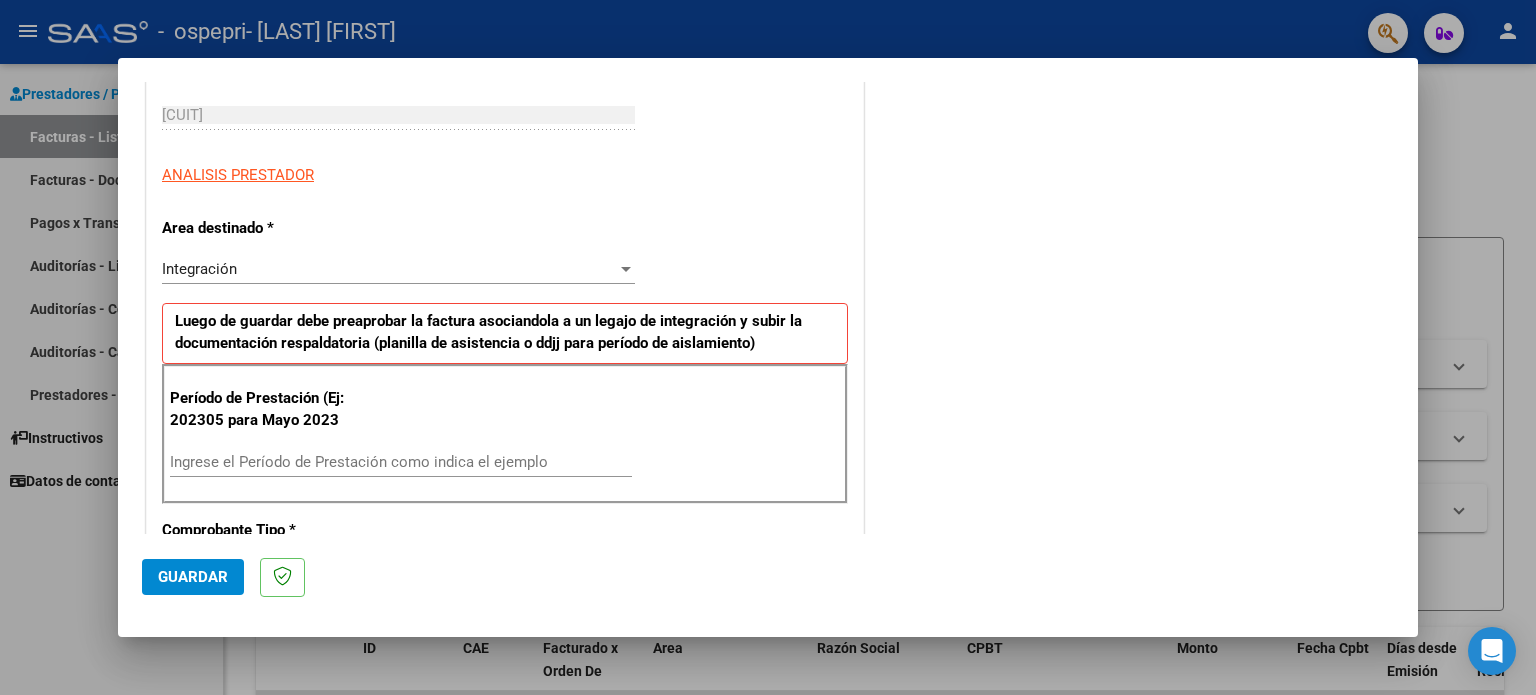 scroll, scrollTop: 500, scrollLeft: 0, axis: vertical 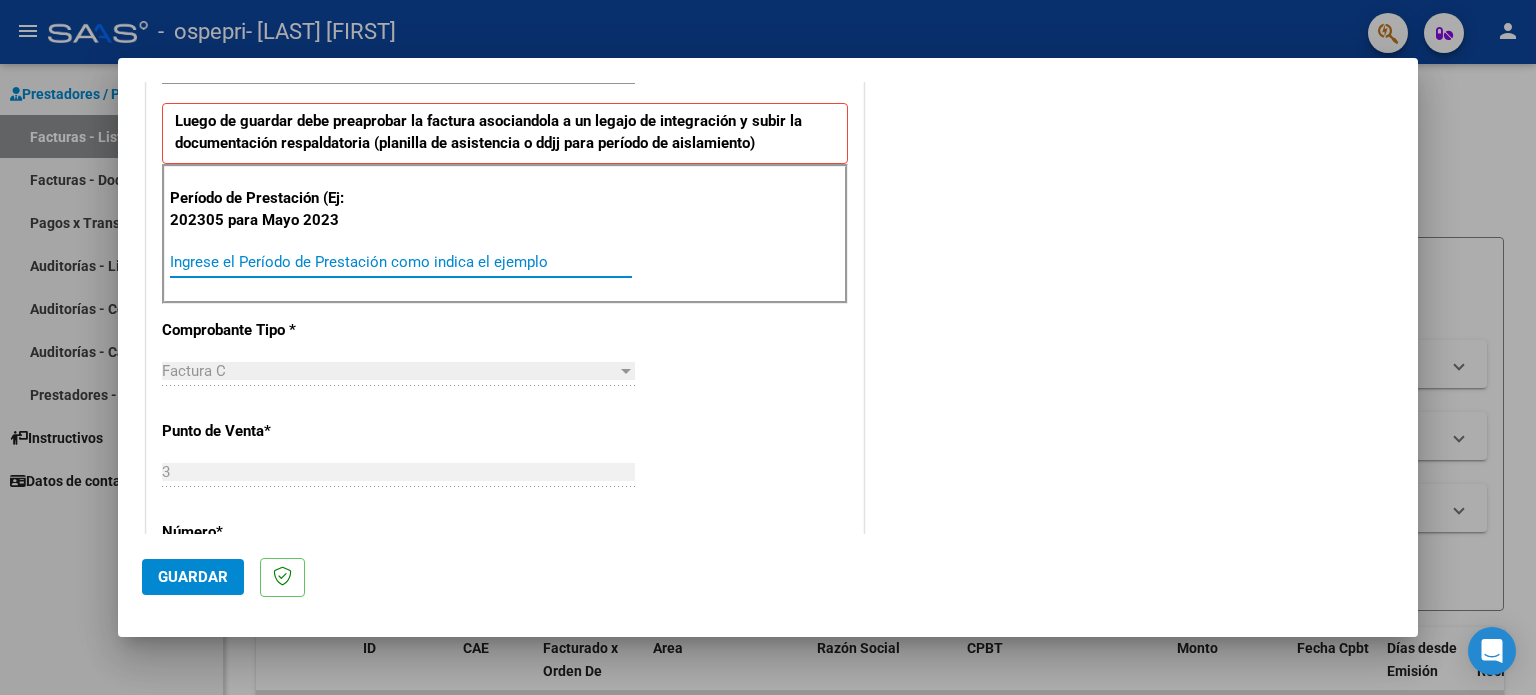 click on "Ingrese el Período de Prestación como indica el ejemplo" at bounding box center (401, 262) 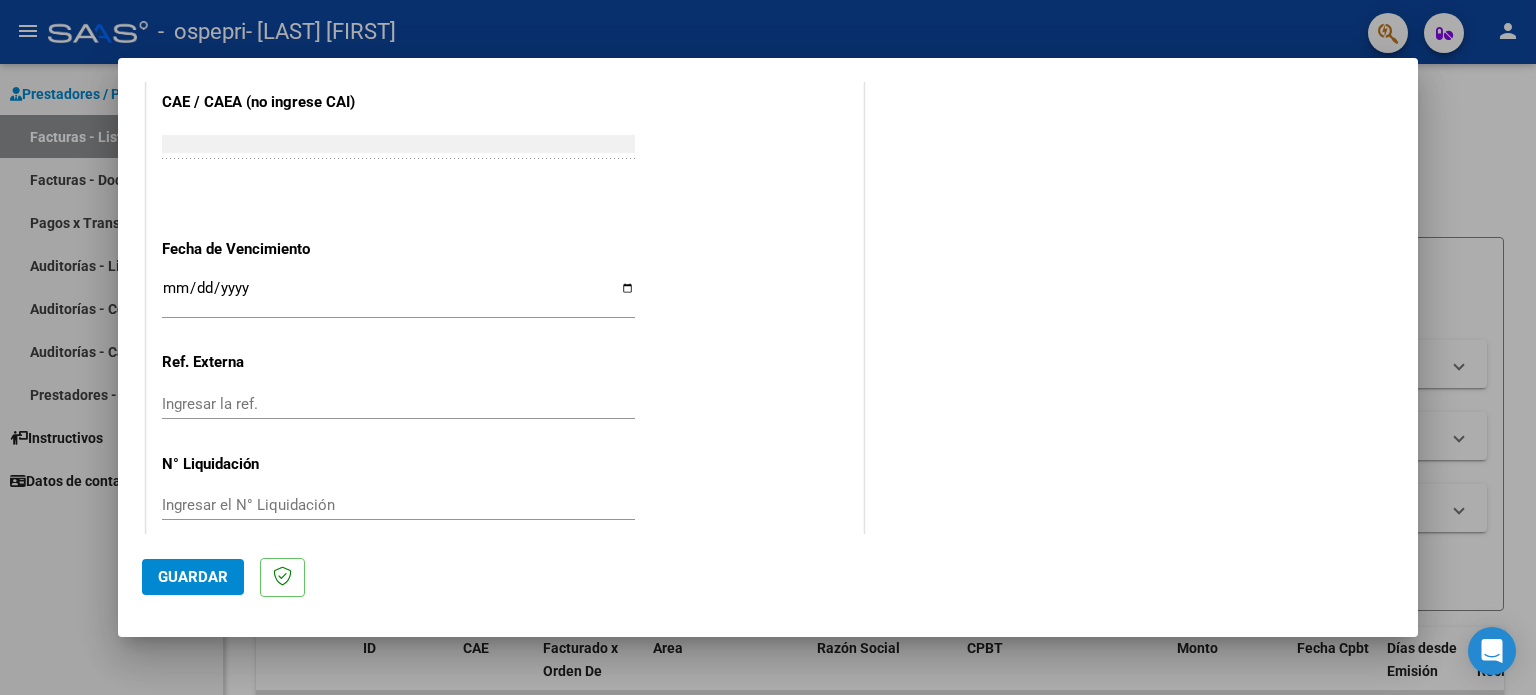 scroll, scrollTop: 1268, scrollLeft: 0, axis: vertical 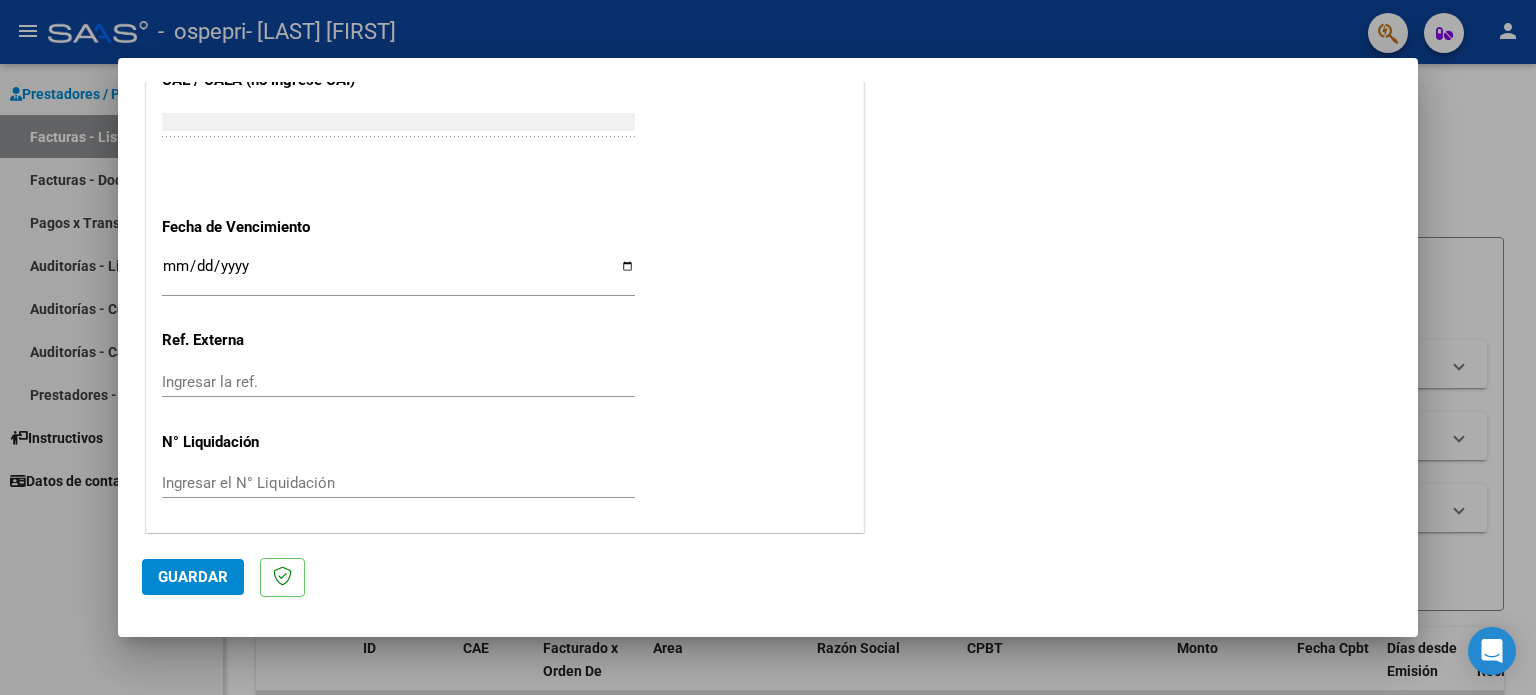 type on "202507" 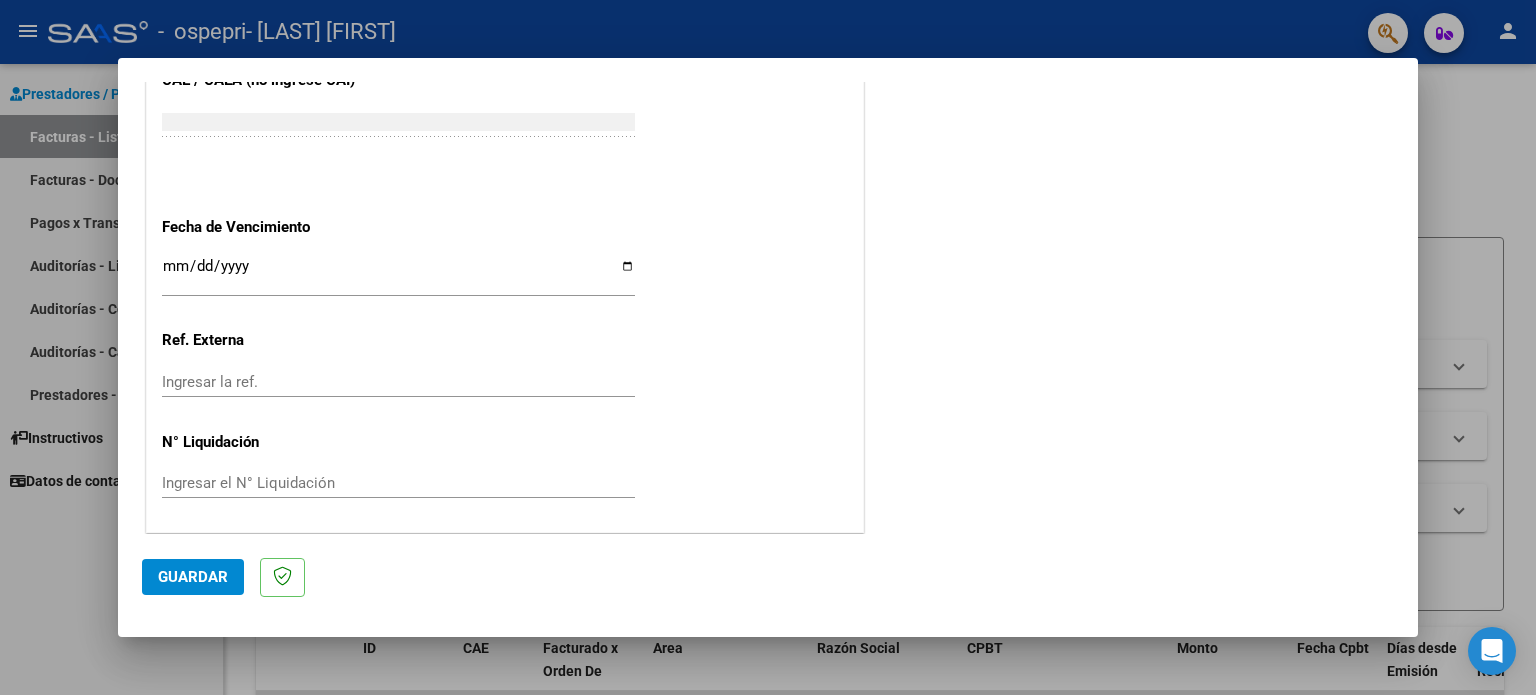 click on "Ingresar el N° Liquidación" at bounding box center [398, 483] 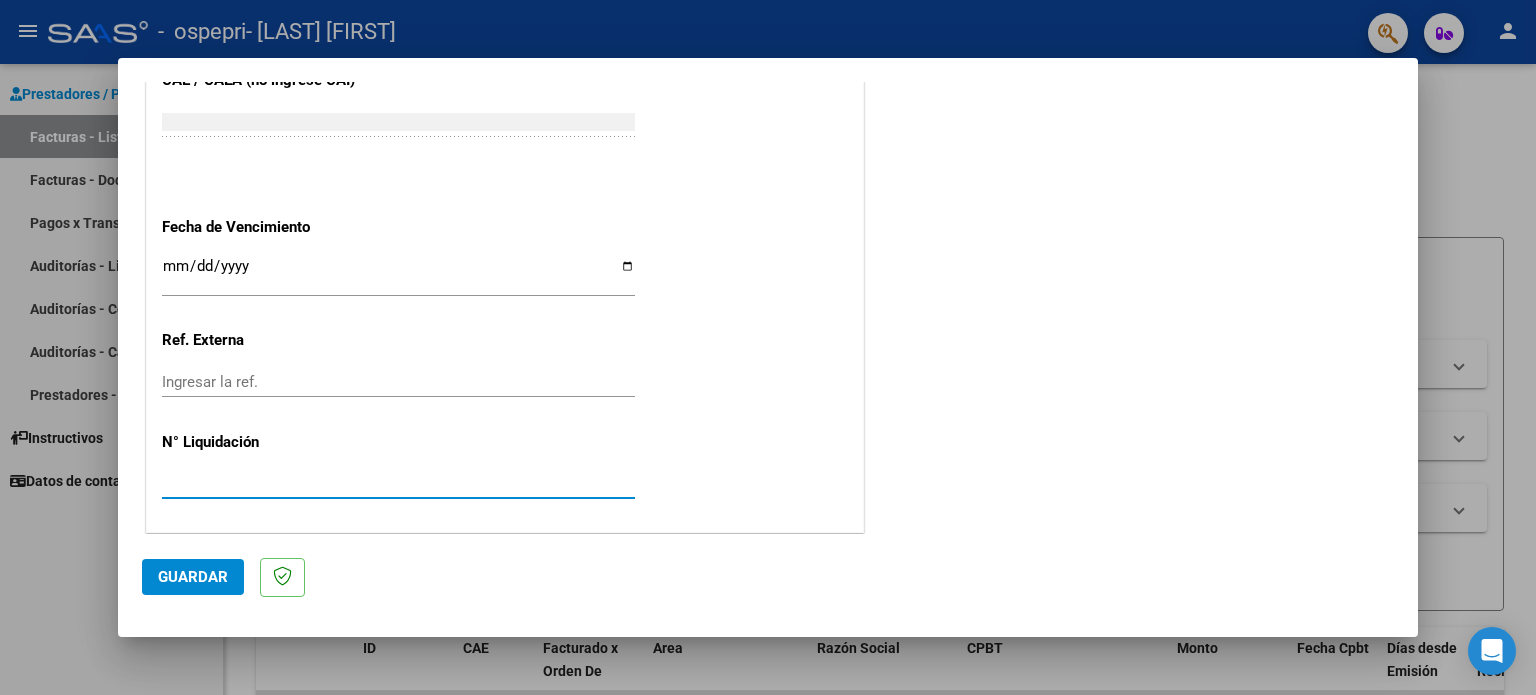 type on "[NUMBER]" 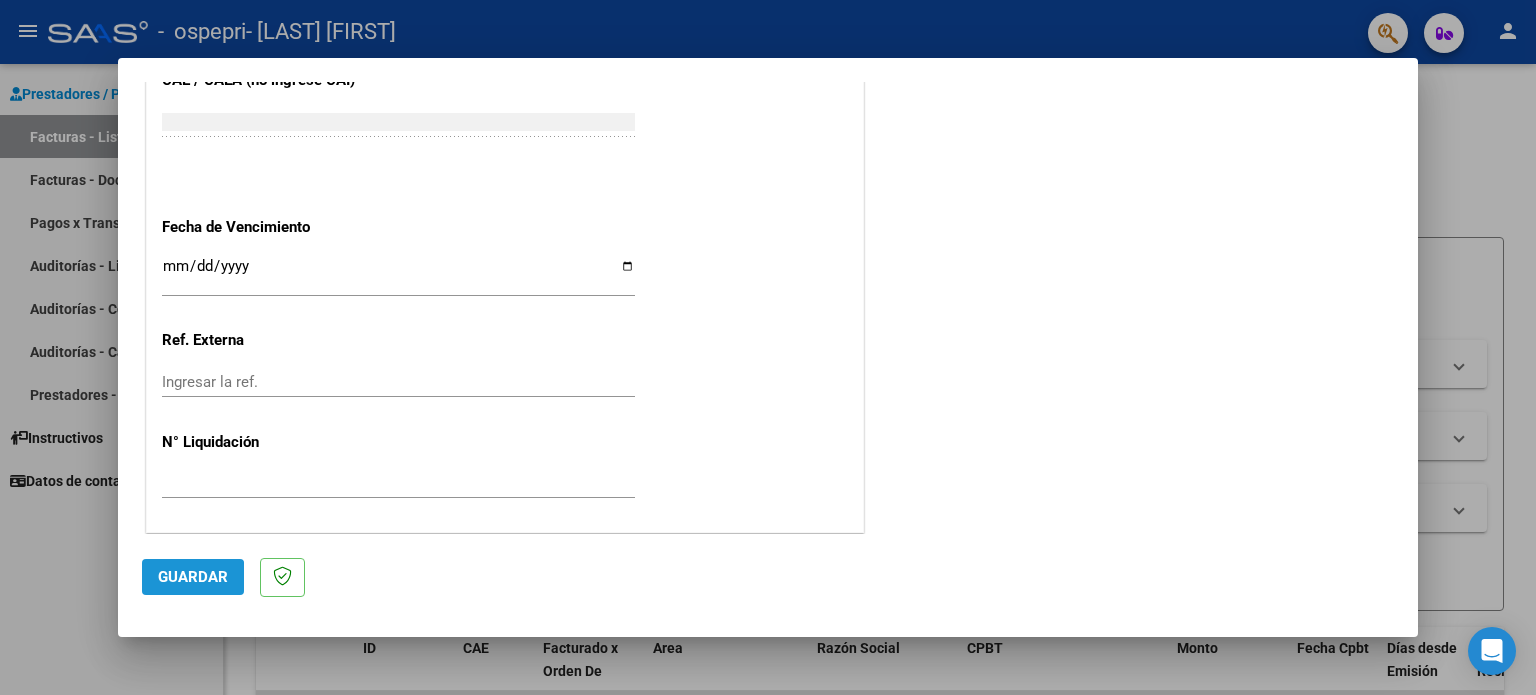 click on "Guardar" 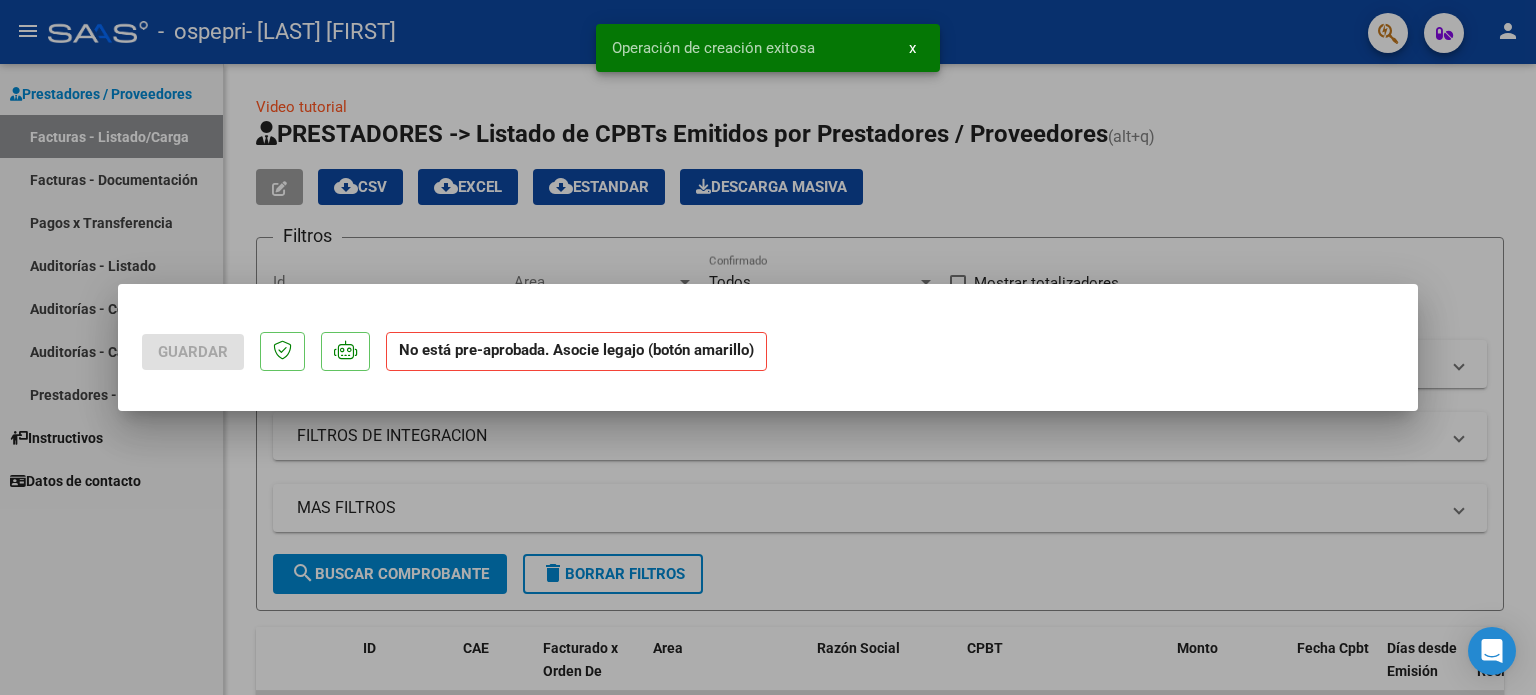 scroll, scrollTop: 0, scrollLeft: 0, axis: both 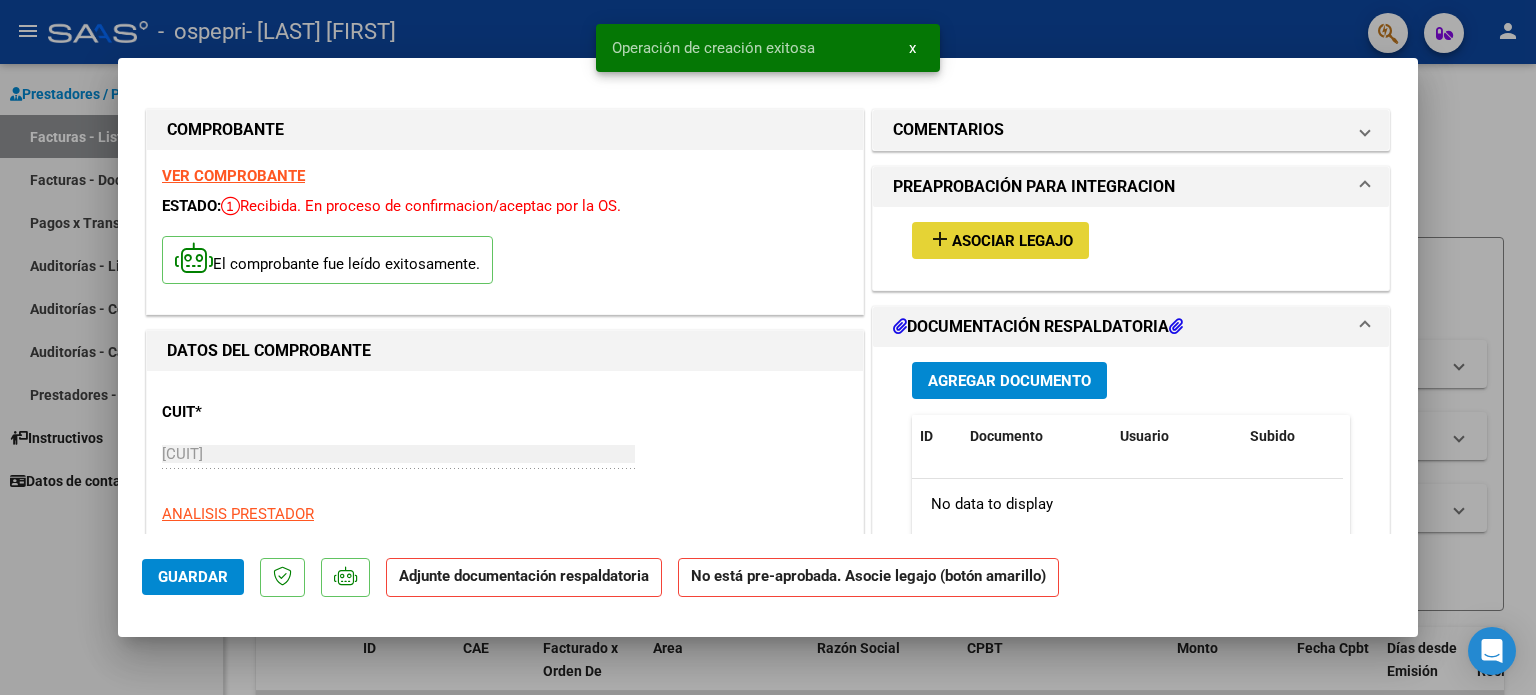 click on "add" at bounding box center (940, 239) 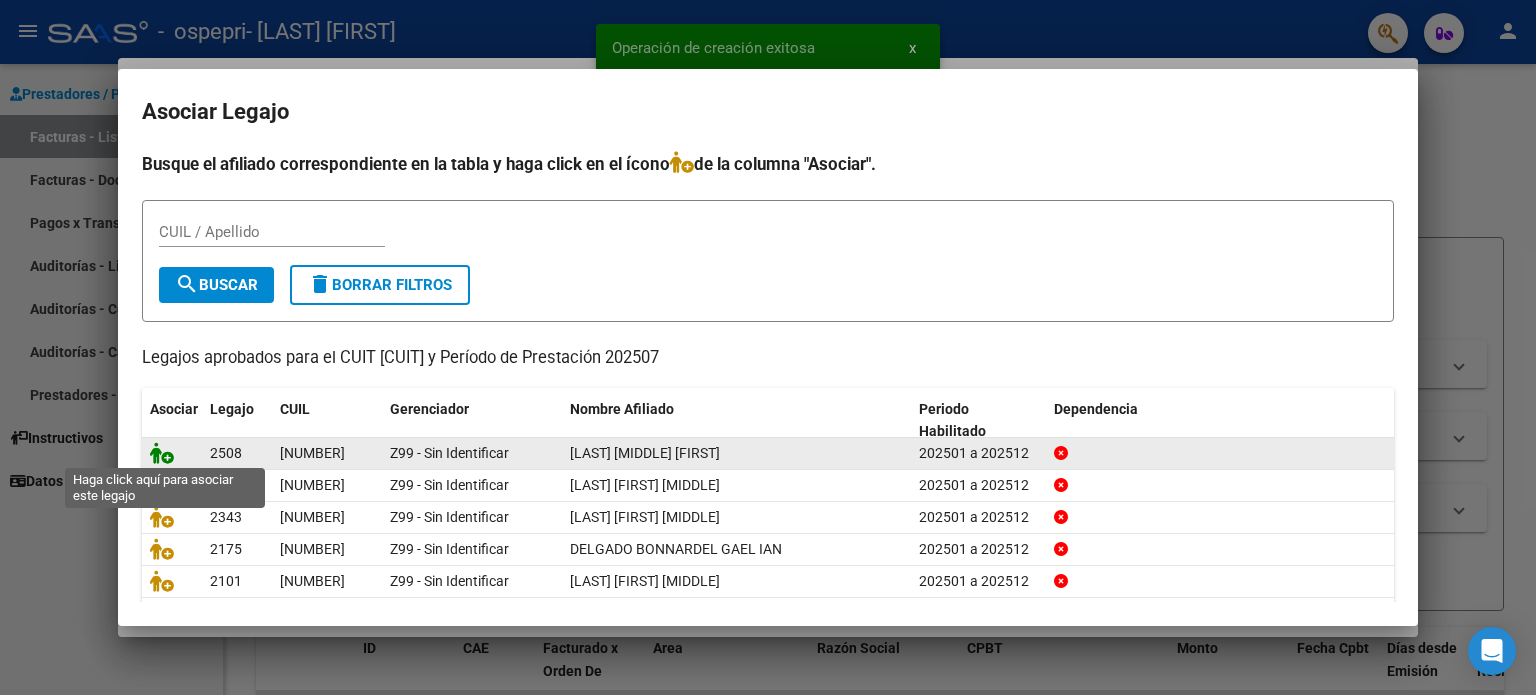 click 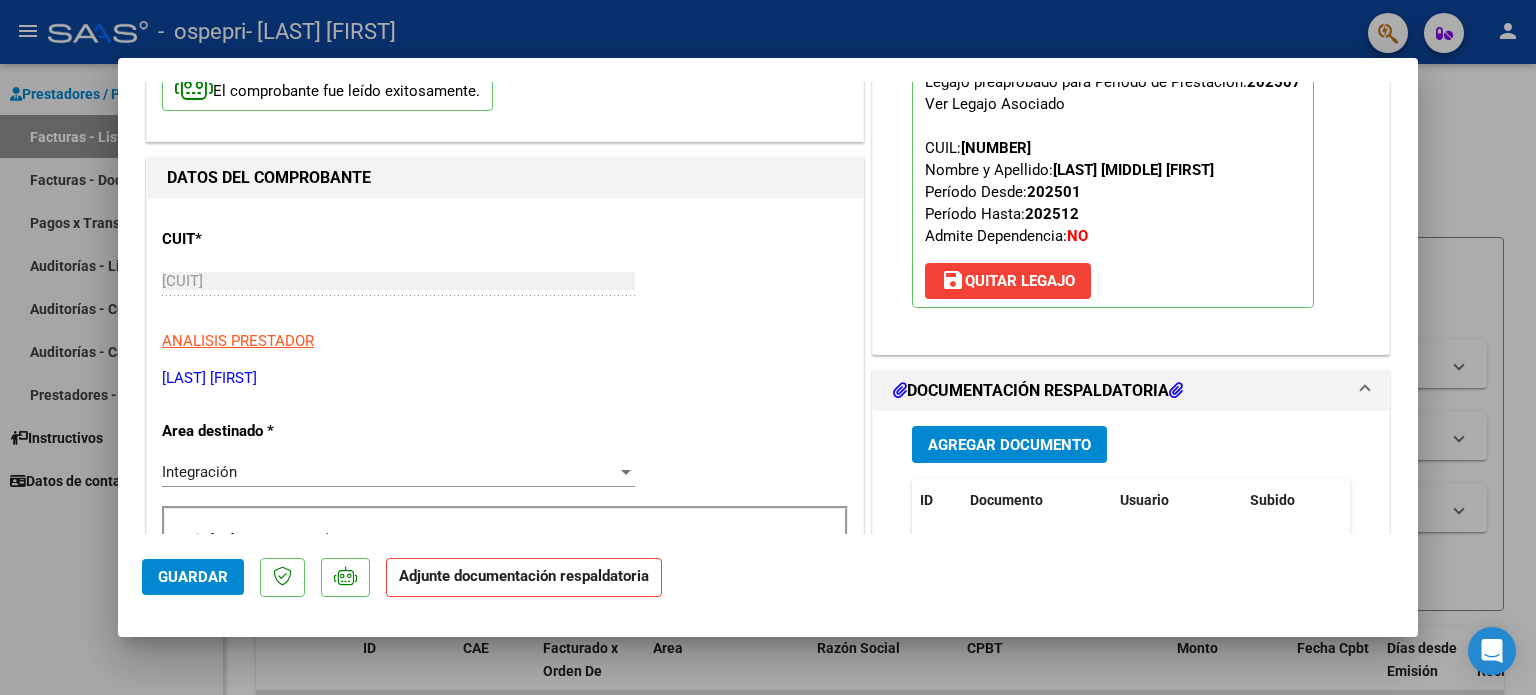 scroll, scrollTop: 200, scrollLeft: 0, axis: vertical 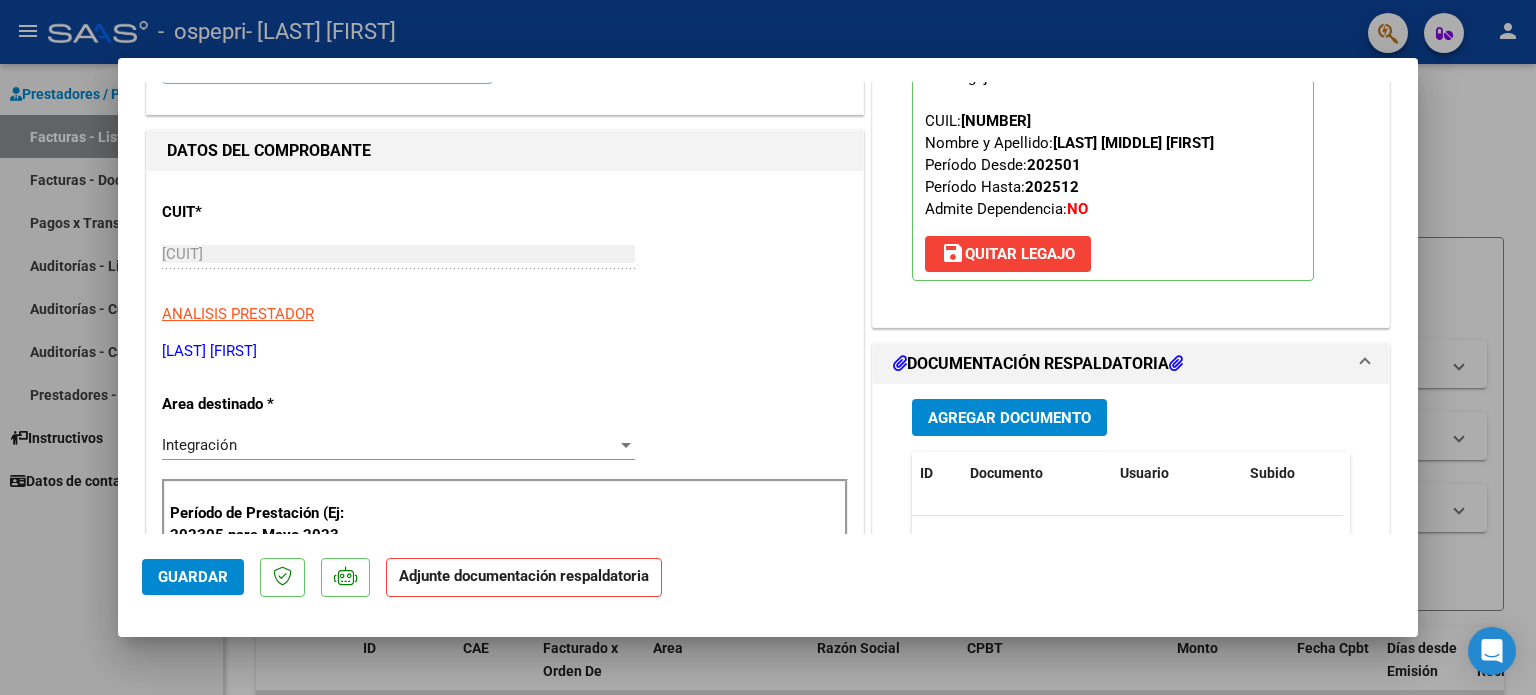 click on "Agregar Documento" at bounding box center [1009, 418] 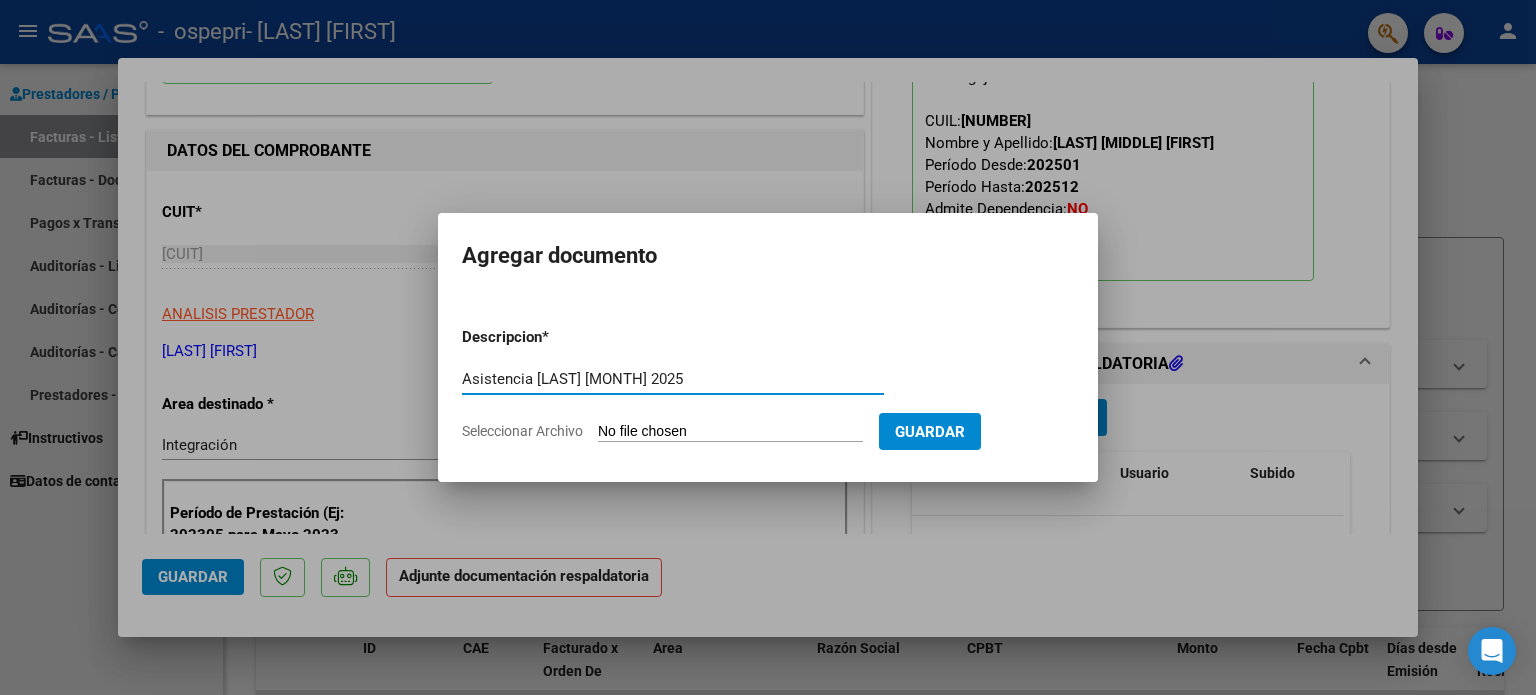 type on "Asistencia [LAST] [MONTH] 2025" 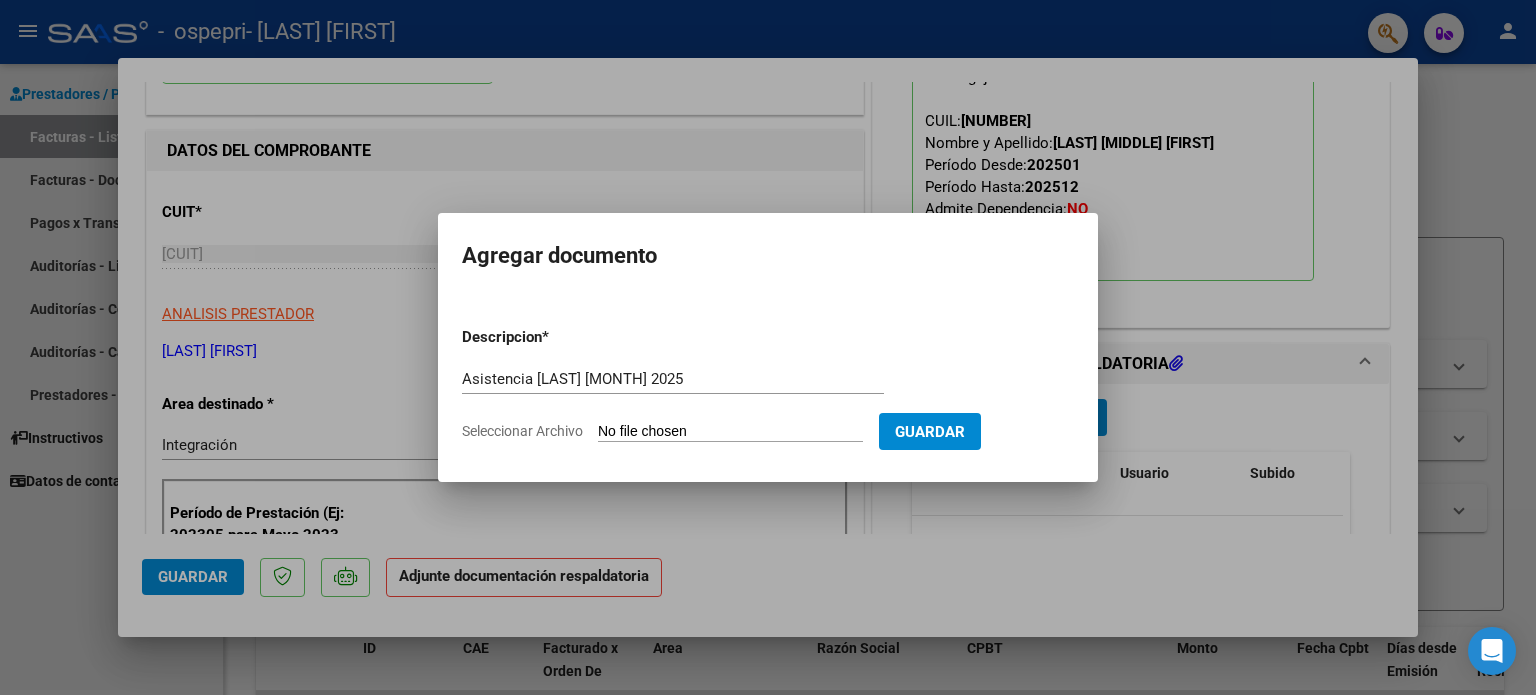 click on "Seleccionar Archivo" at bounding box center [730, 432] 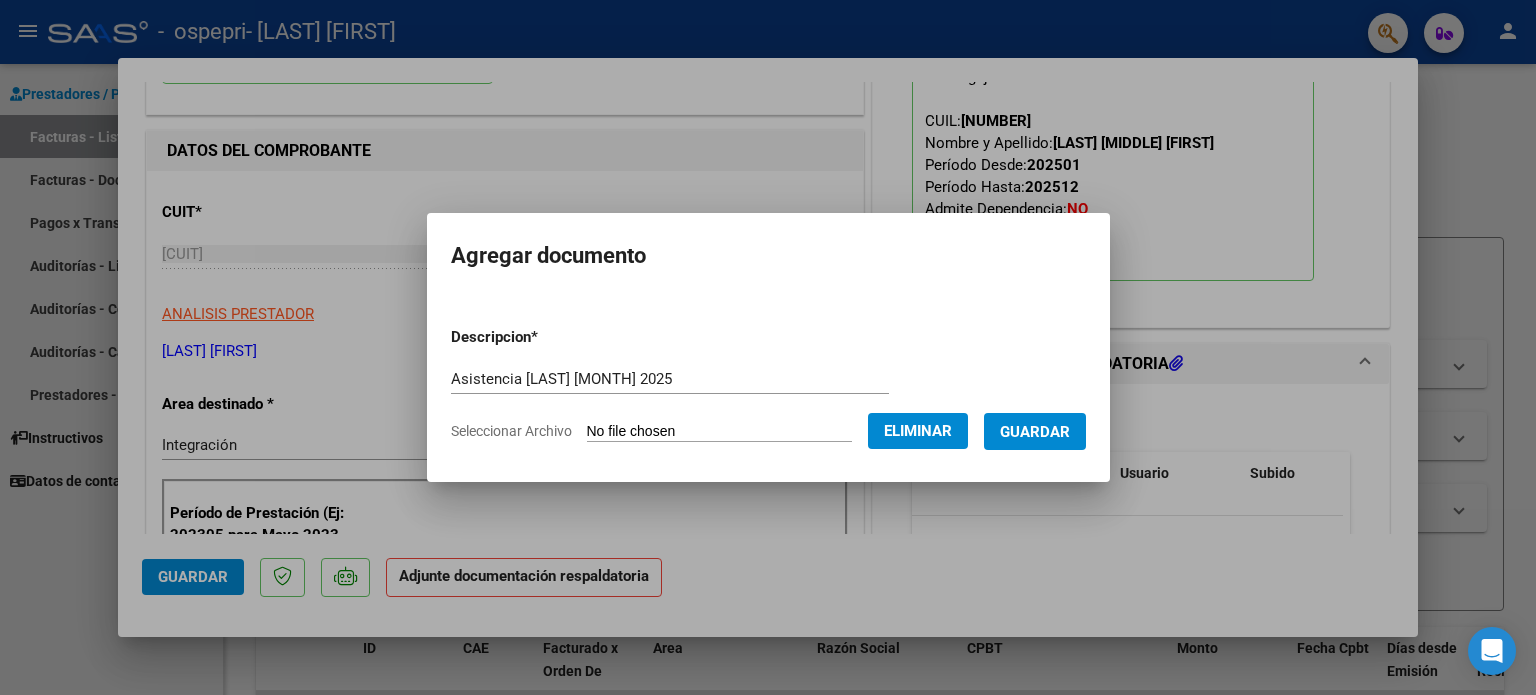 click on "Guardar" at bounding box center (1035, 432) 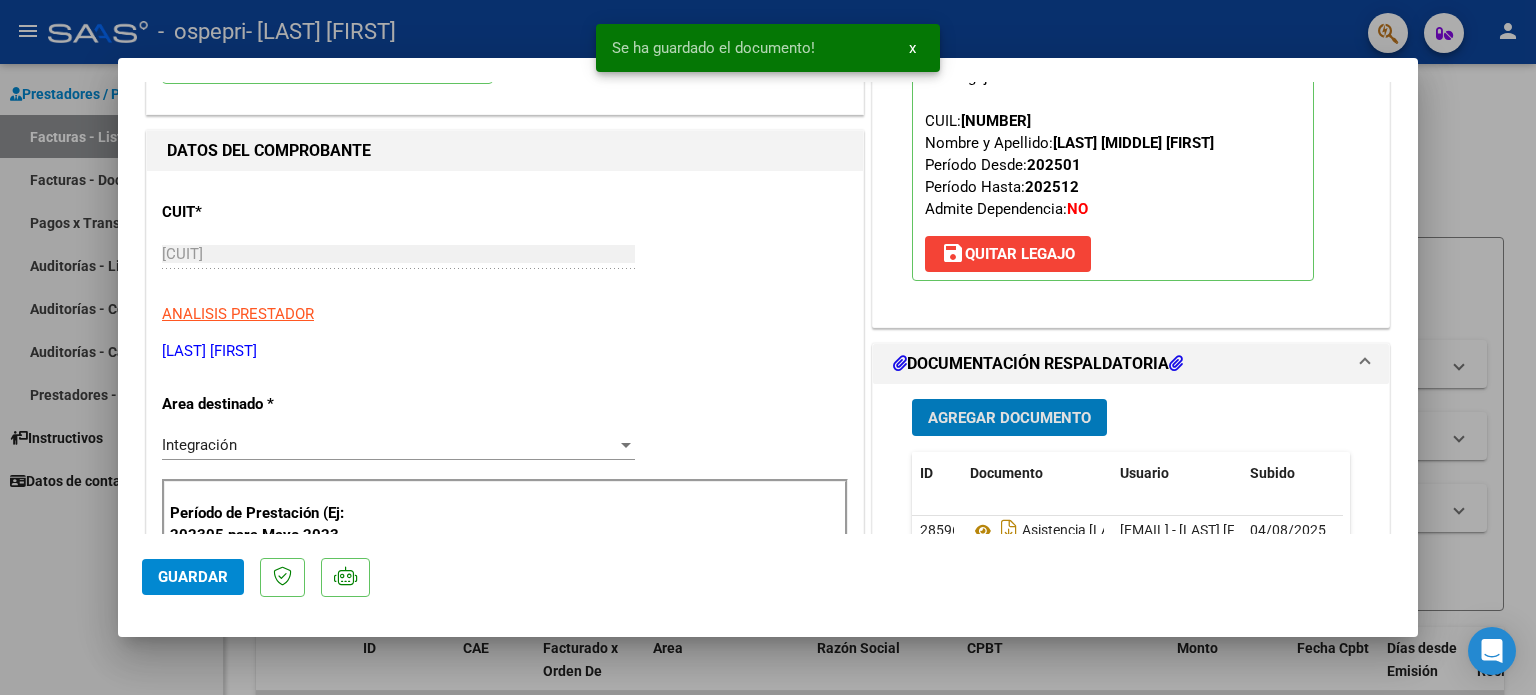 click on "Guardar" 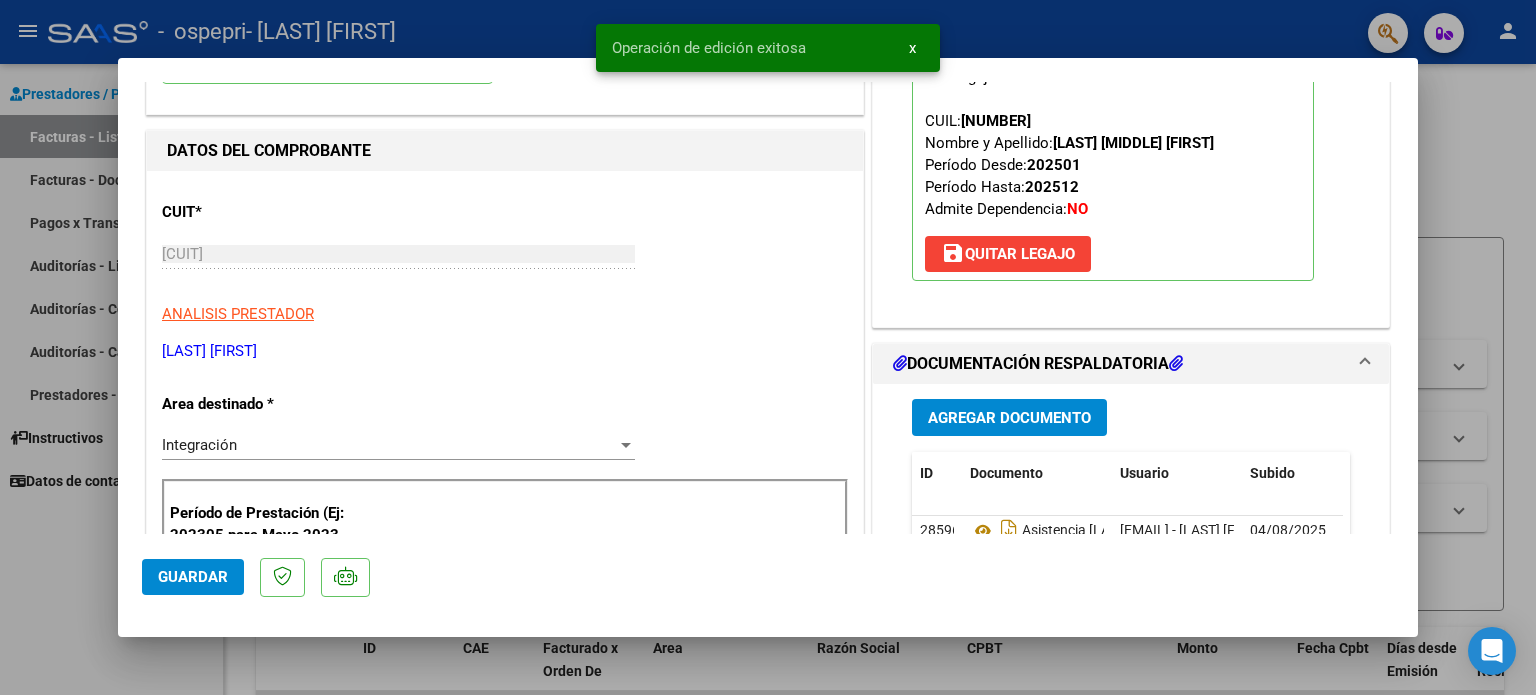 click at bounding box center [768, 347] 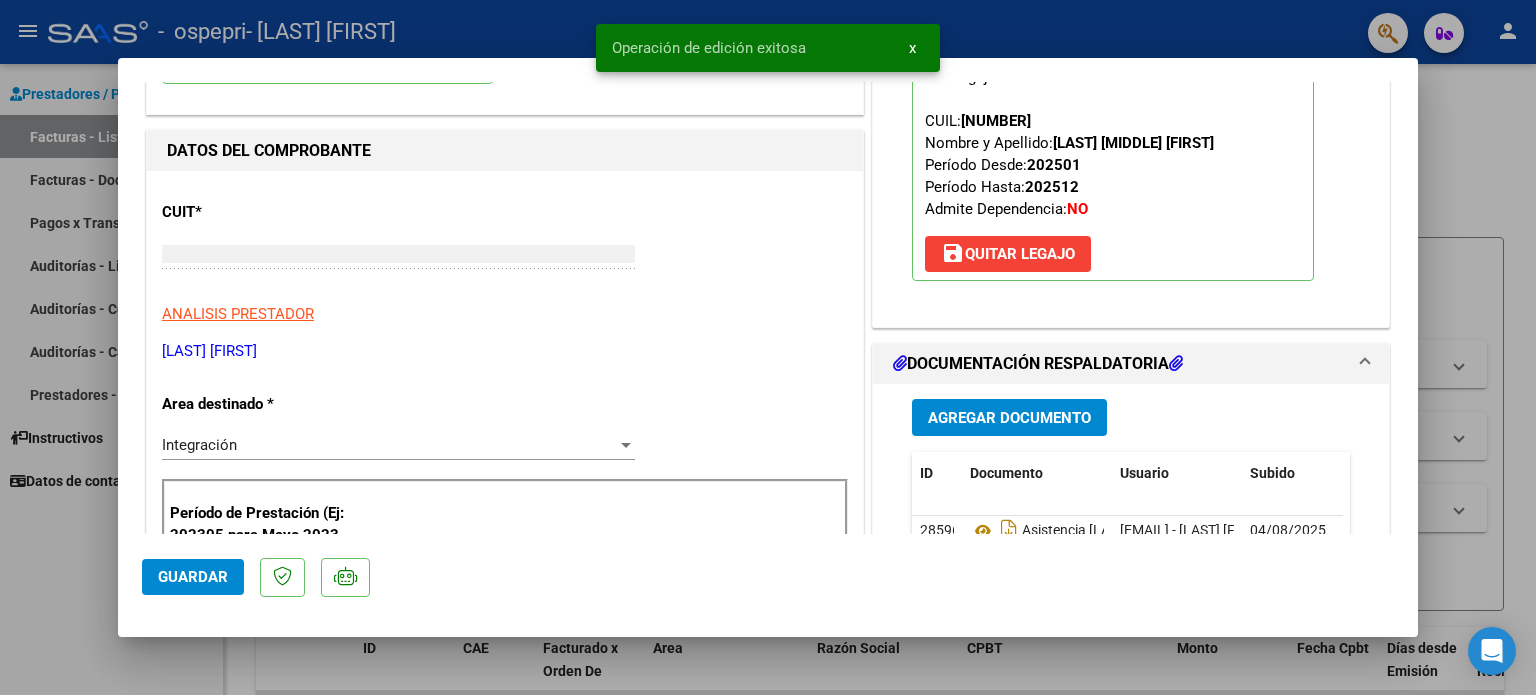 scroll, scrollTop: 212, scrollLeft: 0, axis: vertical 